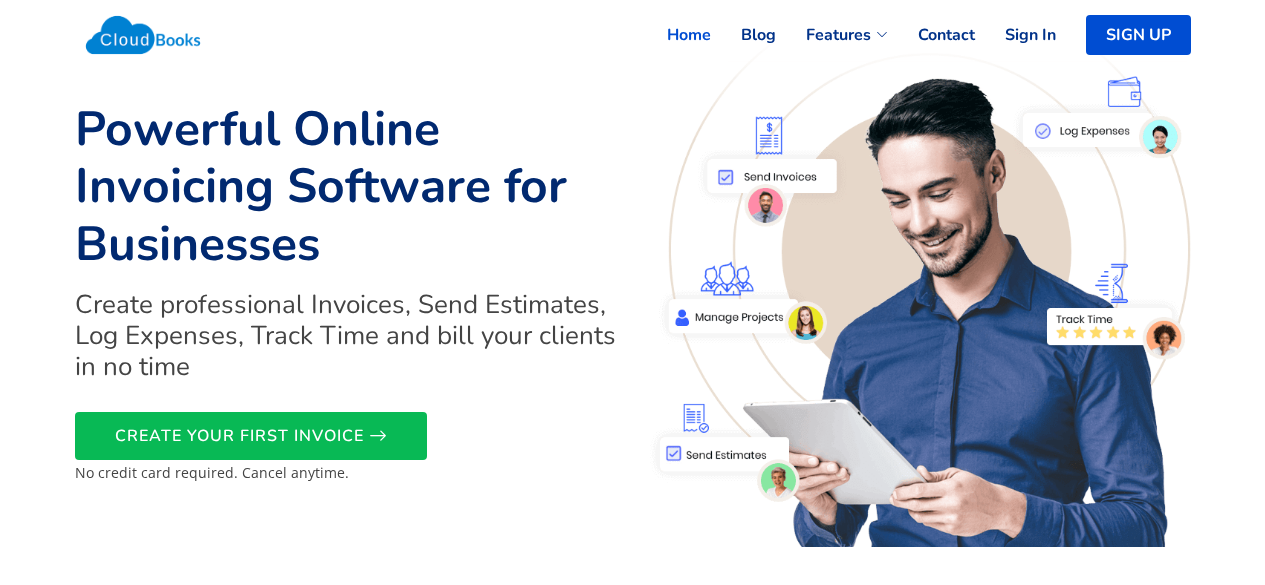 scroll, scrollTop: 0, scrollLeft: 0, axis: both 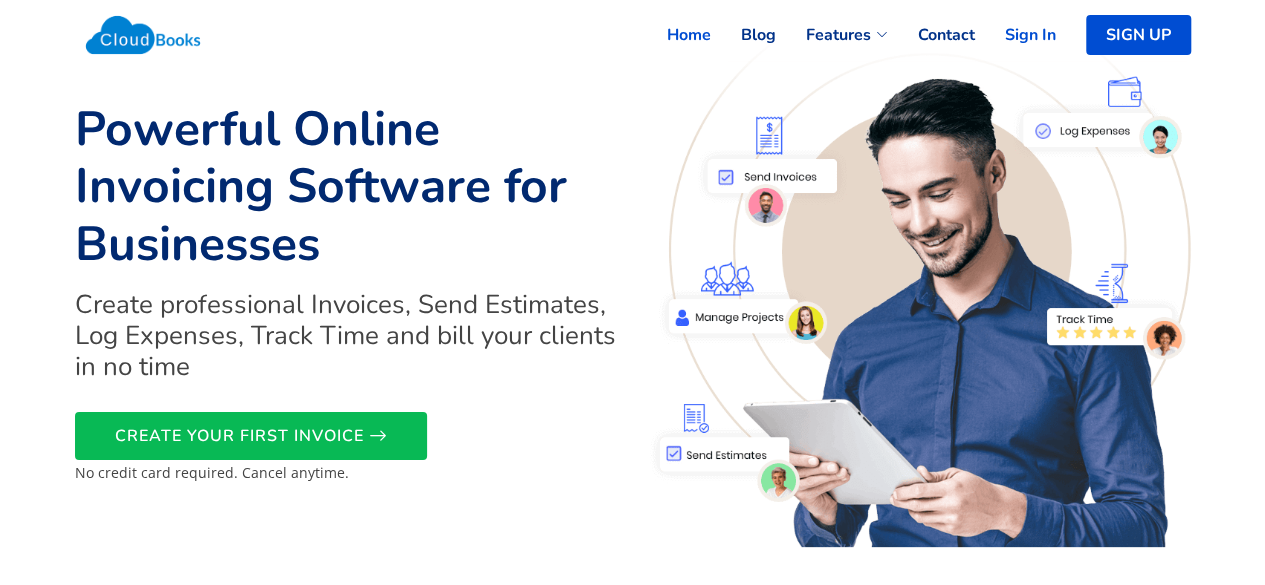 click on "Sign In" at bounding box center (1015, 35) 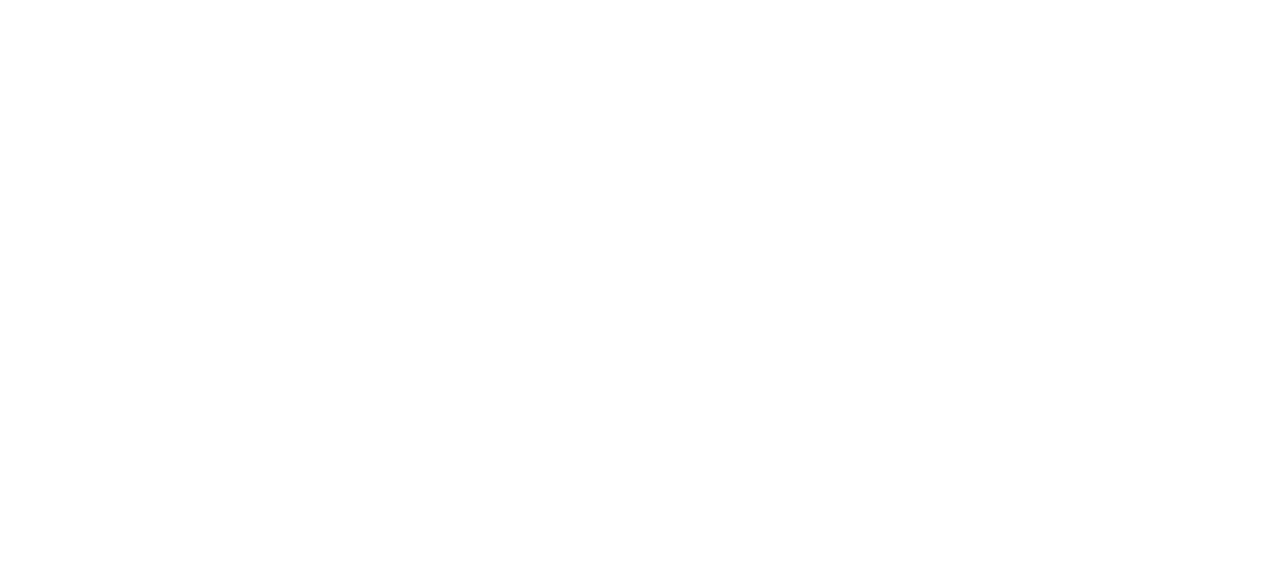 scroll, scrollTop: 0, scrollLeft: 0, axis: both 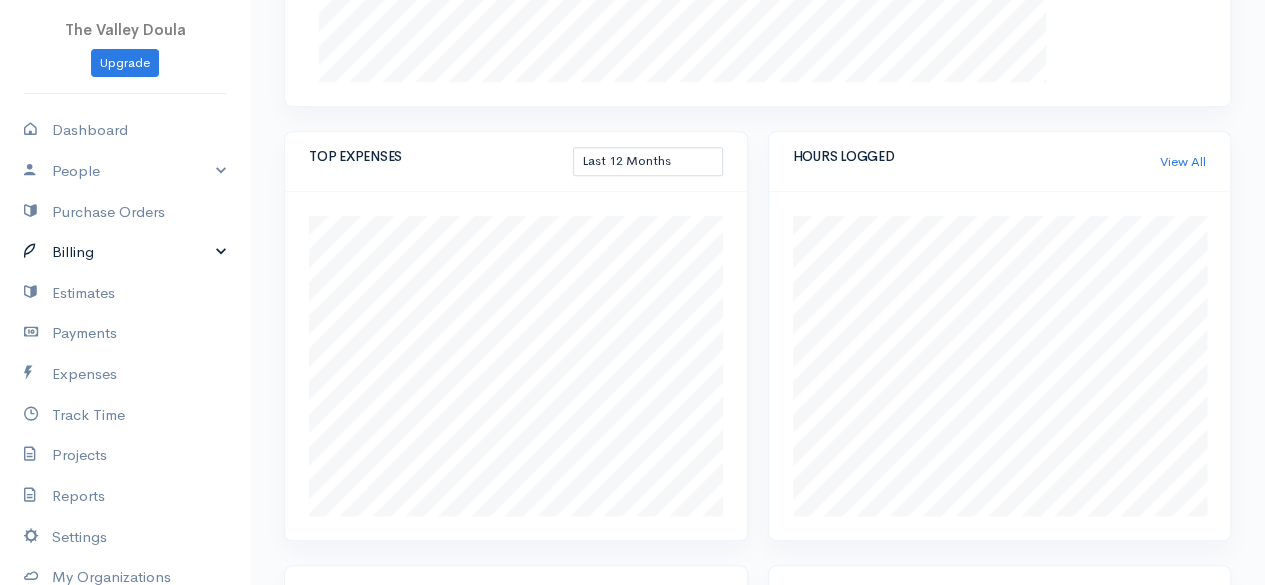 click on "Billing" at bounding box center (125, 252) 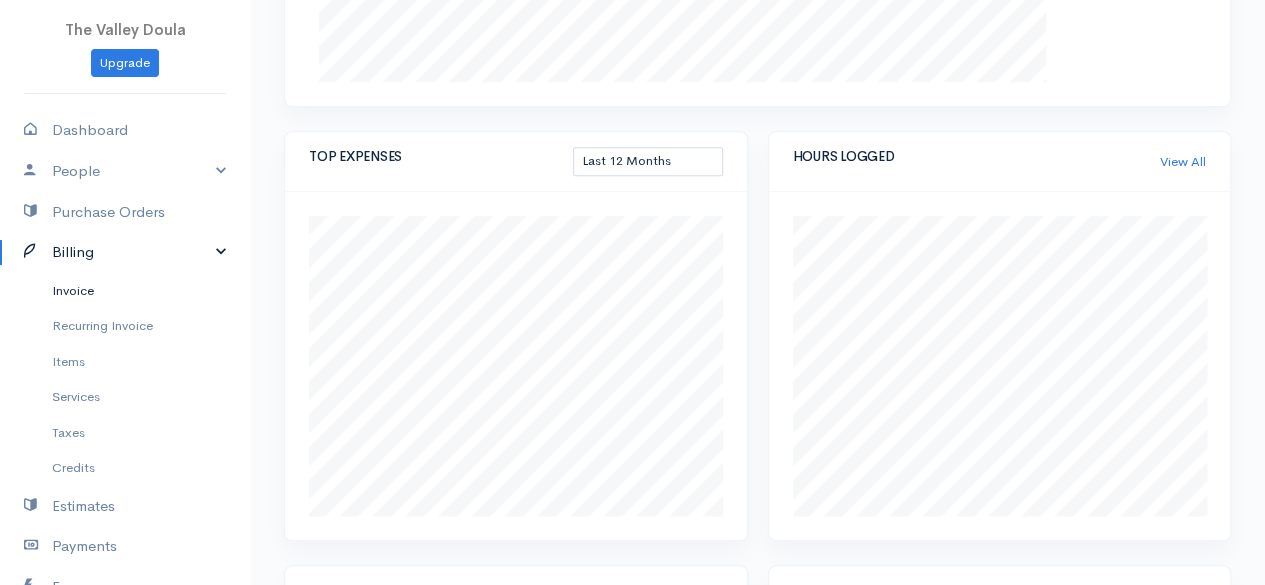 click on "Invoice" at bounding box center (125, 291) 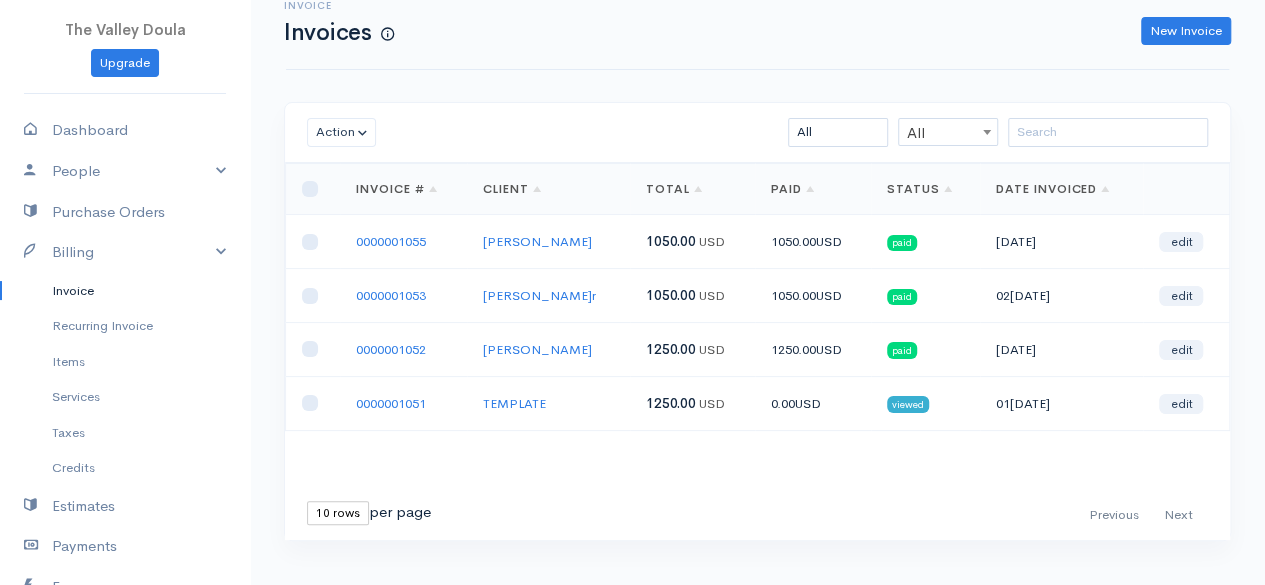scroll, scrollTop: 0, scrollLeft: 0, axis: both 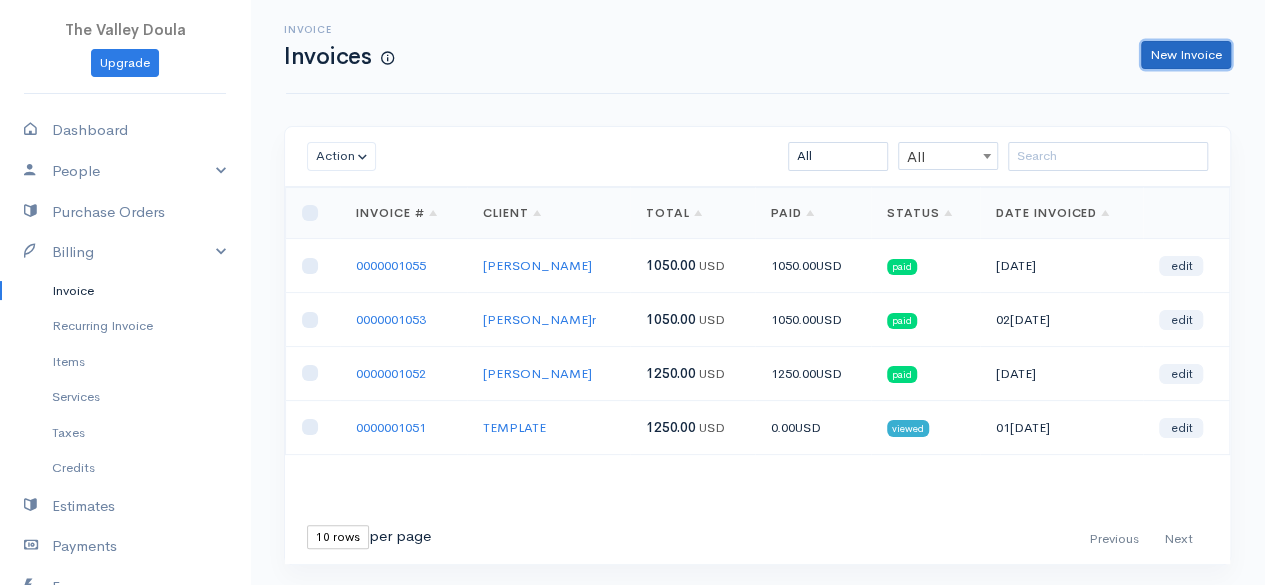 click on "New Invoice" at bounding box center (1186, 55) 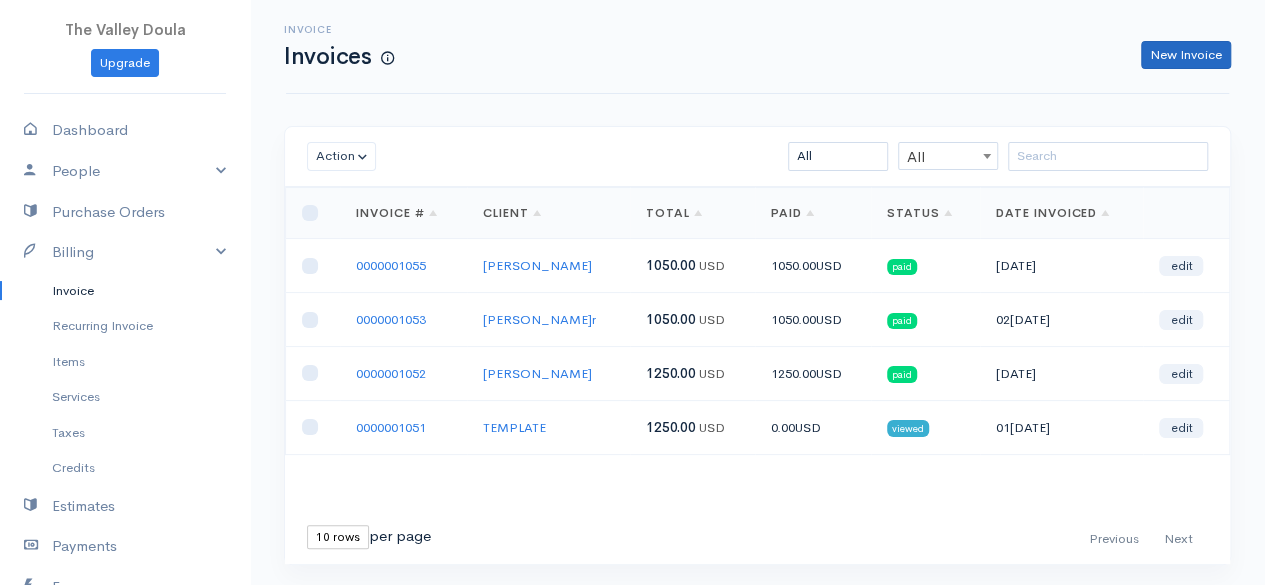 select on "[GEOGRAPHIC_DATA]" 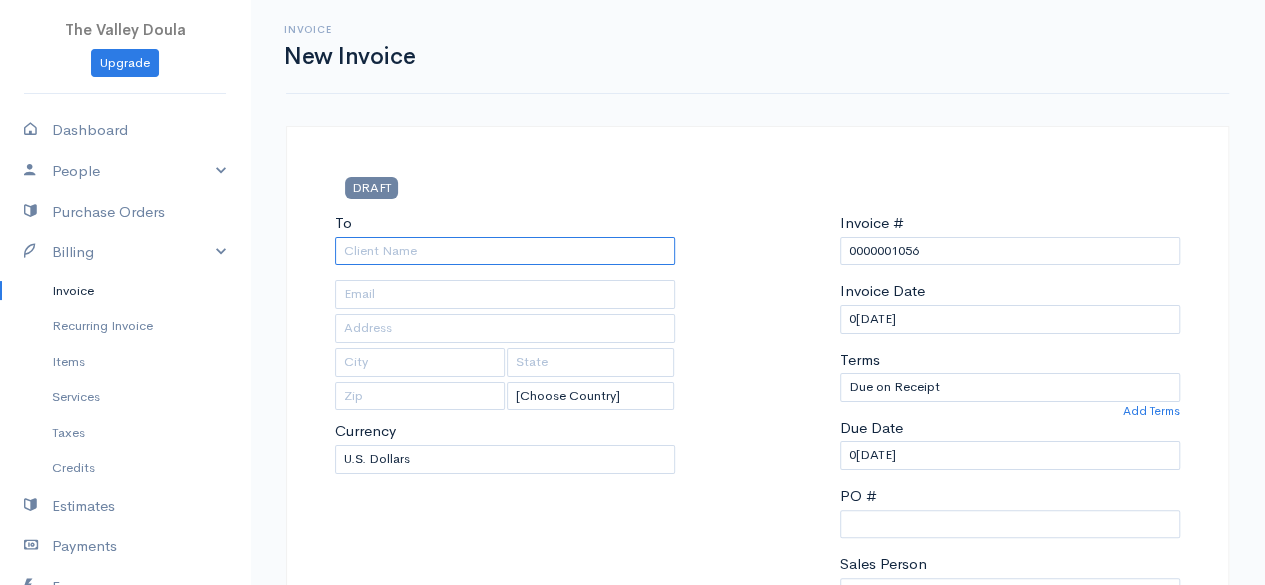 click on "To" at bounding box center (505, 251) 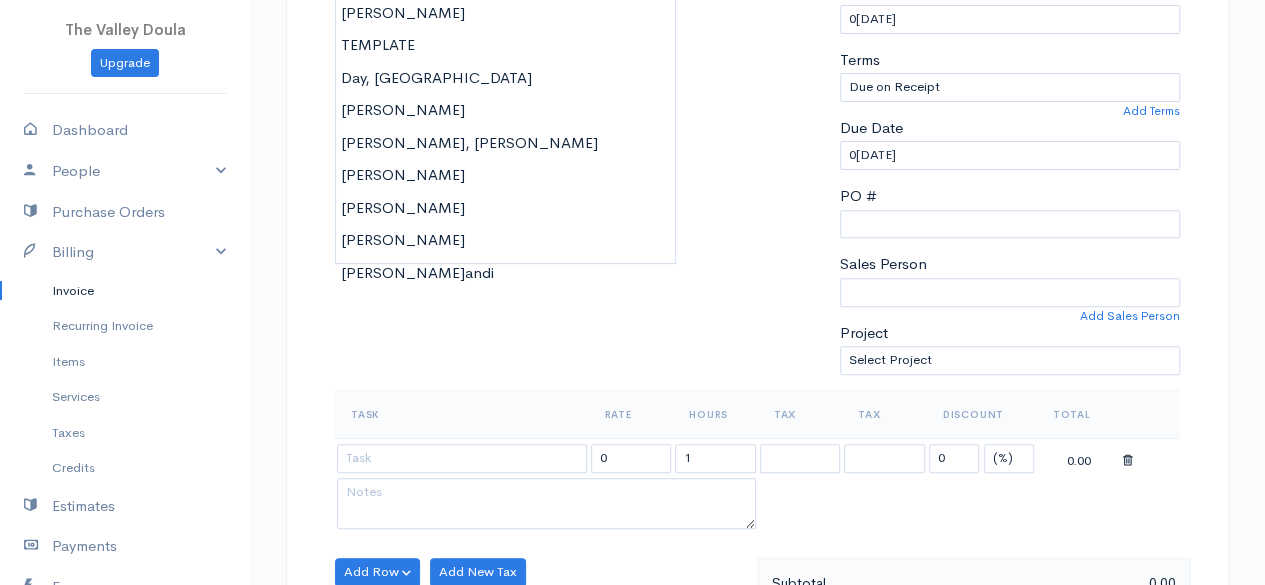 scroll, scrollTop: 100, scrollLeft: 0, axis: vertical 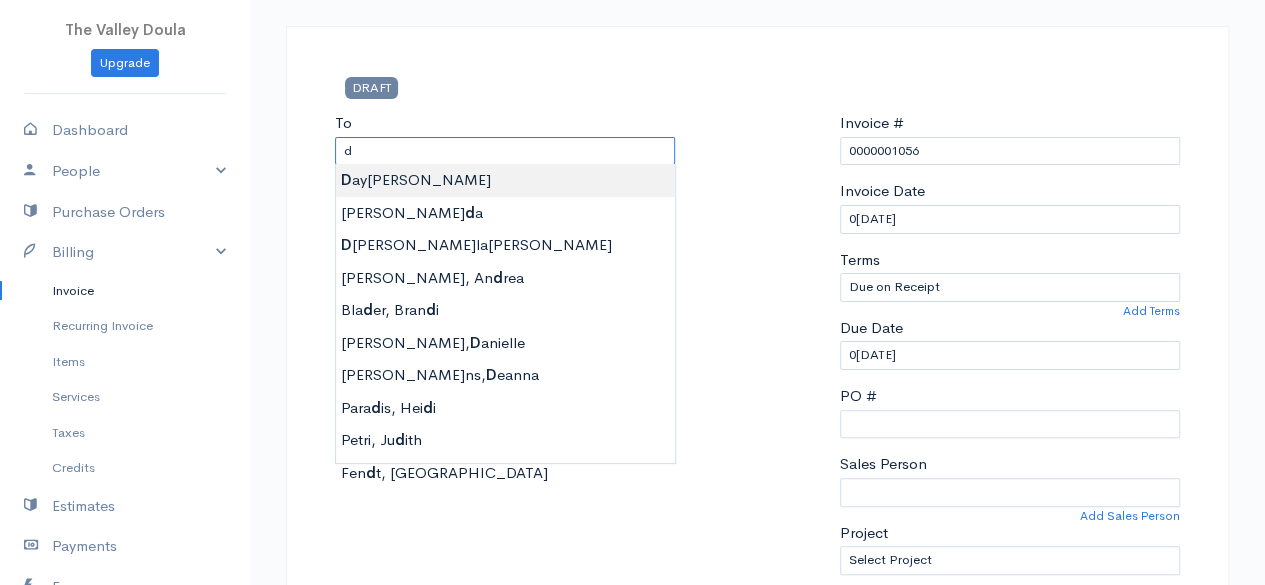 type on "Day, [GEOGRAPHIC_DATA]" 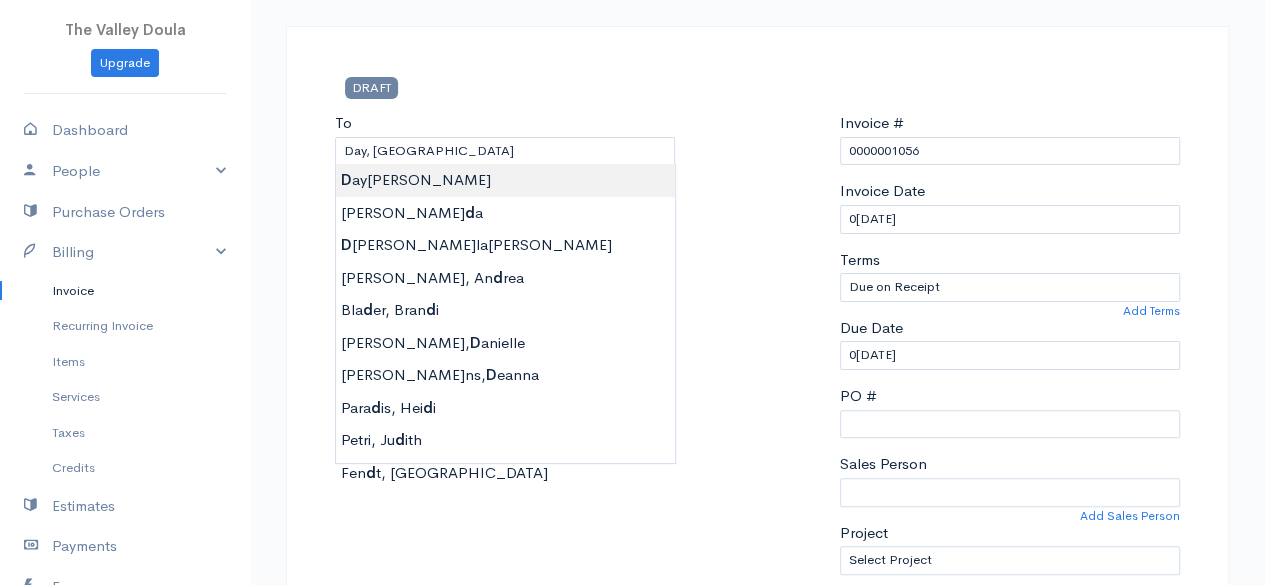 click on "The Valley Doula
Upgrade
Dashboard
People
Clients
Vendors
Staff Users
Purchase Orders
Billing
Invoice
Recurring Invoice
Items
Services
Taxes
Credits
Estimates
Payments
Expenses
Track Time
Projects
Reports
Settings
My Organizations
Logout
Help
@CloudBooksApp 2022
Invoice
New Invoice
DRAFT To Day, [GEOGRAPHIC_DATA] [Choose Country] [GEOGRAPHIC_DATA] [GEOGRAPHIC_DATA] [GEOGRAPHIC_DATA] [GEOGRAPHIC_DATA] [GEOGRAPHIC_DATA] [GEOGRAPHIC_DATA] [US_STATE] [GEOGRAPHIC_DATA] [GEOGRAPHIC_DATA] [GEOGRAPHIC_DATA] [GEOGRAPHIC_DATA] [GEOGRAPHIC_DATA] [GEOGRAPHIC_DATA] [GEOGRAPHIC_DATA] Kip" at bounding box center [632, 764] 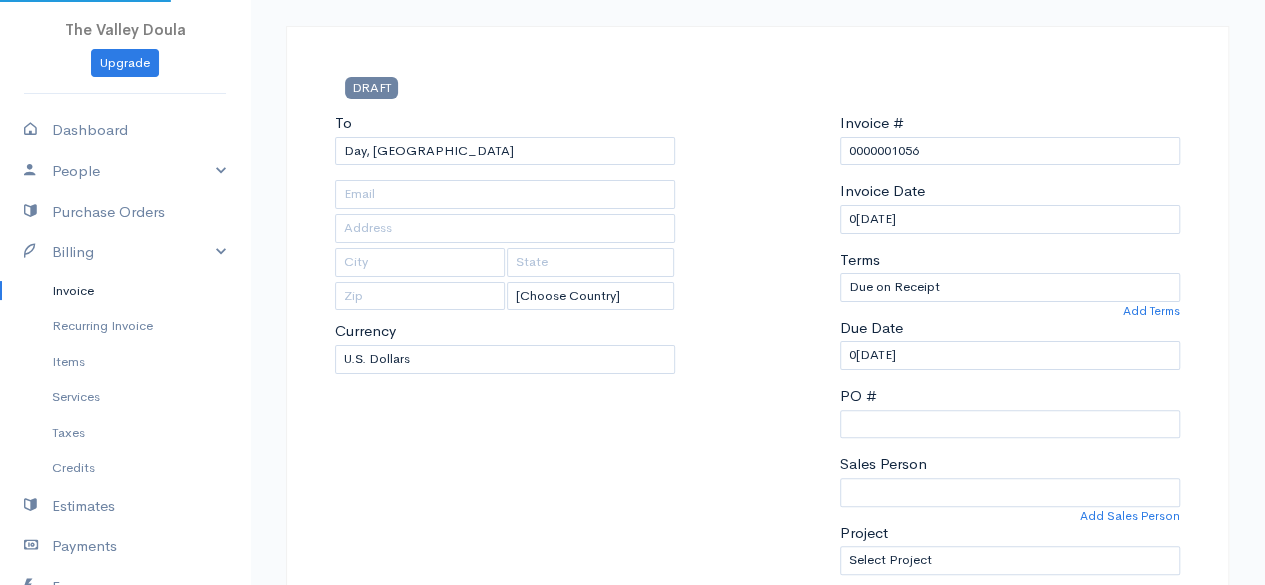 type on "[EMAIL_ADDRESS][DOMAIN_NAME]" 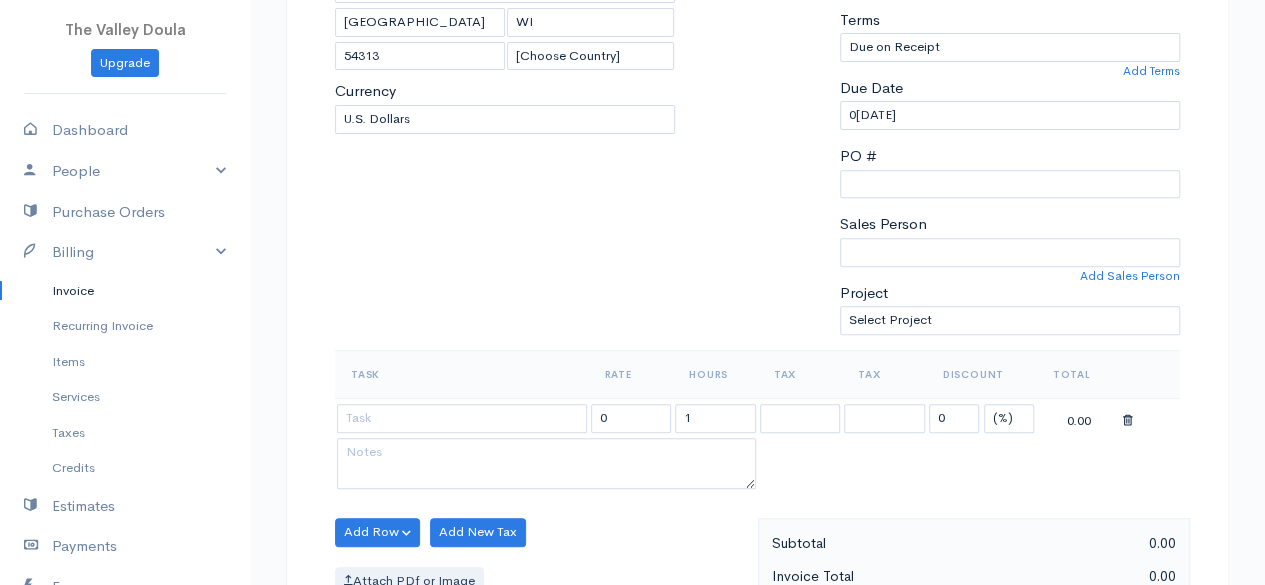 scroll, scrollTop: 100, scrollLeft: 0, axis: vertical 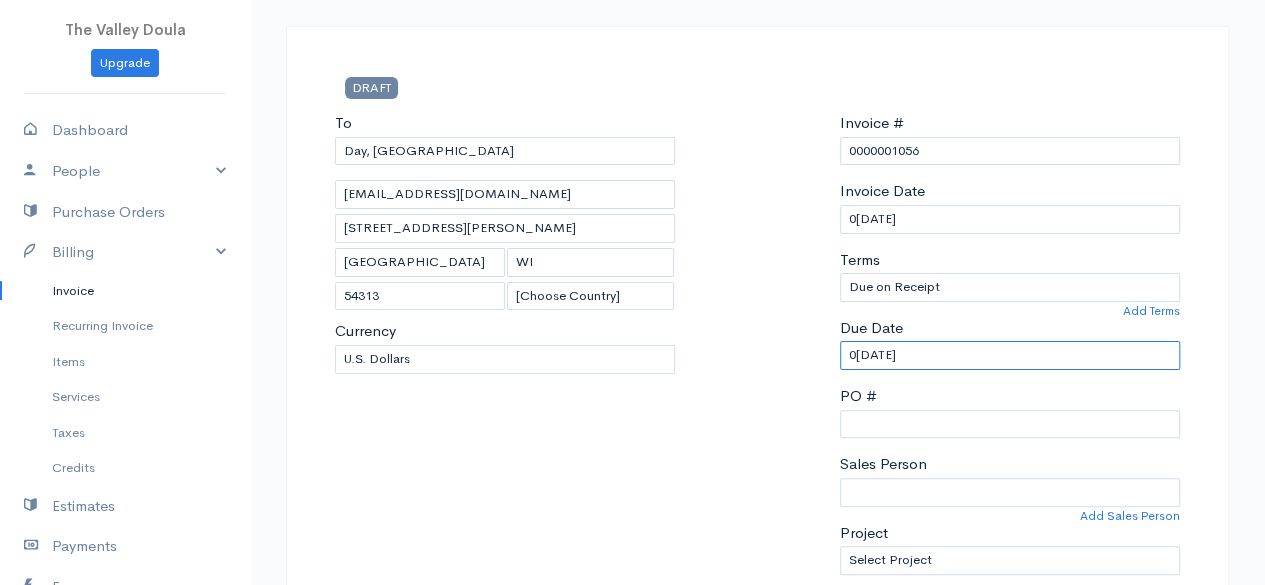 click on "0[DATE]" at bounding box center (1010, 355) 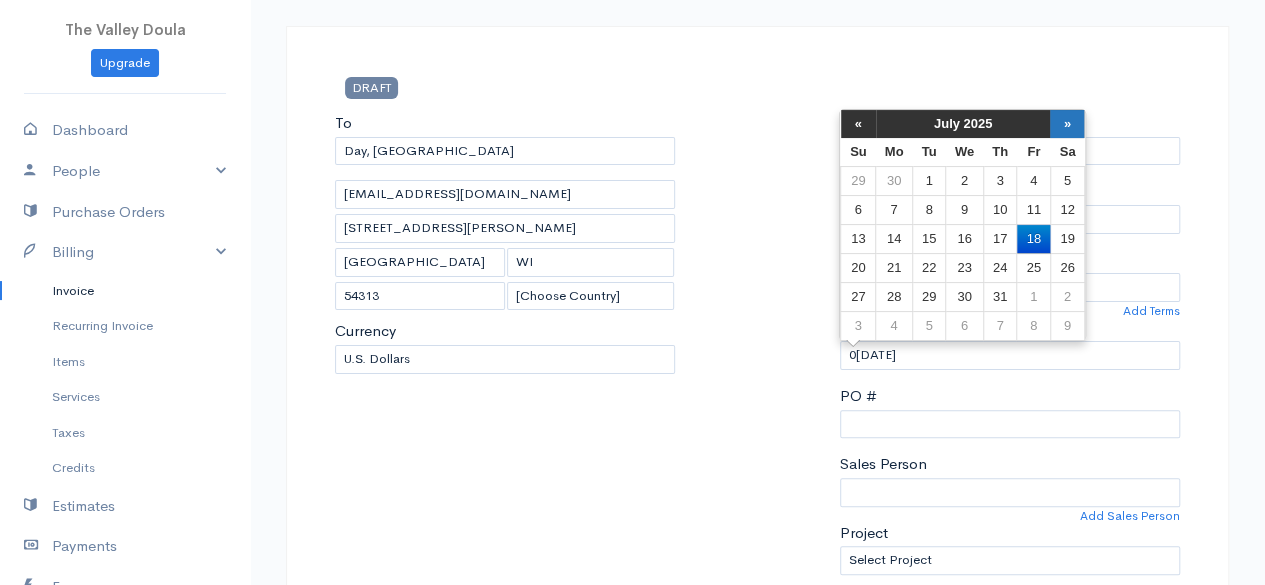 click on "»" at bounding box center [1067, 124] 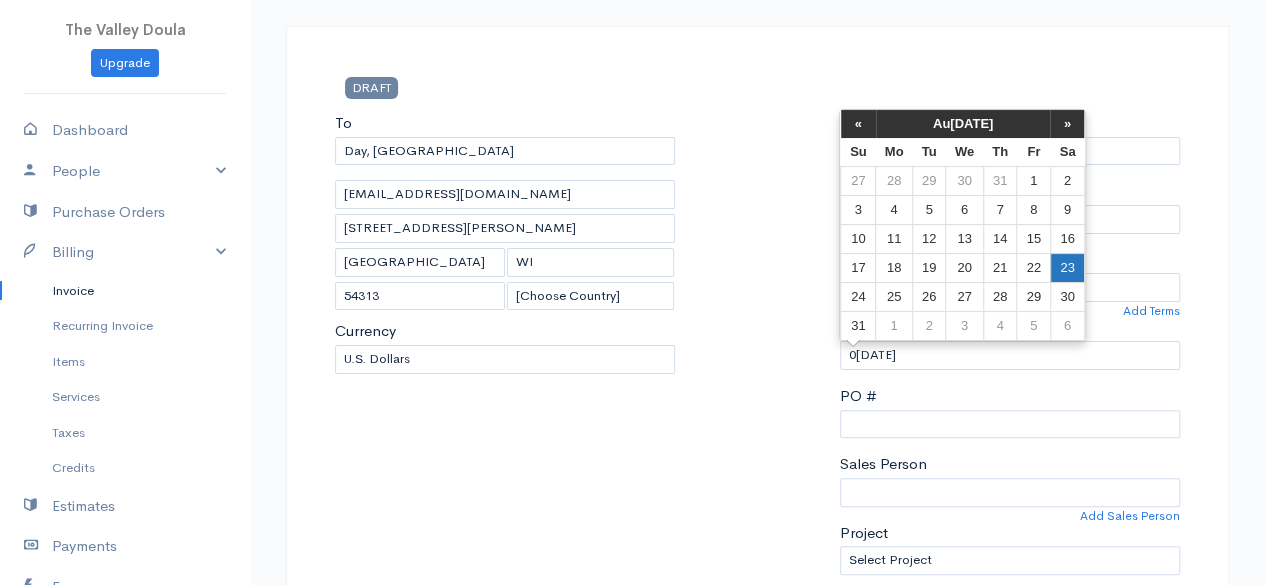 click on "23" at bounding box center [1067, 267] 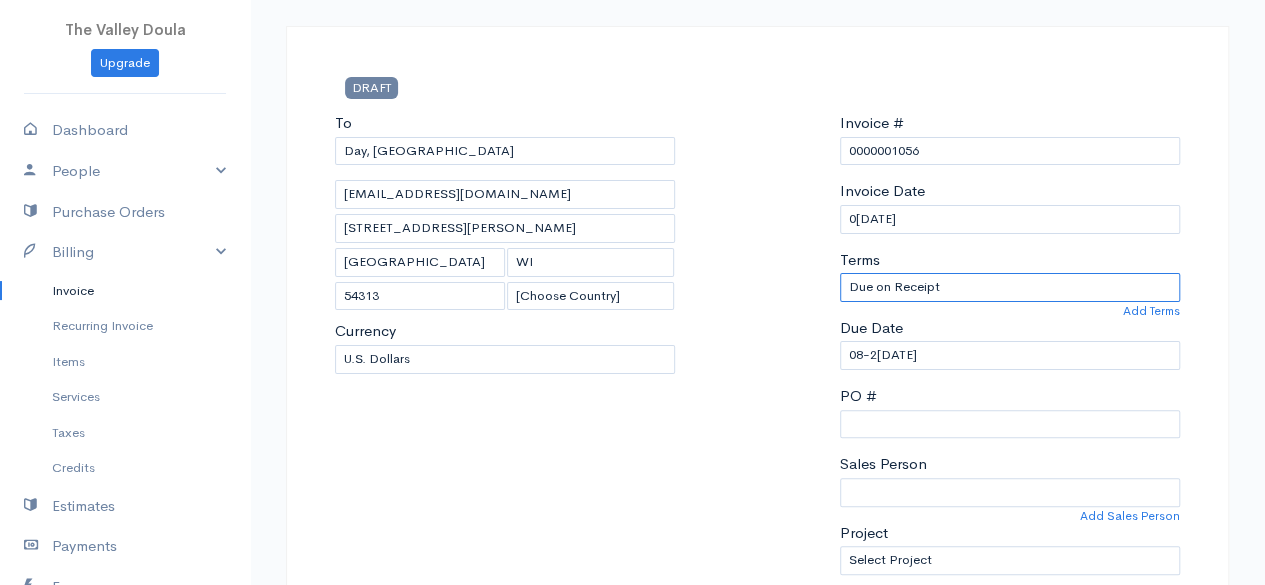 click on "Due on Receipt After 7 days After 15 days After 30 days After 45 days After 60 days By 37 weeks" at bounding box center (1010, 287) 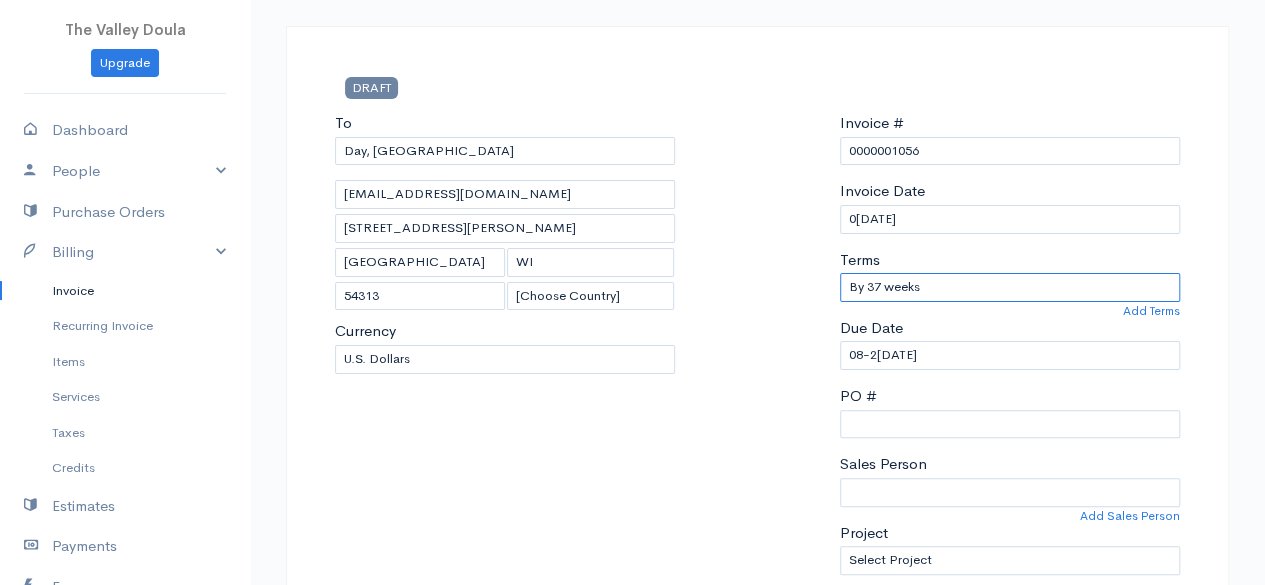 click on "Due on Receipt After 7 days After 15 days After 30 days After 45 days After 60 days By 37 weeks" at bounding box center (1010, 287) 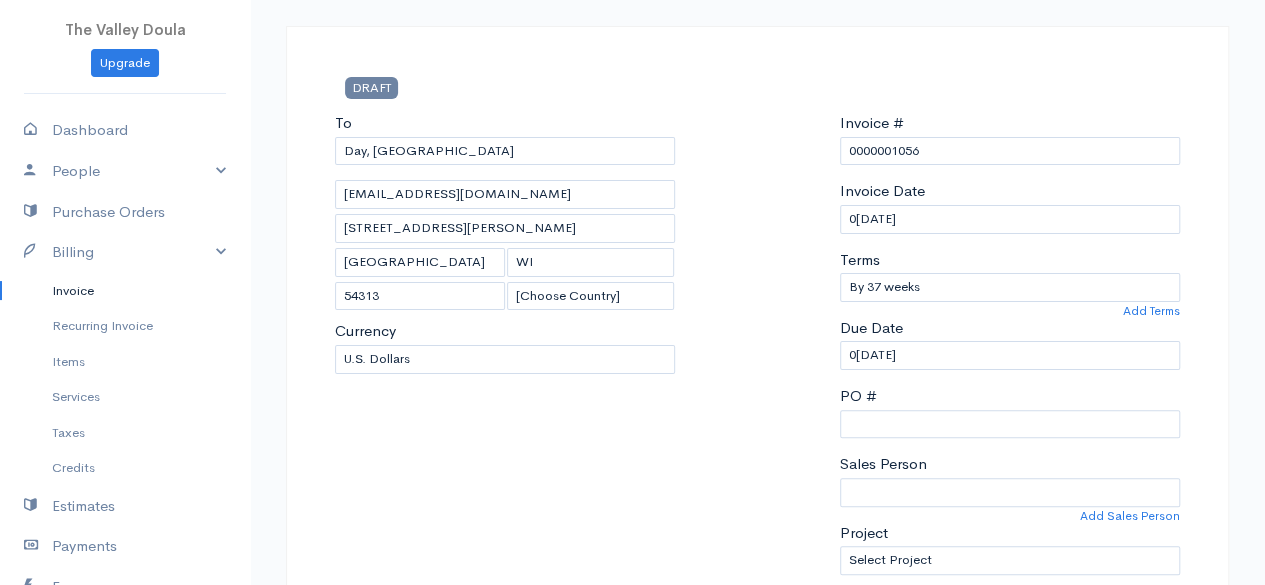 click at bounding box center [757, 351] 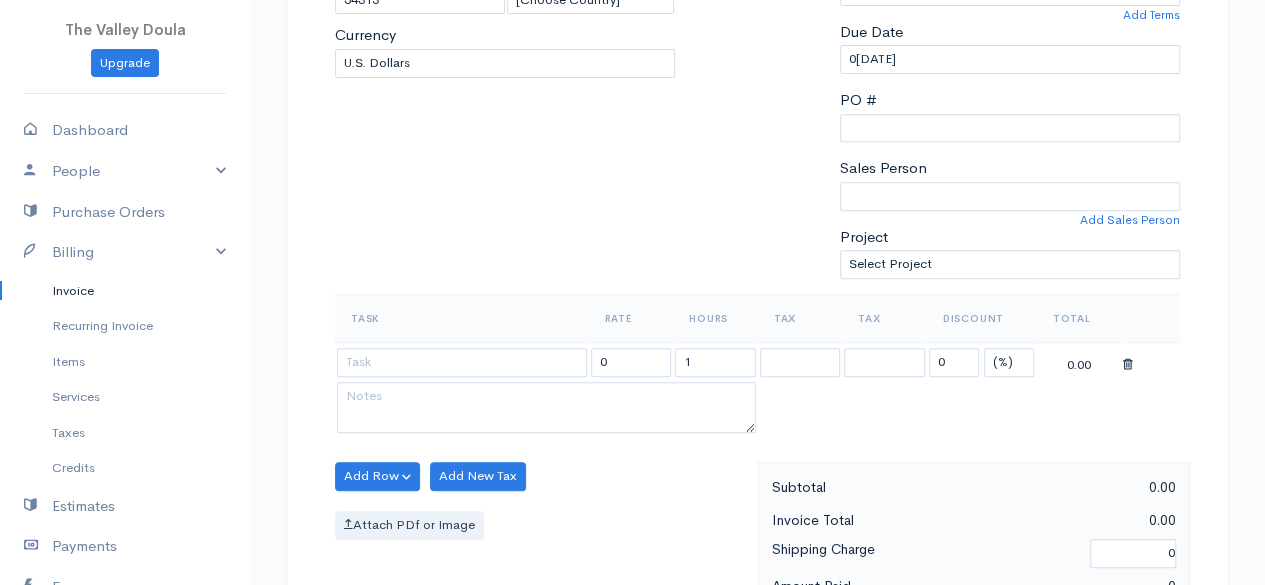 scroll, scrollTop: 400, scrollLeft: 0, axis: vertical 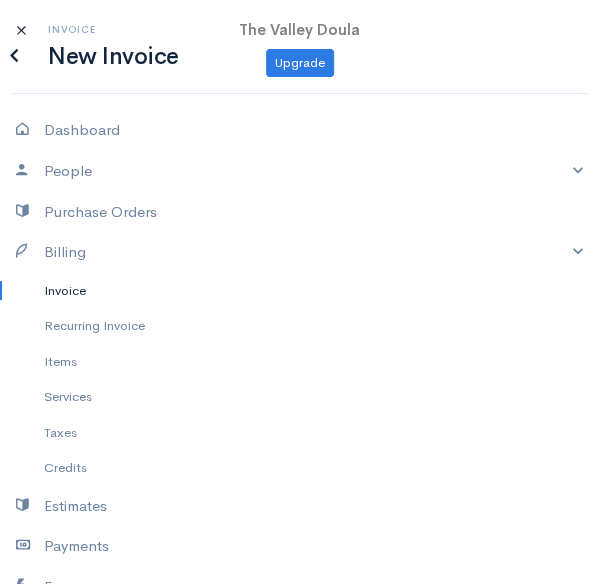 click on "Invoice
New Invoice" at bounding box center (299, 47) 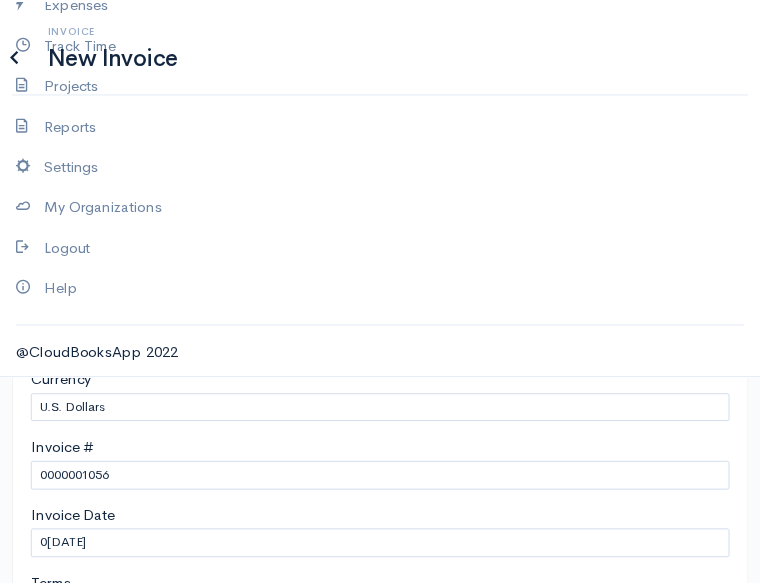 scroll, scrollTop: 600, scrollLeft: 0, axis: vertical 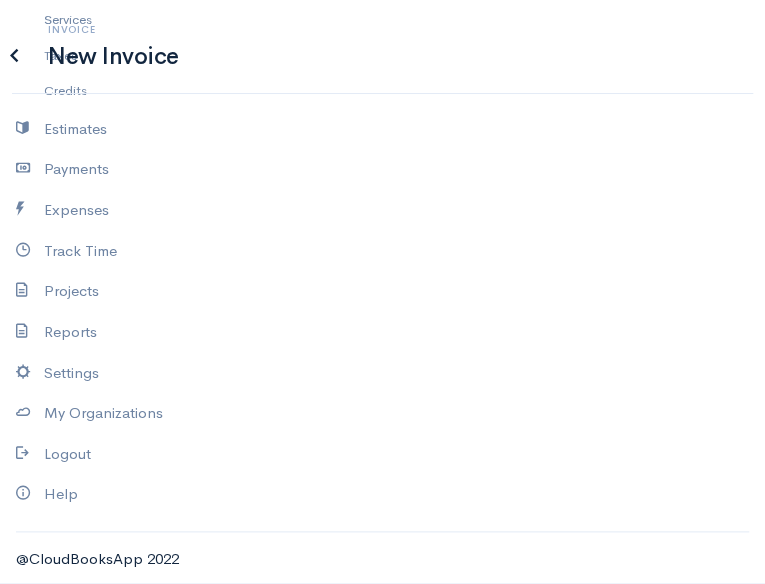 click at bounding box center [136, 998] 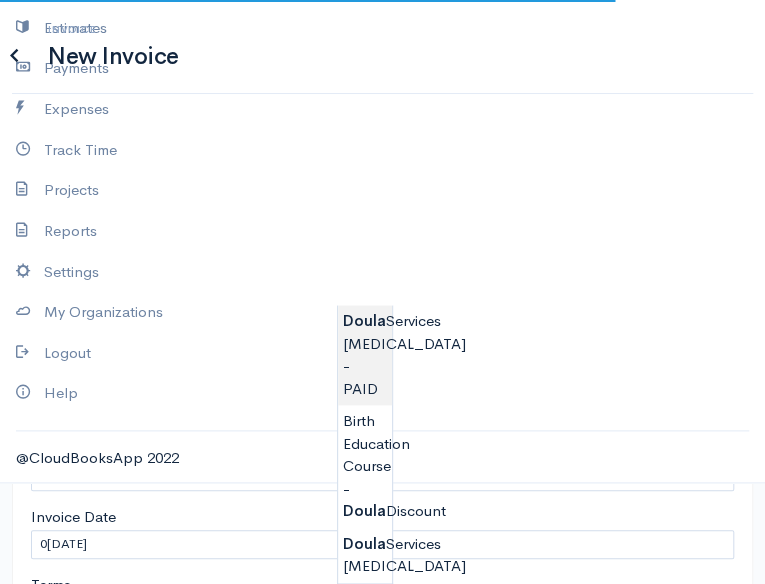 type on "Doula Services [MEDICAL_DATA] - PAID" 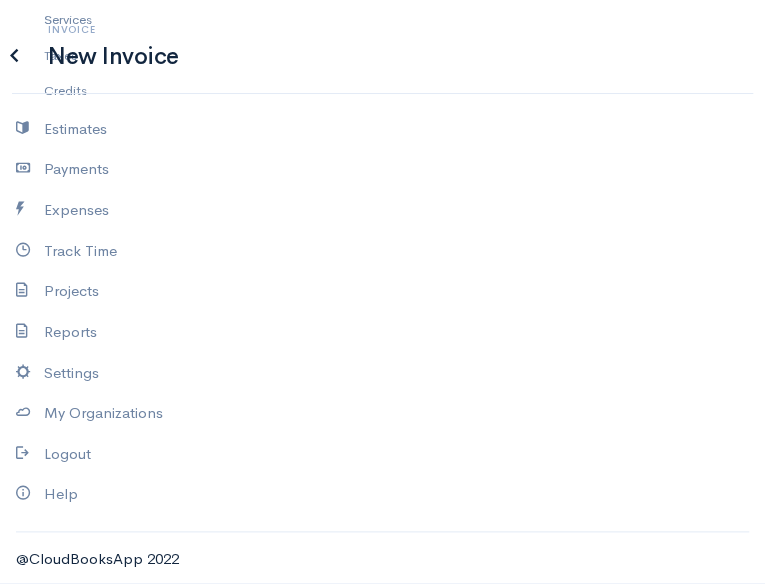 drag, startPoint x: 398, startPoint y: 213, endPoint x: 283, endPoint y: 209, distance: 115.06954 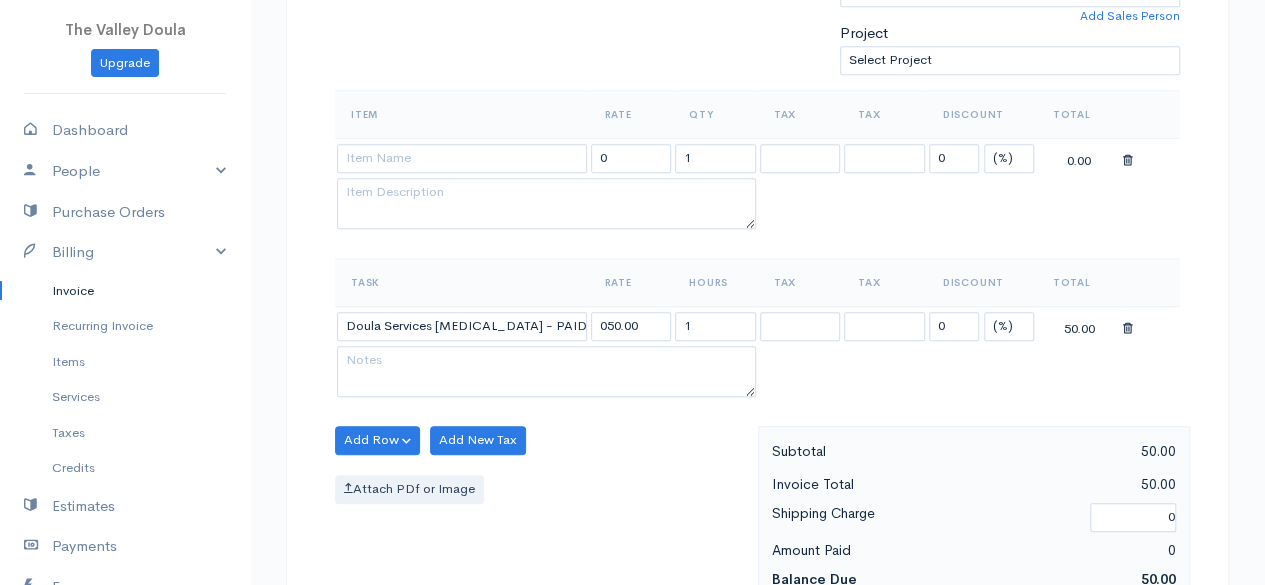 click at bounding box center [1128, 329] 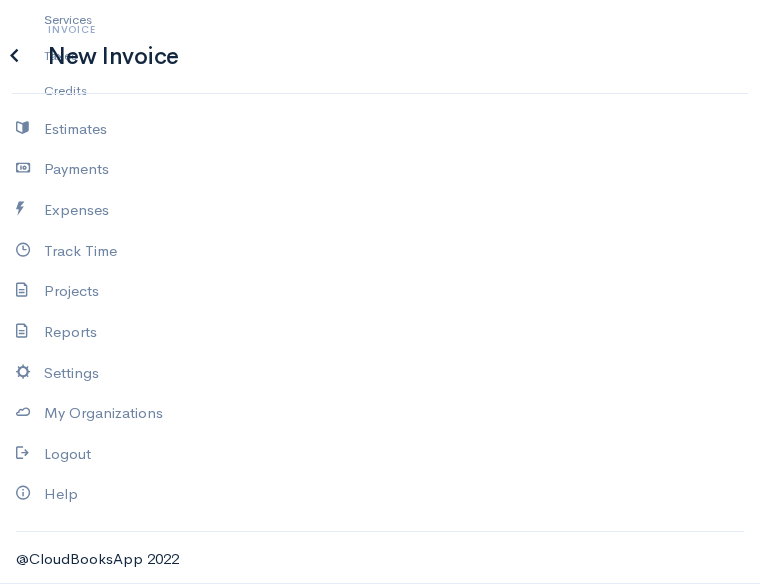 scroll, scrollTop: 542, scrollLeft: 0, axis: vertical 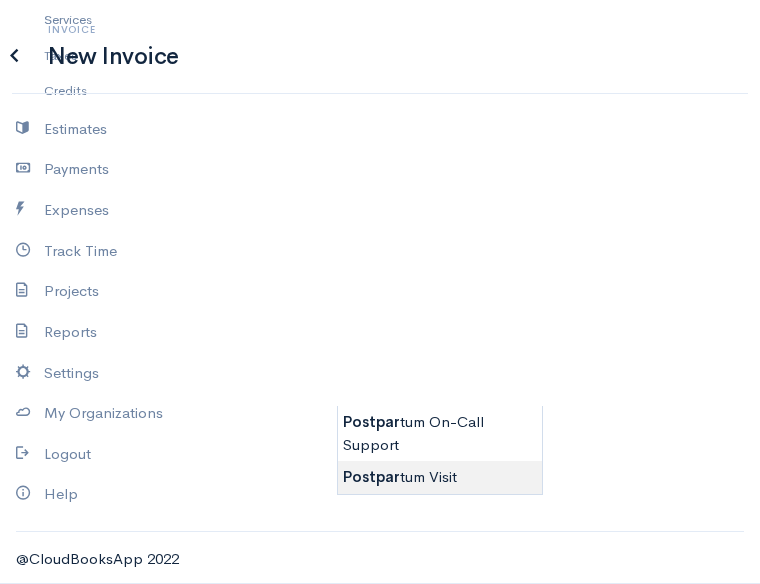 type on "[MEDICAL_DATA] Visit" 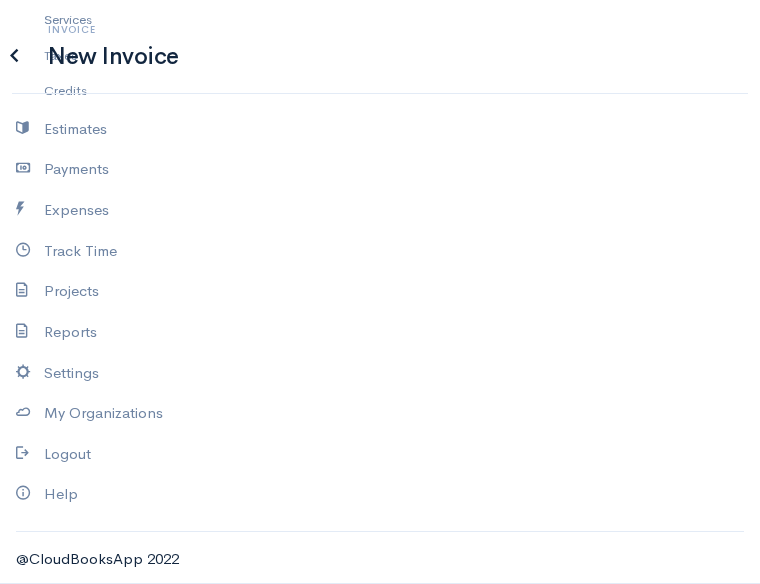 click on "The Valley Doula
Upgrade
Dashboard
People
Clients
Vendors
Staff Users
Purchase Orders
Billing
Invoice
Recurring Invoice
Items
Services
Taxes
Credits
Estimates
Payments
Expenses
Track Time
Projects
Reports
Settings
My Organizations
Logout
Help
@CloudBooksApp 2022
Invoice
New Invoice
DRAFT To Day,[PERSON_NAME]a [EMAIL_ADDRESS][DOMAIN_NAME] [STREET_ADDRESS][PERSON_NAME] [GEOGRAPHIC_DATA] [GEOGRAPHIC_DATA] 54313 [Choose Country] [GEOGRAPHIC_DATA] [GEOGRAPHIC_DATA] [GEOGRAPHIC_DATA] [GEOGRAPHIC_DATA] [GEOGRAPHIC_DATA] [GEOGRAPHIC_DATA] [US_STATE] [GEOGRAPHIC_DATA] [GEOGRAPHIC_DATA]" at bounding box center [380, 103] 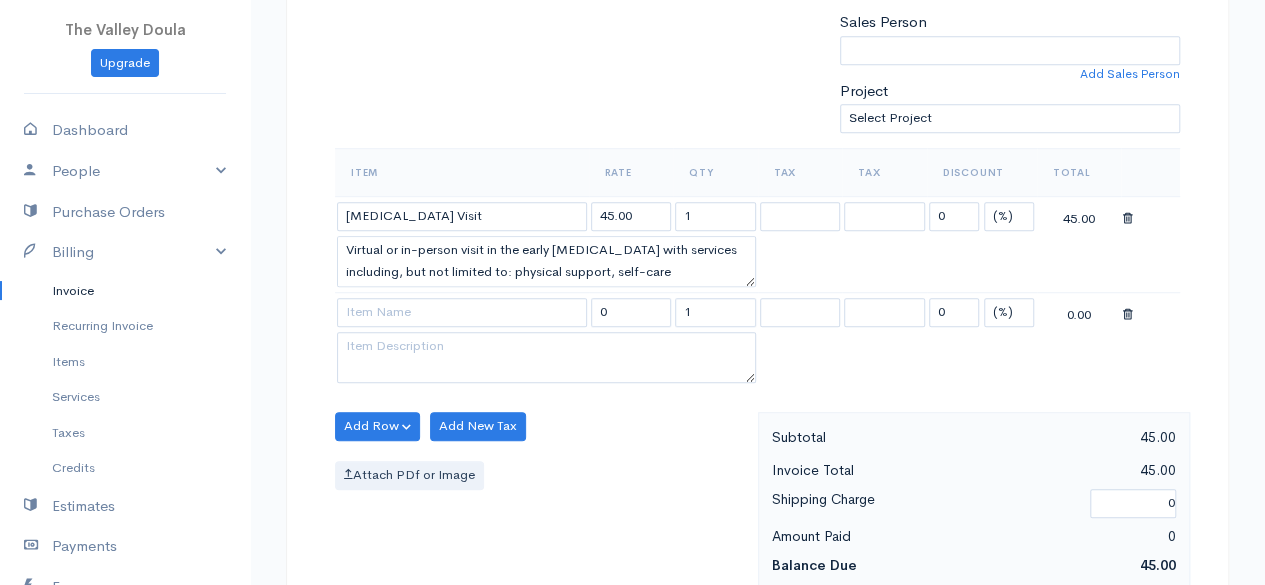 click at bounding box center (1128, 315) 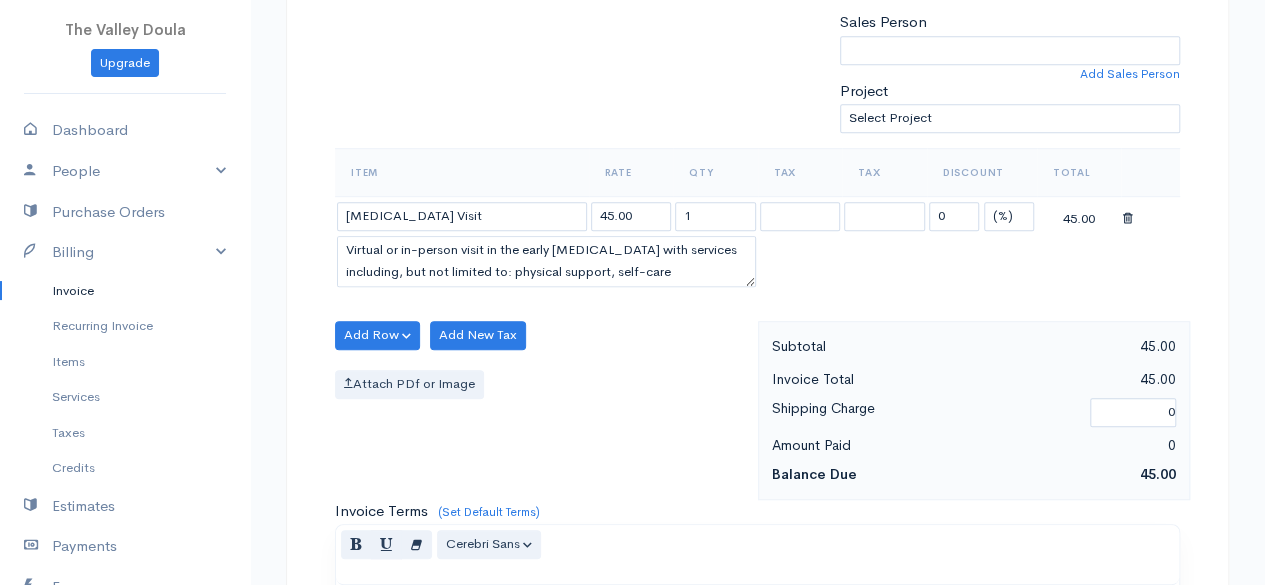 click on "Item" at bounding box center [462, 172] 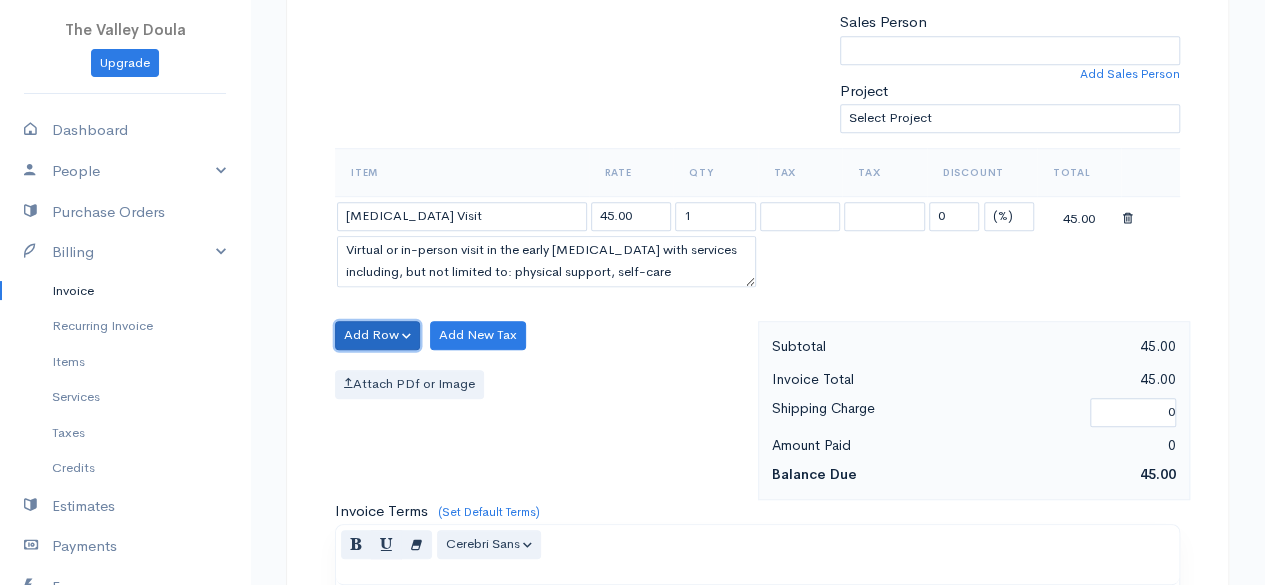click on "Add Row" at bounding box center (377, 335) 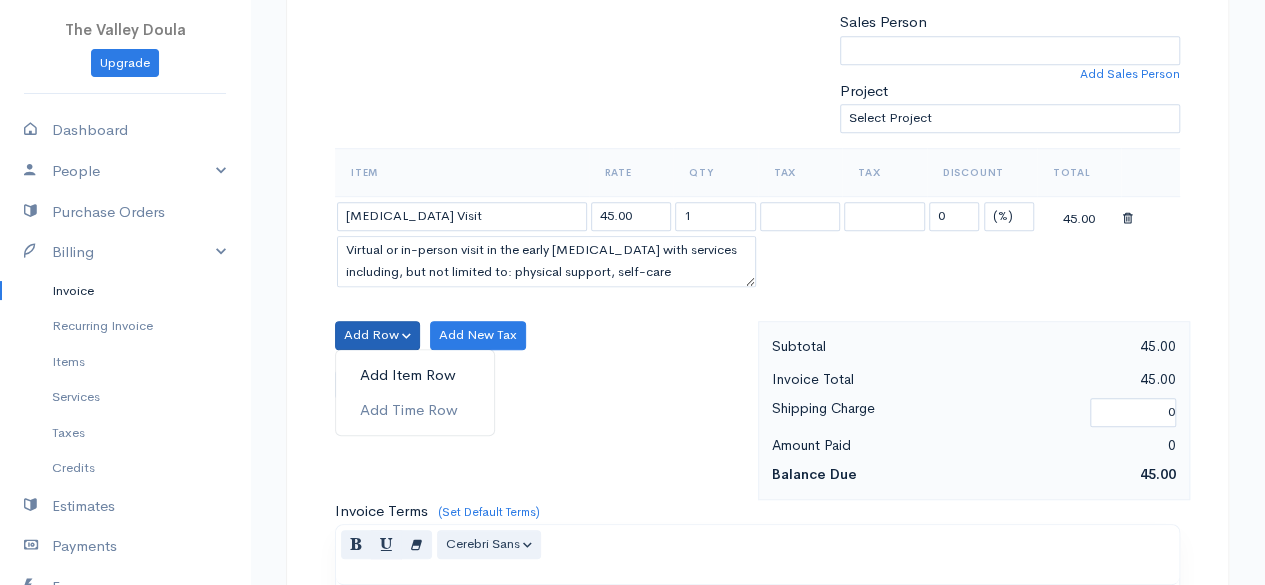 click on "Add Item Row" at bounding box center (415, 375) 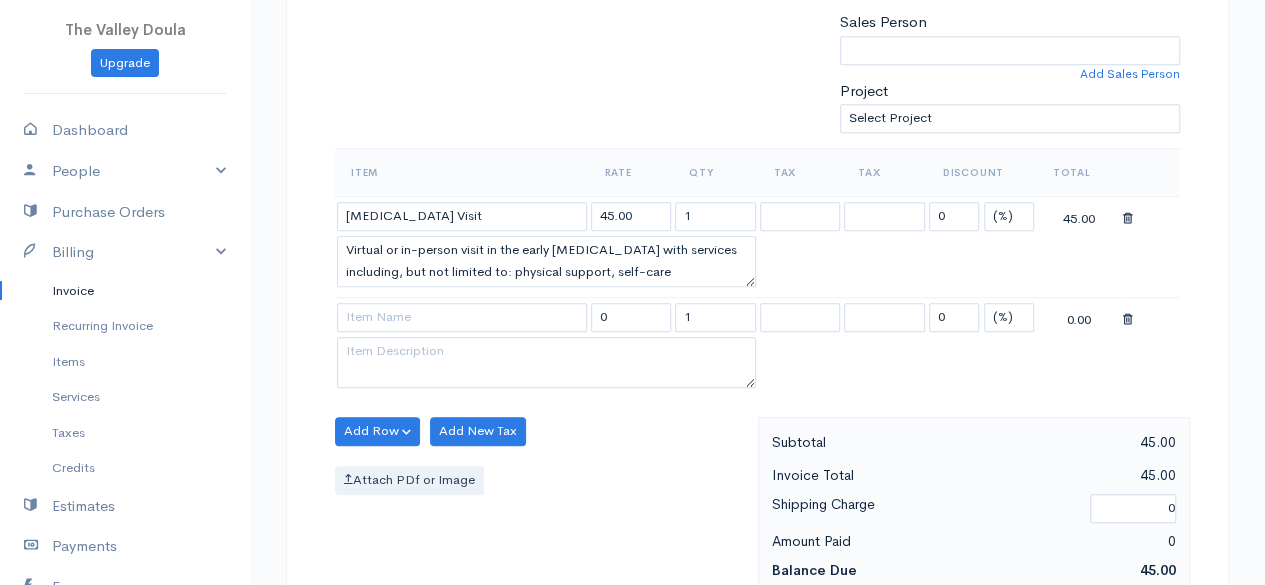 drag, startPoint x: 318, startPoint y: 321, endPoint x: 318, endPoint y: 181, distance: 140 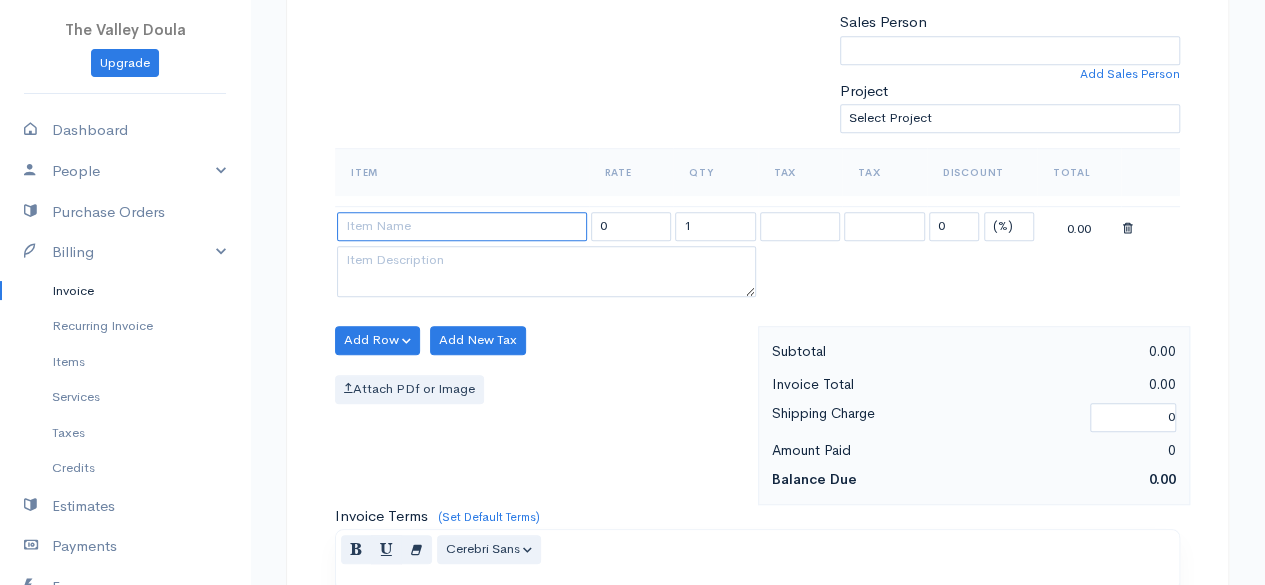 click at bounding box center (462, 226) 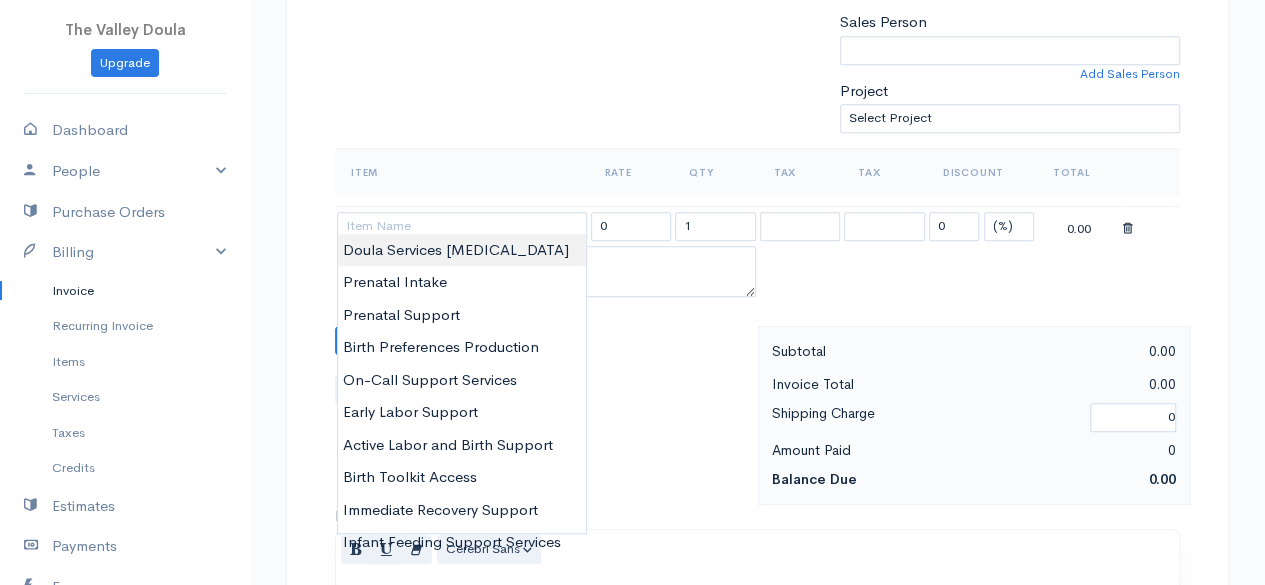 type on "Doula Services [MEDICAL_DATA]" 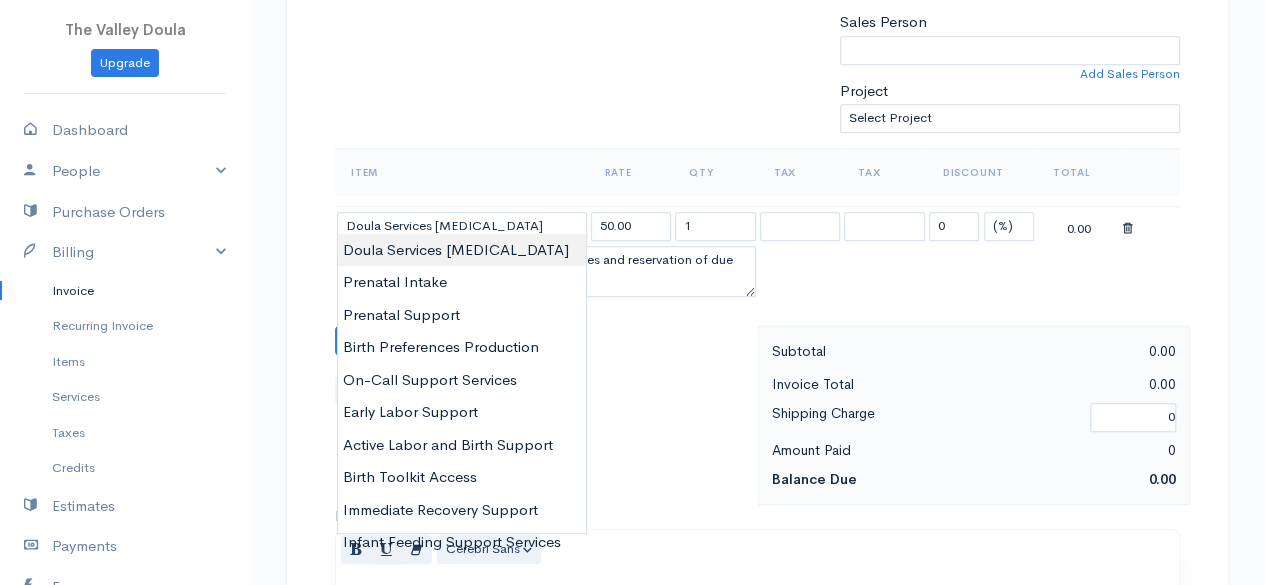 click on "The Valley Doula
Upgrade
Dashboard
People
Clients
Vendors
Staff Users
Purchase Orders
Billing
Invoice
Recurring Invoice
Items
Services
Taxes
Credits
Estimates
Payments
Expenses
Track Time
Projects
Reports
Settings
My Organizations
Logout
Help
@CloudBooksApp 2022
Invoice
New Invoice
DRAFT To Day,[PERSON_NAME]a [EMAIL_ADDRESS][DOMAIN_NAME] [STREET_ADDRESS][PERSON_NAME] [GEOGRAPHIC_DATA] [GEOGRAPHIC_DATA] 54313 [Choose Country] [GEOGRAPHIC_DATA] [GEOGRAPHIC_DATA] [GEOGRAPHIC_DATA] [GEOGRAPHIC_DATA] [GEOGRAPHIC_DATA] [GEOGRAPHIC_DATA] [US_STATE] [GEOGRAPHIC_DATA] [GEOGRAPHIC_DATA]" at bounding box center [632, 327] 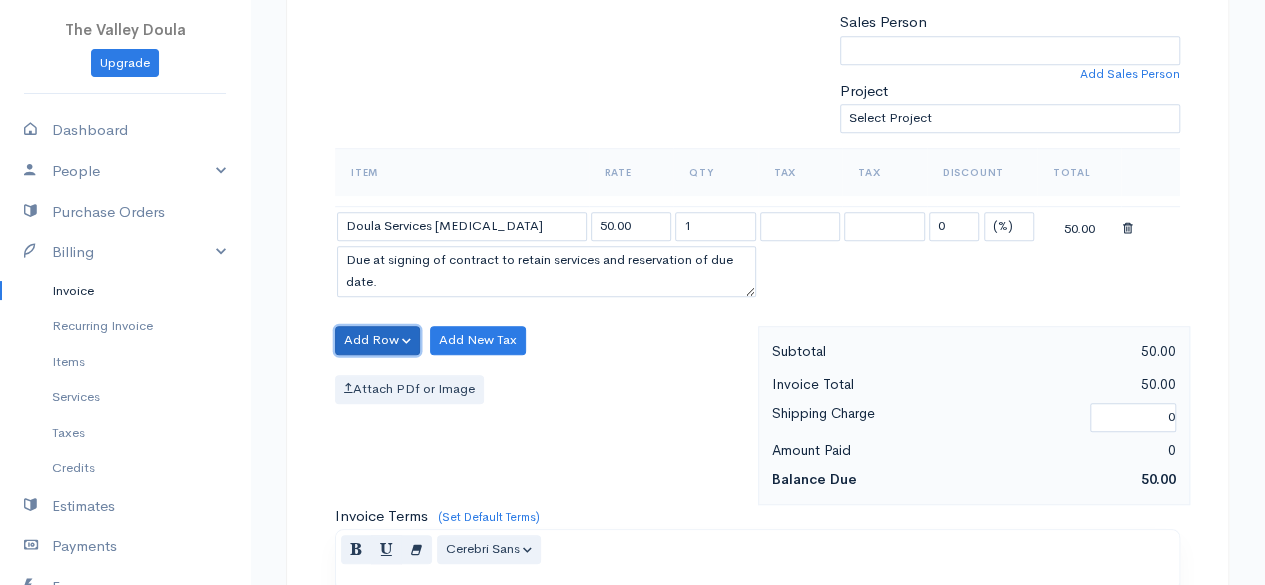 click on "Add Row" at bounding box center (377, 340) 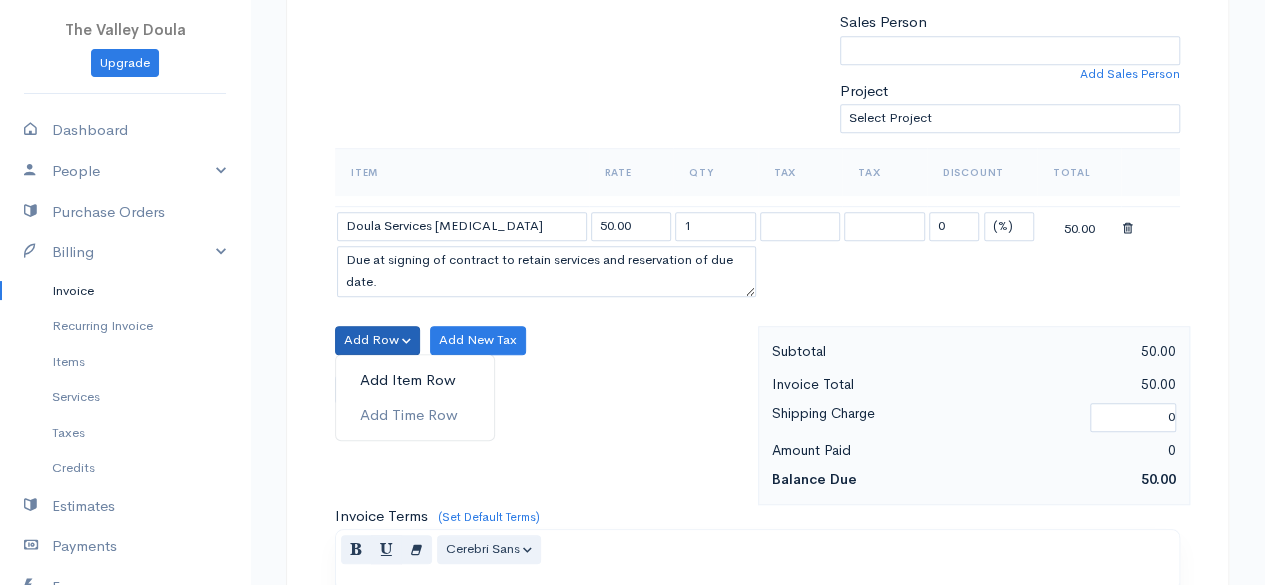 click on "Add Item Row" at bounding box center (415, 380) 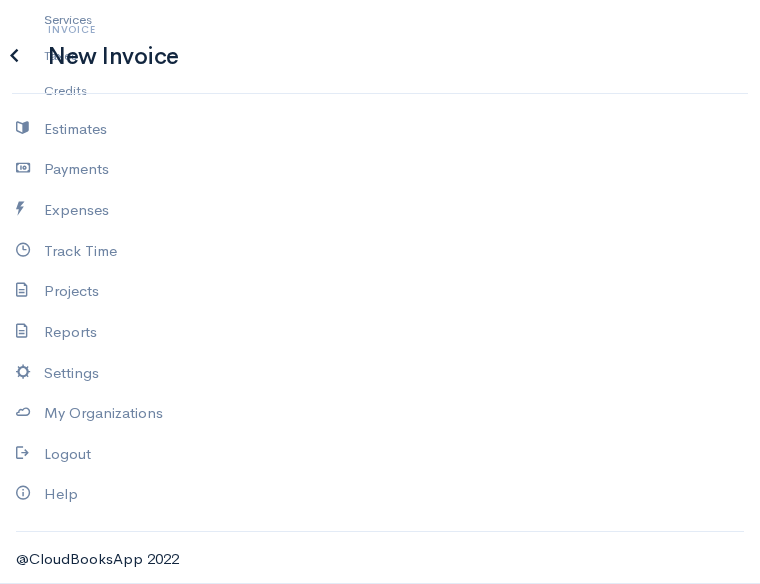 click at bounding box center (136, 1133) 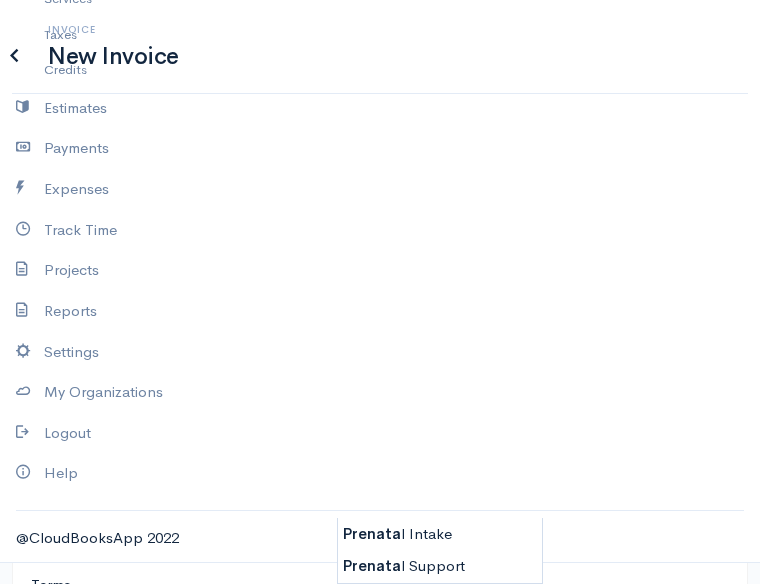 type on "Prenatal Intake" 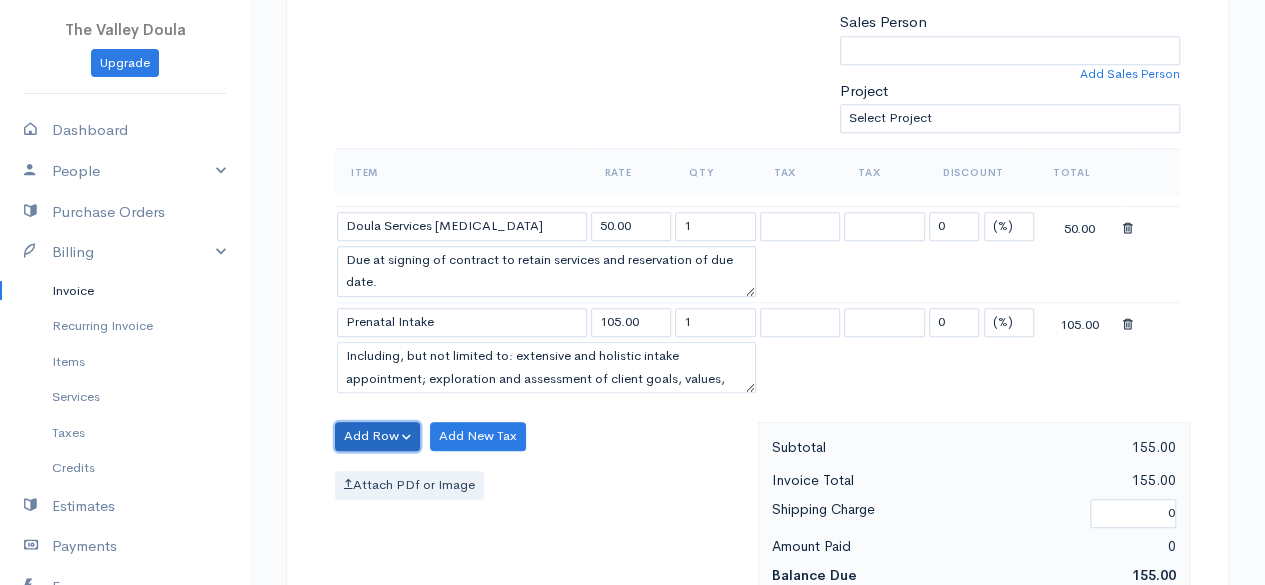 click on "Add Row" at bounding box center (377, 436) 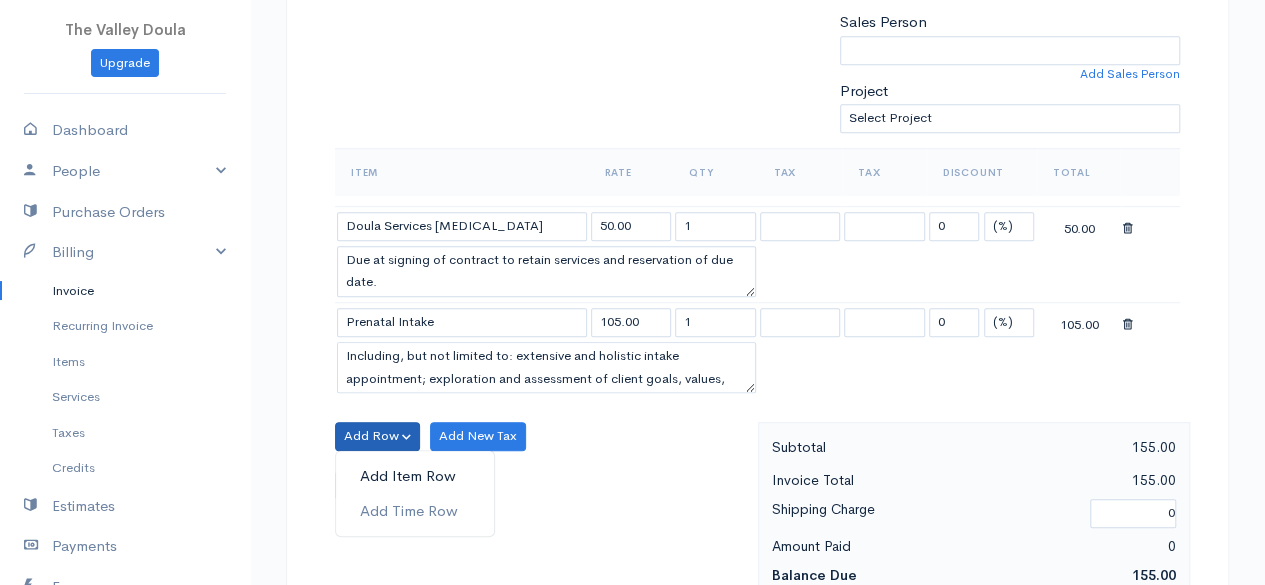 click on "Add Item Row" at bounding box center [415, 476] 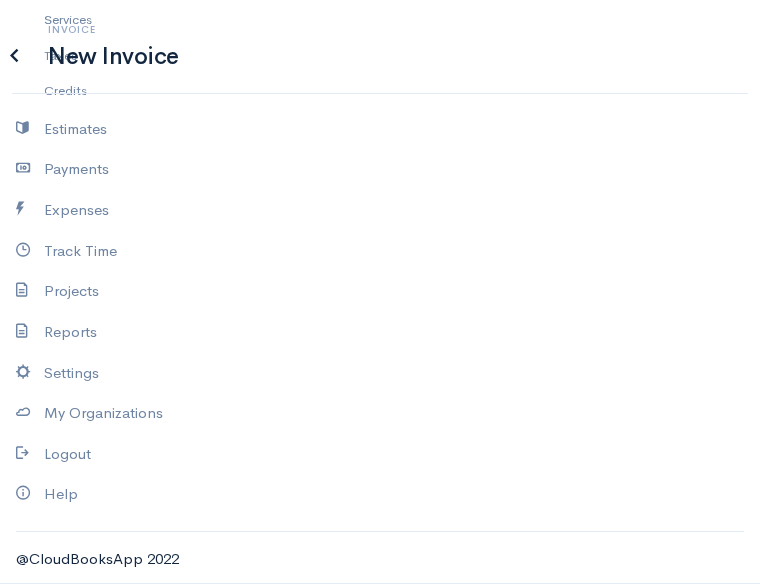 scroll, scrollTop: 46, scrollLeft: 0, axis: vertical 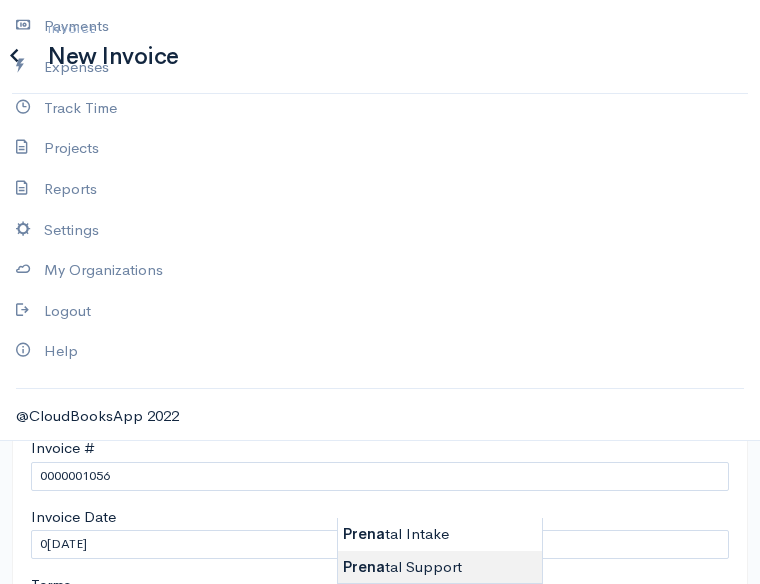 type on "Prenatal Support" 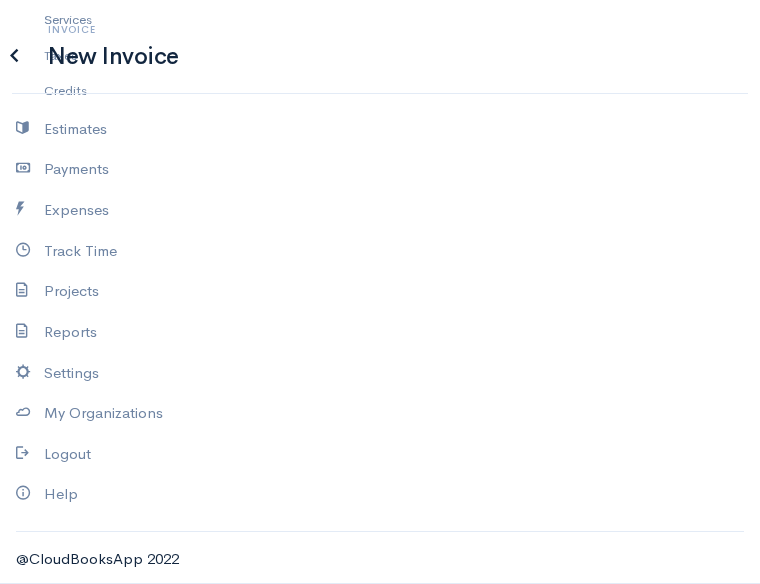 click on "The Valley Doula
Upgrade
Dashboard
People
Clients
Vendors
Staff Users
Purchase Orders
Billing
Invoice
Recurring Invoice
Items
Services
Taxes
Credits
Estimates
Payments
Expenses
Track Time
Projects
Reports
Settings
My Organizations
Logout
Help
@CloudBooksApp 2022
Invoice
New Invoice
DRAFT To Day,[PERSON_NAME]a [EMAIL_ADDRESS][DOMAIN_NAME] [STREET_ADDRESS][PERSON_NAME] [GEOGRAPHIC_DATA] [GEOGRAPHIC_DATA] 54313 [Choose Country] [GEOGRAPHIC_DATA] [GEOGRAPHIC_DATA] [GEOGRAPHIC_DATA] [GEOGRAPHIC_DATA] [GEOGRAPHIC_DATA] [GEOGRAPHIC_DATA] [US_STATE] [GEOGRAPHIC_DATA] [GEOGRAPHIC_DATA]" at bounding box center (380, 103) 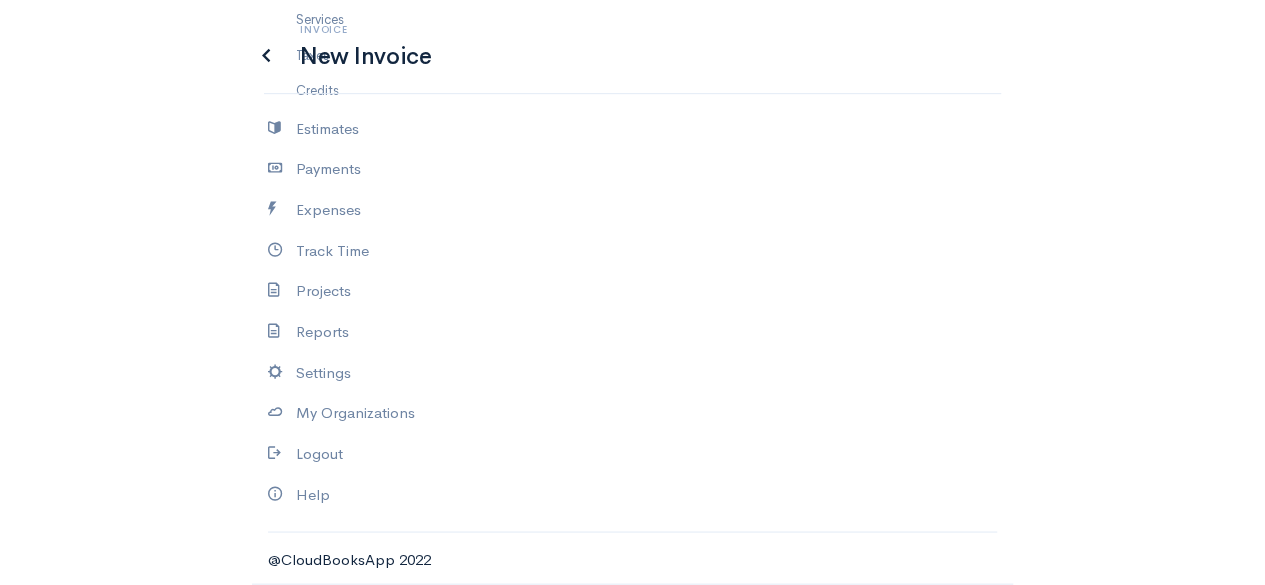 scroll, scrollTop: 375, scrollLeft: 0, axis: vertical 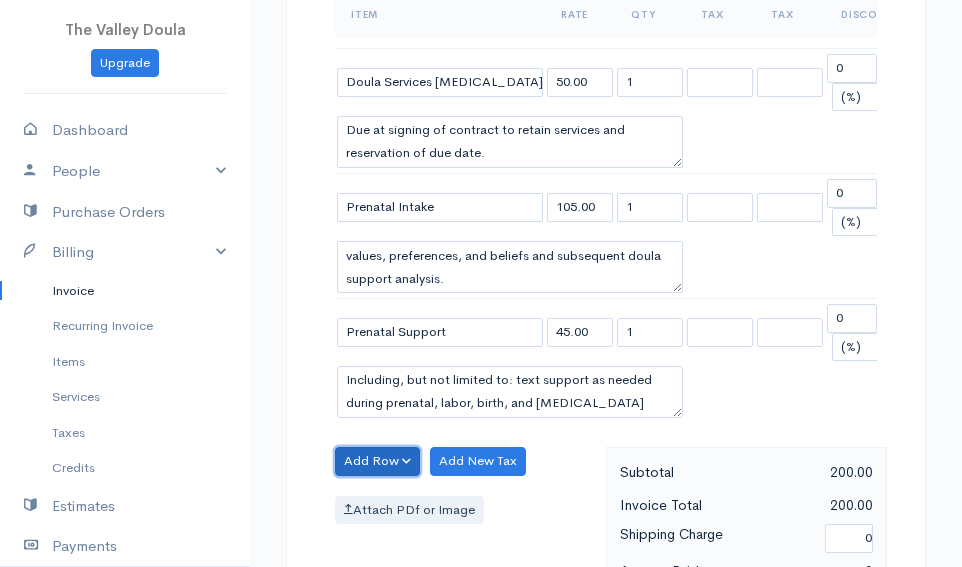 click on "Add Row" at bounding box center (377, 461) 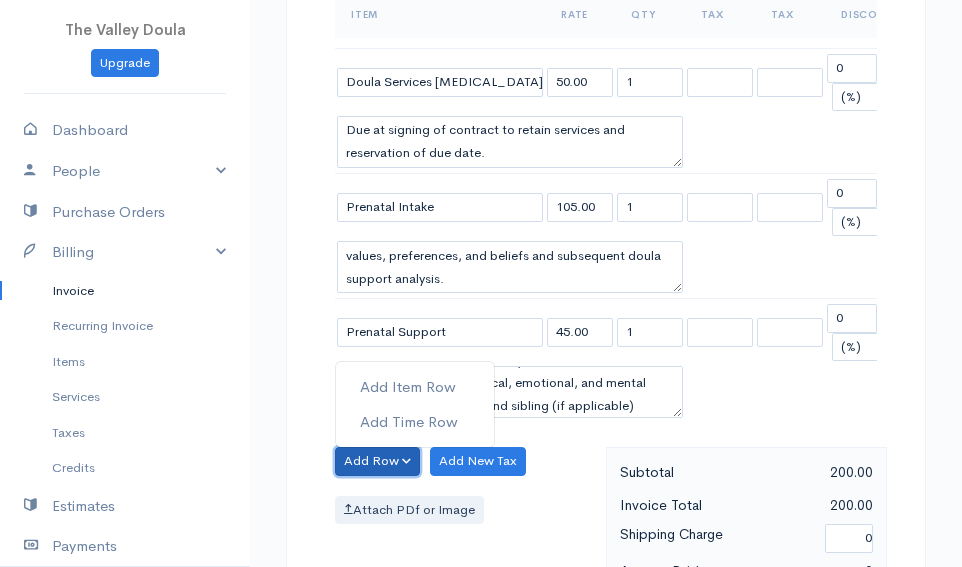 scroll, scrollTop: 182, scrollLeft: 0, axis: vertical 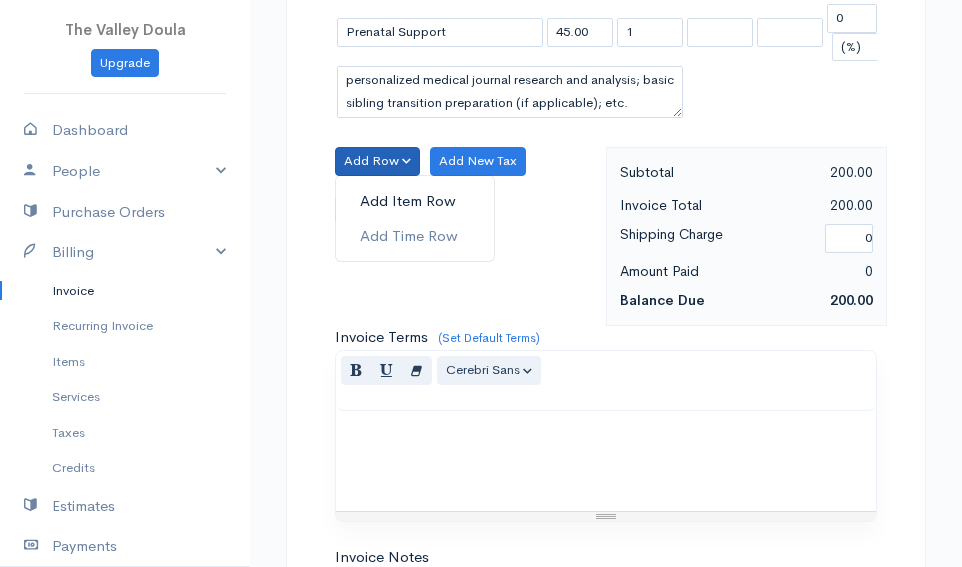 click on "Add Item Row" at bounding box center [415, 201] 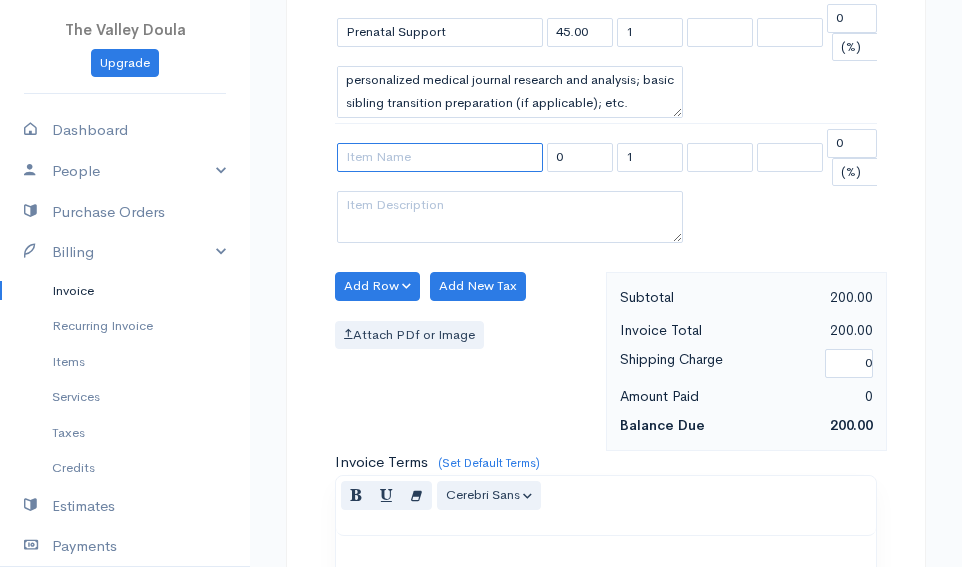 click at bounding box center (440, 157) 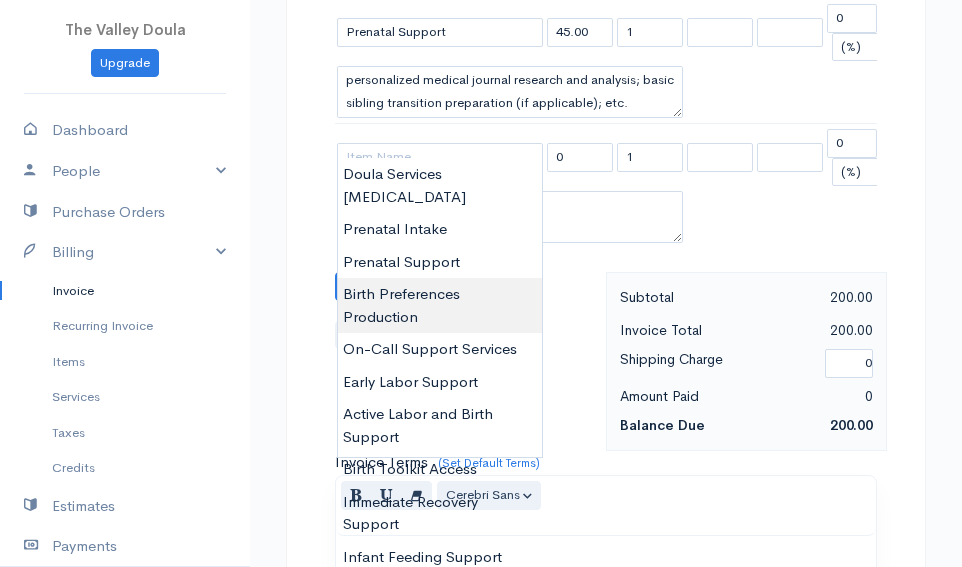 type on "Birth Preferences Production" 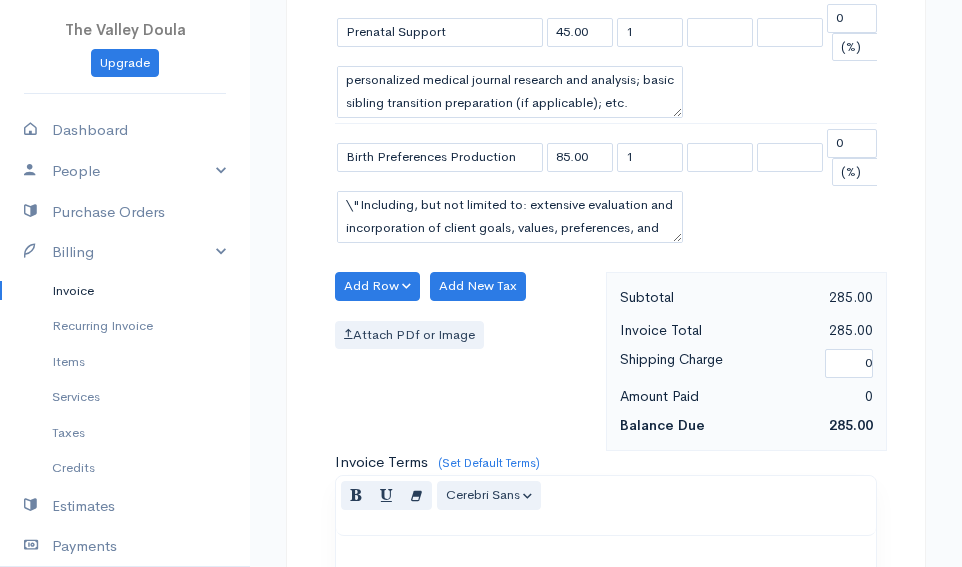click on "The Valley Doula
Upgrade
Dashboard
People
Clients
Vendors
Staff Users
Purchase Orders
Billing
Invoice
Recurring Invoice
Items
Services
Taxes
Credits
Estimates
Payments
Expenses
Track Time
Projects
Reports
Settings
My Organizations
Logout
Help
@CloudBooksApp 2022
Invoice
New Invoice
DRAFT To Day,[PERSON_NAME]a [EMAIL_ADDRESS][DOMAIN_NAME] [STREET_ADDRESS][PERSON_NAME] [GEOGRAPHIC_DATA] [GEOGRAPHIC_DATA] 54313 [Choose Country] [GEOGRAPHIC_DATA] [GEOGRAPHIC_DATA] [GEOGRAPHIC_DATA] [GEOGRAPHIC_DATA] [GEOGRAPHIC_DATA] [GEOGRAPHIC_DATA] [US_STATE] [GEOGRAPHIC_DATA] [GEOGRAPHIC_DATA]" at bounding box center (481, 71) 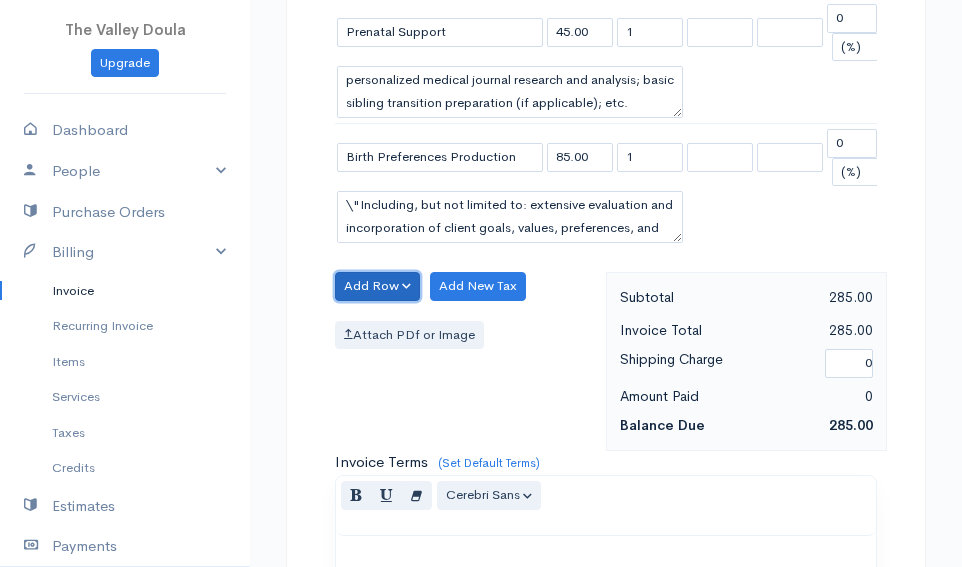 click on "Add Row" at bounding box center [377, 286] 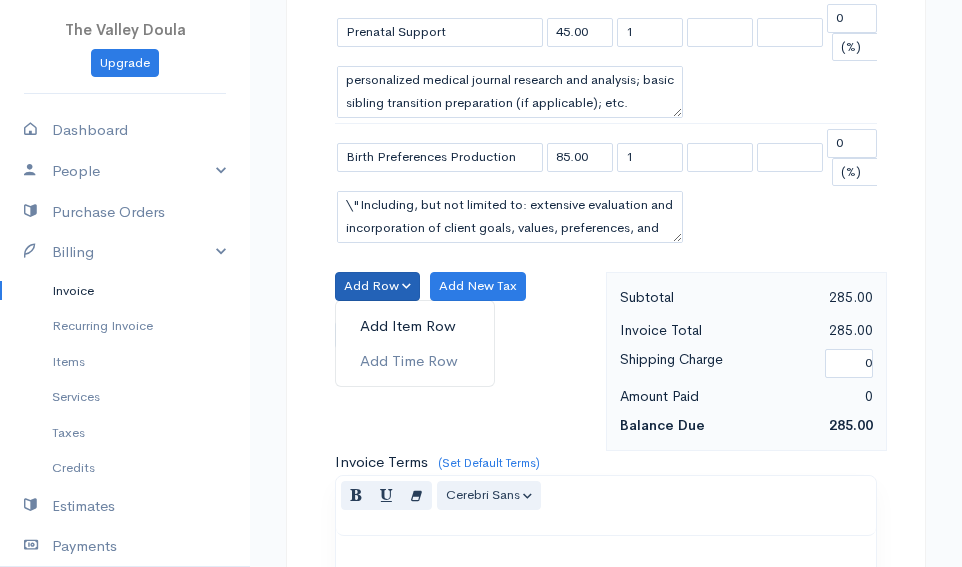 click on "Add Item Row" at bounding box center (415, 326) 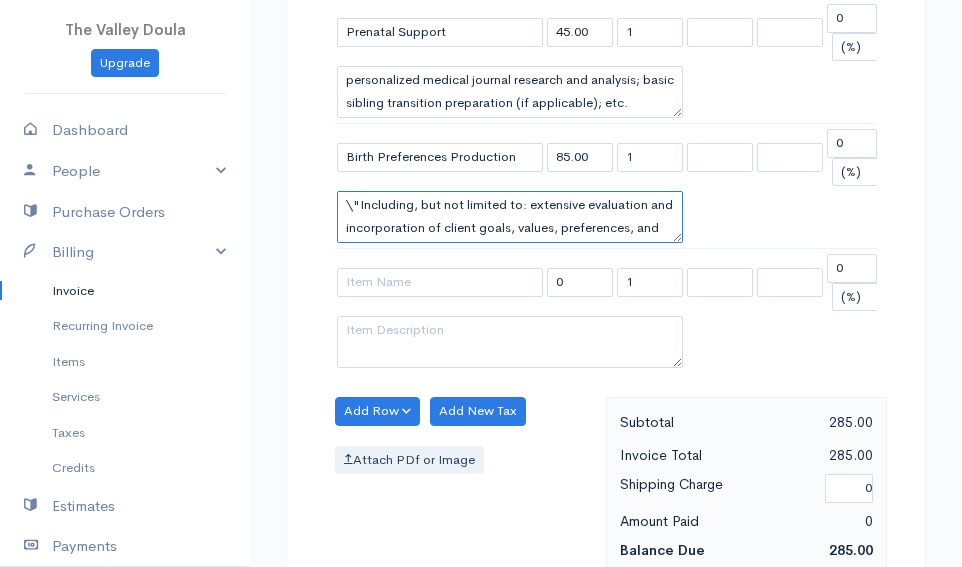 click on "\"Including, but not limited to: extensive evaluation and incorporation of client goals, values, preferences, and beliefs; inclusion of team mentality statement; education and evidence-based information for choices such as monitoring, induction, augmentation, environment, during labor, [MEDICAL_DATA], [MEDICAL_DATA], special circumstances, etc.; professional graphic design; digital copy for distribution/records; physical copies brought in doula bag for distribution.
*this is included in homebirth in-case-of-transfer preferences for a seamless transition\"" at bounding box center [510, 217] 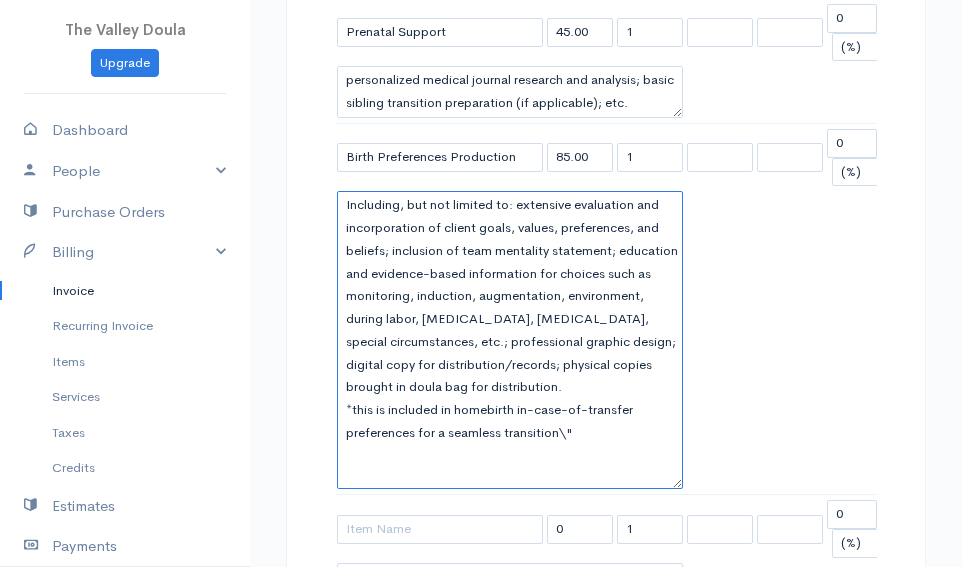 drag, startPoint x: 680, startPoint y: 223, endPoint x: 698, endPoint y: 470, distance: 247.655 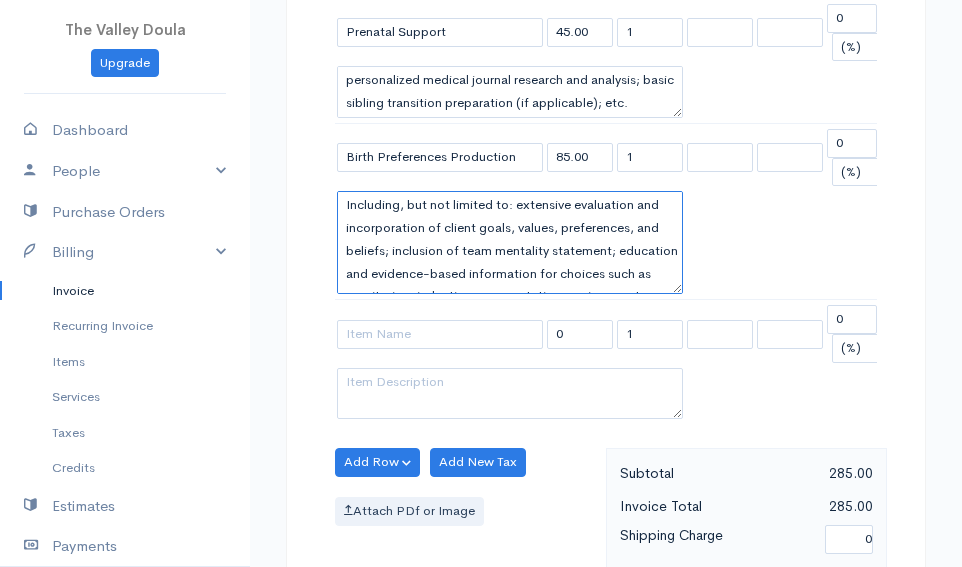 drag, startPoint x: 680, startPoint y: 470, endPoint x: 801, endPoint y: 263, distance: 239.77072 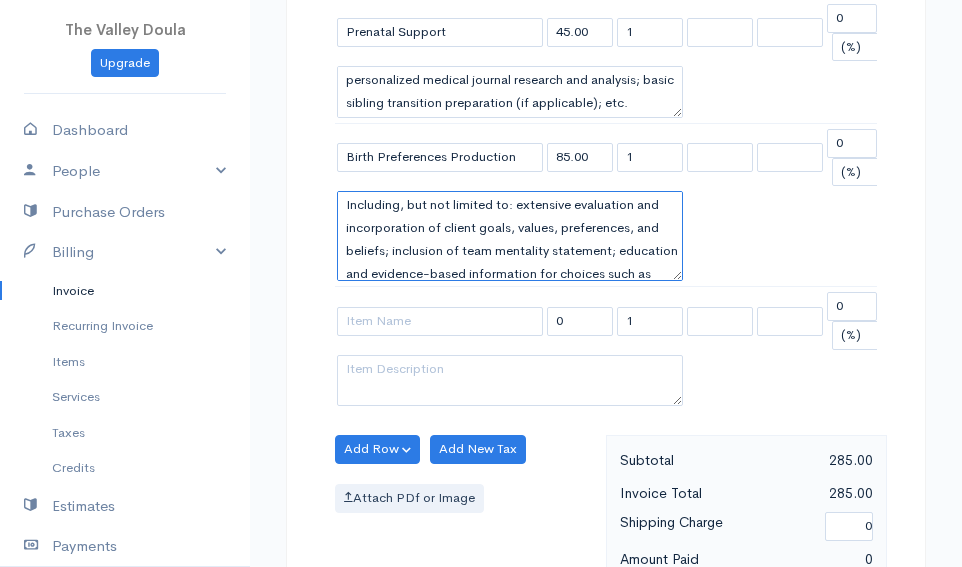 type on "Including, but not limited to: extensive evaluation and incorporation of client goals, values, preferences, and beliefs; inclusion of team mentality statement; education and evidence-based information for choices such as monitoring, induction, augmentation, environment, during labor, [MEDICAL_DATA], [MEDICAL_DATA], special circumstances, etc.; professional graphic design; digital copy for distribution/records; physical copies brought in doula bag for distribution.
*this is included in homebirth in-case-of-transfer preferences for a seamless transition." 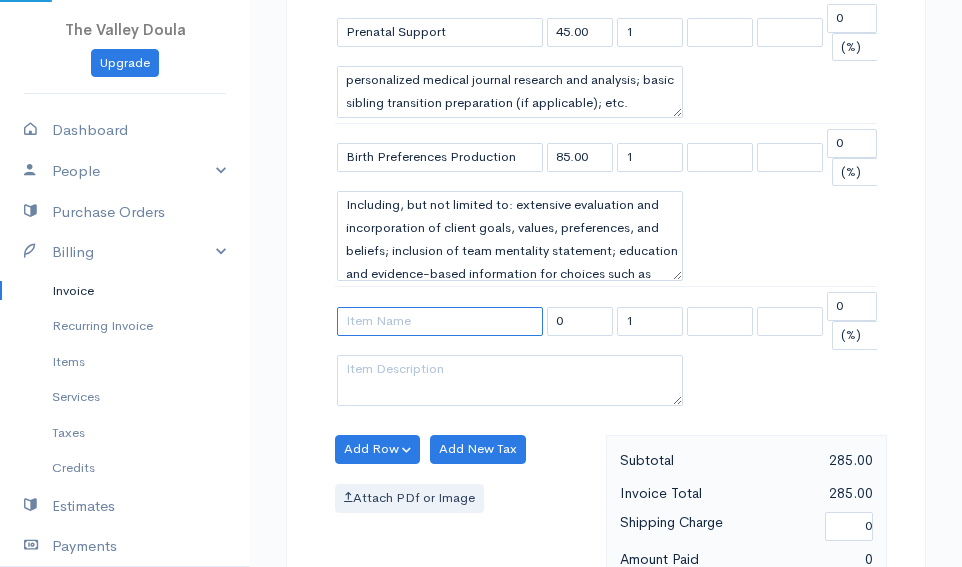 click at bounding box center (440, 321) 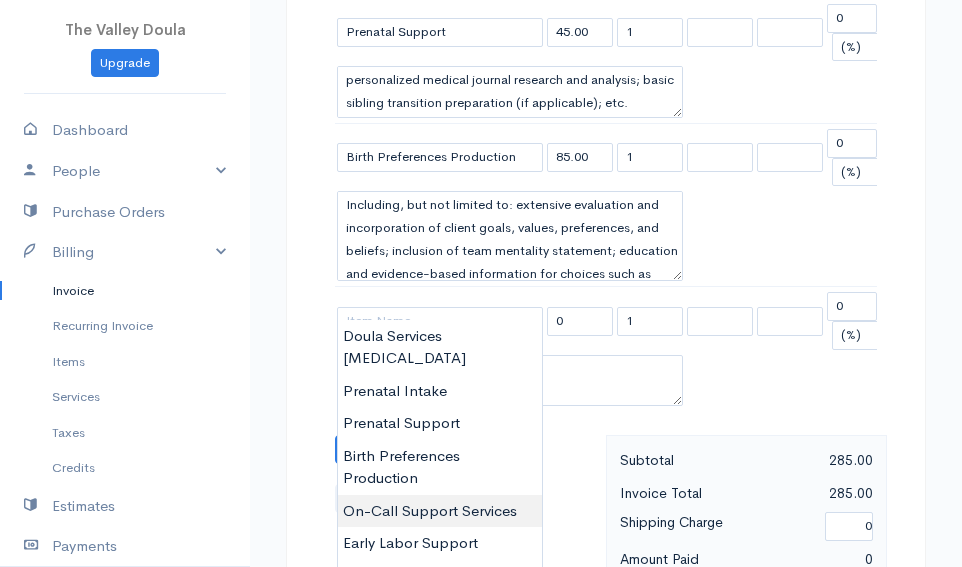 type on "On-Call Support Services" 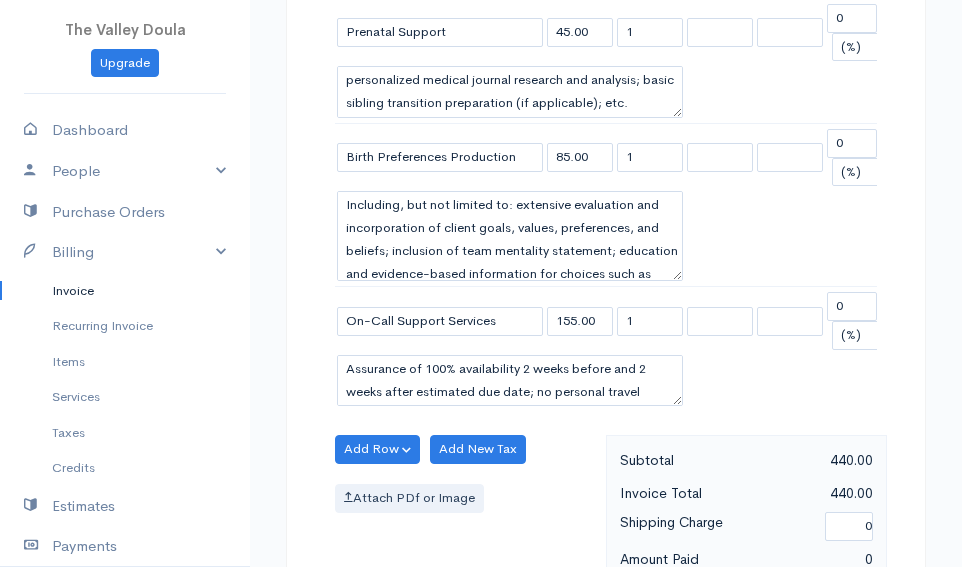 click on "The Valley Doula
Upgrade
Dashboard
People
Clients
Vendors
Staff Users
Purchase Orders
Billing
Invoice
Recurring Invoice
Items
Services
Taxes
Credits
Estimates
Payments
Expenses
Track Time
Projects
Reports
Settings
My Organizations
Logout
Help
@CloudBooksApp 2022
Invoice
New Invoice
DRAFT To Day,[PERSON_NAME]a [EMAIL_ADDRESS][DOMAIN_NAME] [STREET_ADDRESS][PERSON_NAME] [GEOGRAPHIC_DATA] [GEOGRAPHIC_DATA] 54313 [Choose Country] [GEOGRAPHIC_DATA] [GEOGRAPHIC_DATA] [GEOGRAPHIC_DATA] [GEOGRAPHIC_DATA] [GEOGRAPHIC_DATA] [GEOGRAPHIC_DATA] [US_STATE] [GEOGRAPHIC_DATA] [GEOGRAPHIC_DATA]" at bounding box center [481, 153] 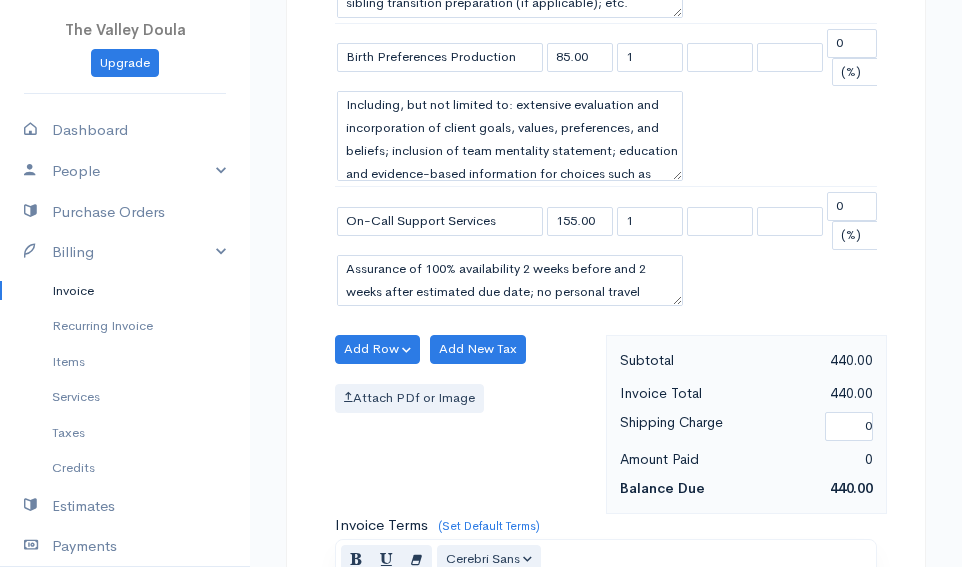scroll, scrollTop: 1300, scrollLeft: 0, axis: vertical 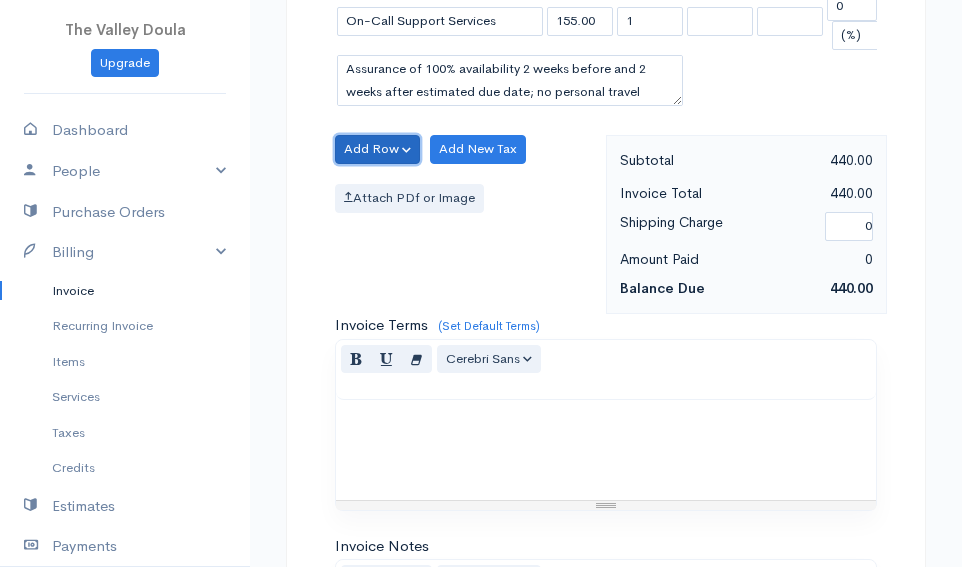 click on "Add Row" at bounding box center [377, 149] 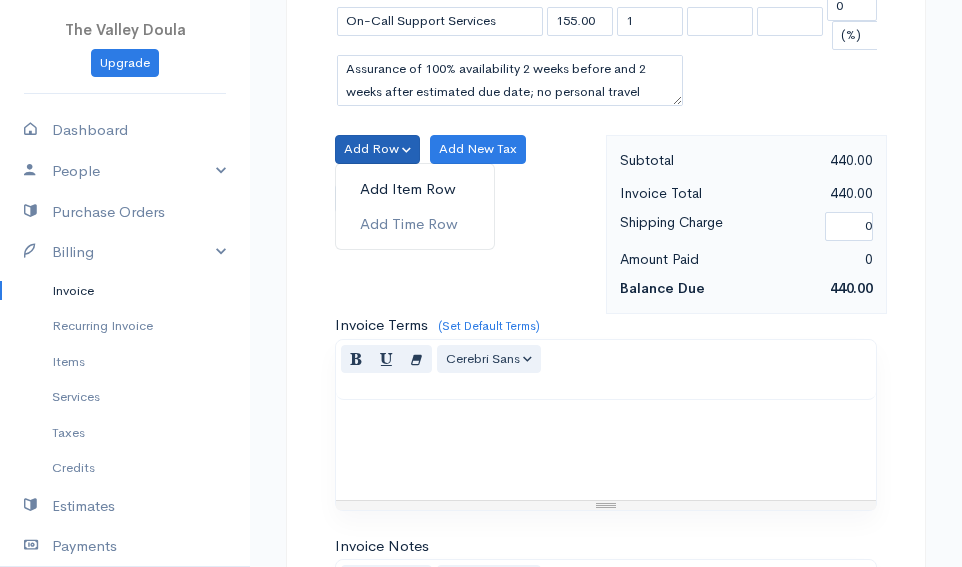click on "Add Item Row" at bounding box center (415, 189) 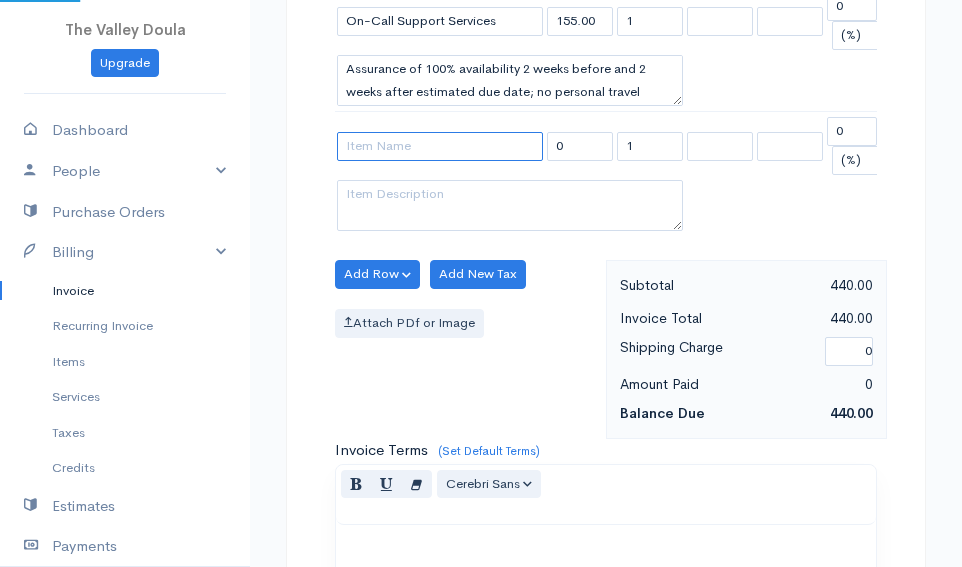 click at bounding box center (440, 146) 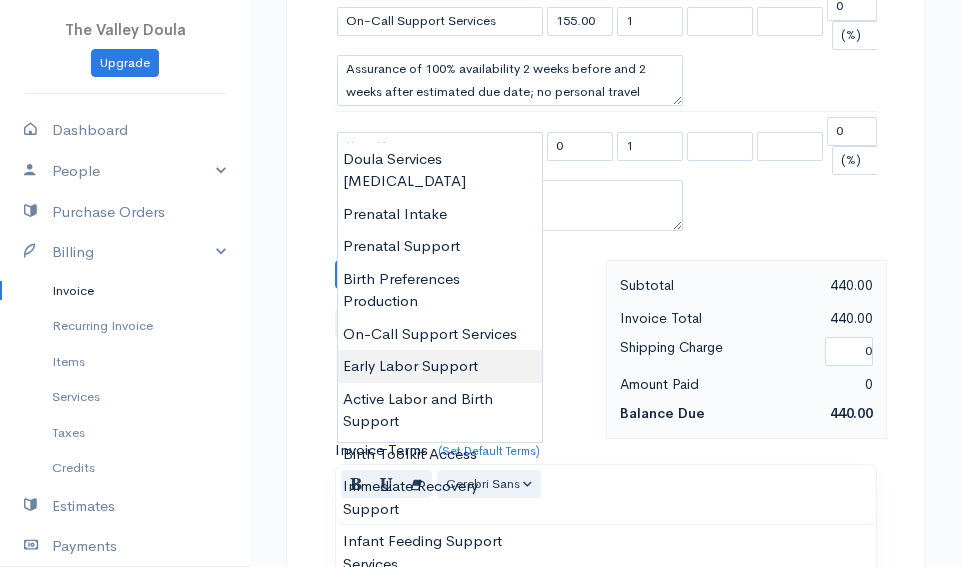 type on "Early Labor Support" 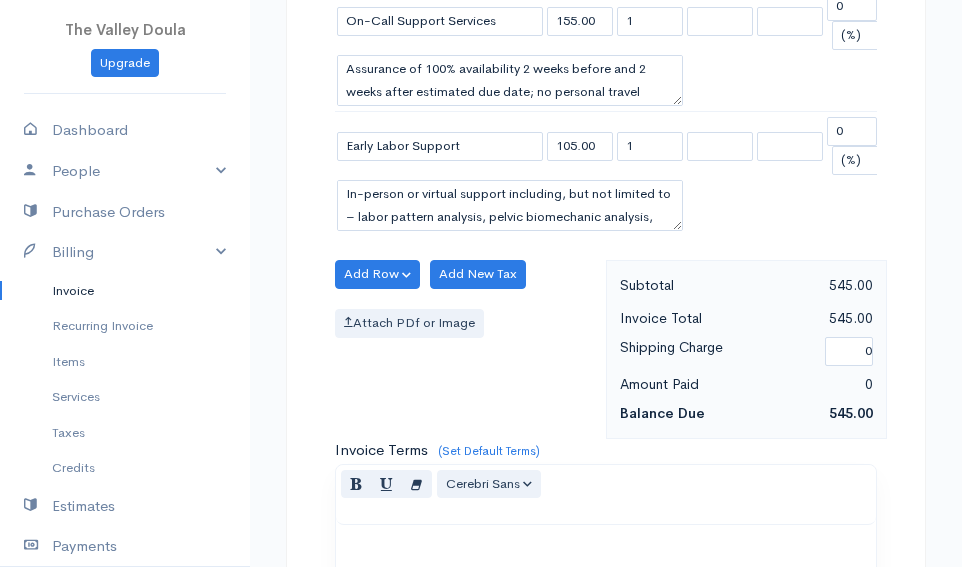 click on "The Valley Doula
Upgrade
Dashboard
People
Clients
Vendors
Staff Users
Purchase Orders
Billing
Invoice
Recurring Invoice
Items
Services
Taxes
Credits
Estimates
Payments
Expenses
Track Time
Projects
Reports
Settings
My Organizations
Logout
Help
@CloudBooksApp 2022
Invoice
New Invoice
DRAFT To Day,[PERSON_NAME]a [EMAIL_ADDRESS][DOMAIN_NAME] [STREET_ADDRESS][PERSON_NAME] [GEOGRAPHIC_DATA] [GEOGRAPHIC_DATA] 54313 [Choose Country] [GEOGRAPHIC_DATA] [GEOGRAPHIC_DATA] [GEOGRAPHIC_DATA] [GEOGRAPHIC_DATA] [GEOGRAPHIC_DATA] [GEOGRAPHIC_DATA] [US_STATE] [GEOGRAPHIC_DATA] [GEOGRAPHIC_DATA]" at bounding box center [481, -85] 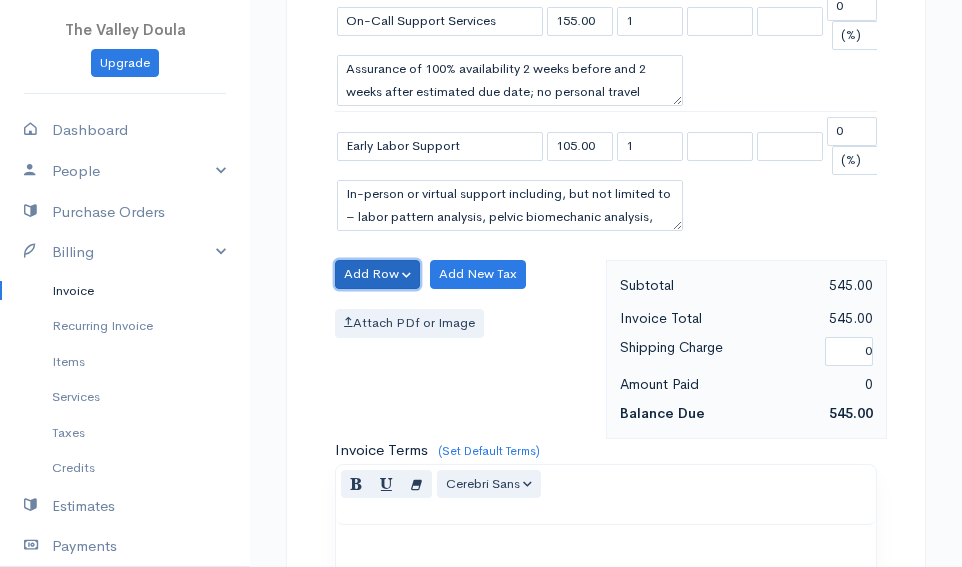 click on "Add Row" at bounding box center (377, 274) 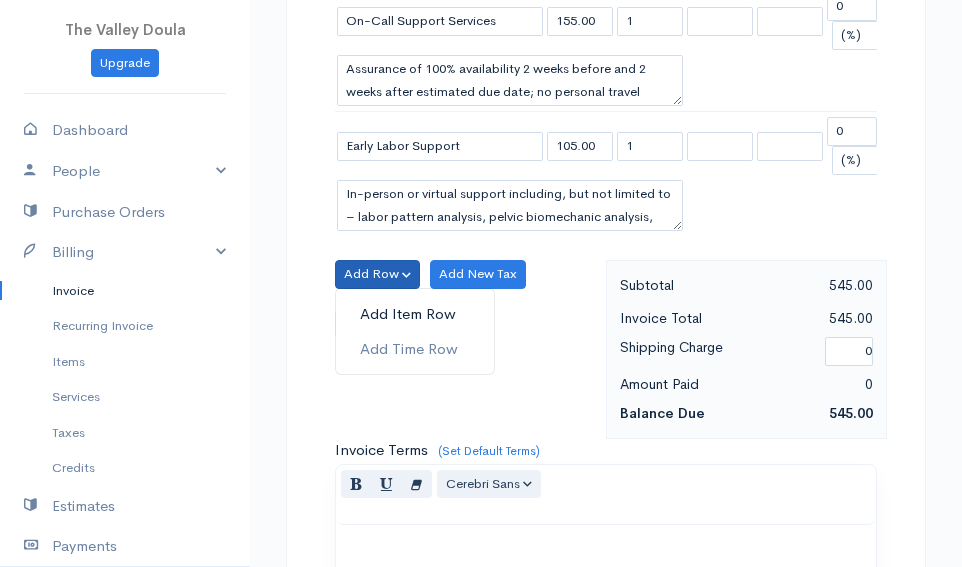 click on "Add Item Row" at bounding box center [415, 314] 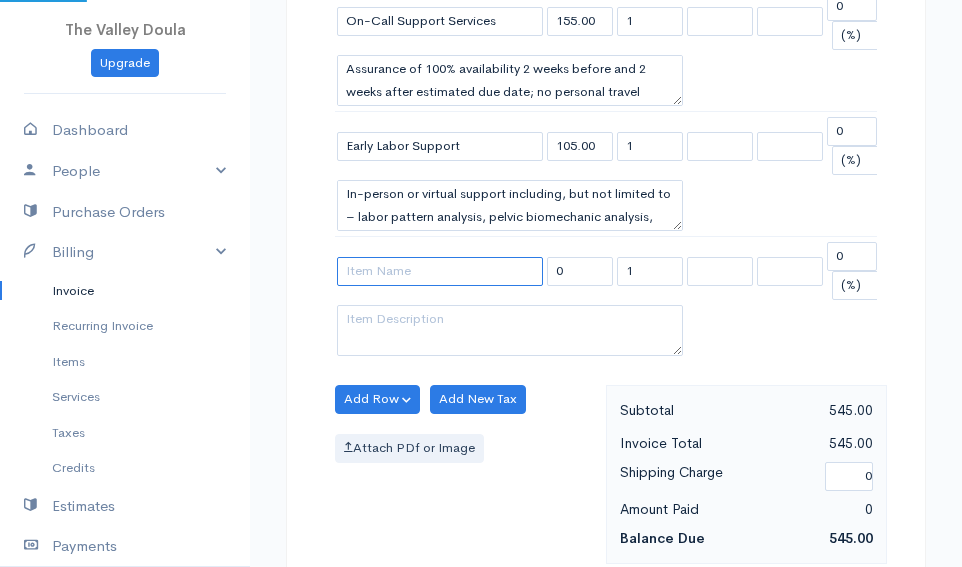 click at bounding box center (440, 271) 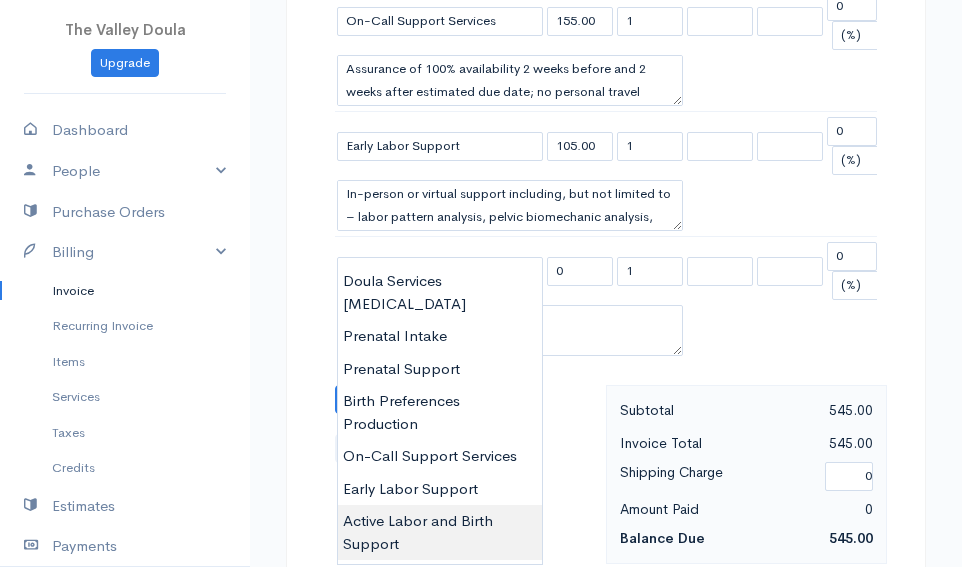 type on "Active Labor and Birth Support" 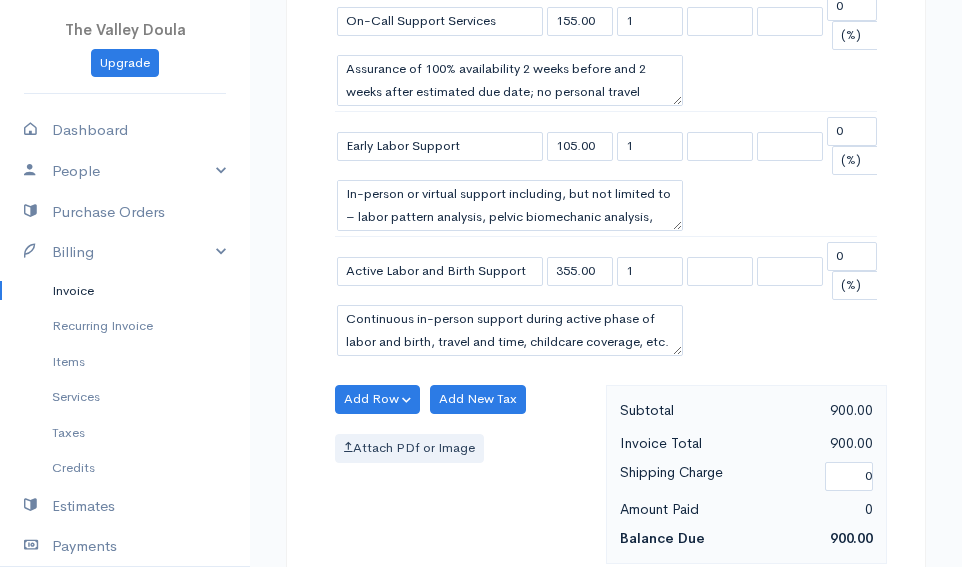 click on "The Valley Doula
Upgrade
Dashboard
People
Clients
Vendors
Staff Users
Purchase Orders
Billing
Invoice
Recurring Invoice
Items
Services
Taxes
Credits
Estimates
Payments
Expenses
Track Time
Projects
Reports
Settings
My Organizations
Logout
Help
@CloudBooksApp 2022
Invoice
New Invoice
DRAFT To Day,[PERSON_NAME]a [EMAIL_ADDRESS][DOMAIN_NAME] [STREET_ADDRESS][PERSON_NAME] [GEOGRAPHIC_DATA] [GEOGRAPHIC_DATA] 54313 [Choose Country] [GEOGRAPHIC_DATA] [GEOGRAPHIC_DATA] [GEOGRAPHIC_DATA] [GEOGRAPHIC_DATA] [GEOGRAPHIC_DATA] [GEOGRAPHIC_DATA] [US_STATE] [GEOGRAPHIC_DATA] [GEOGRAPHIC_DATA]" at bounding box center [481, -22] 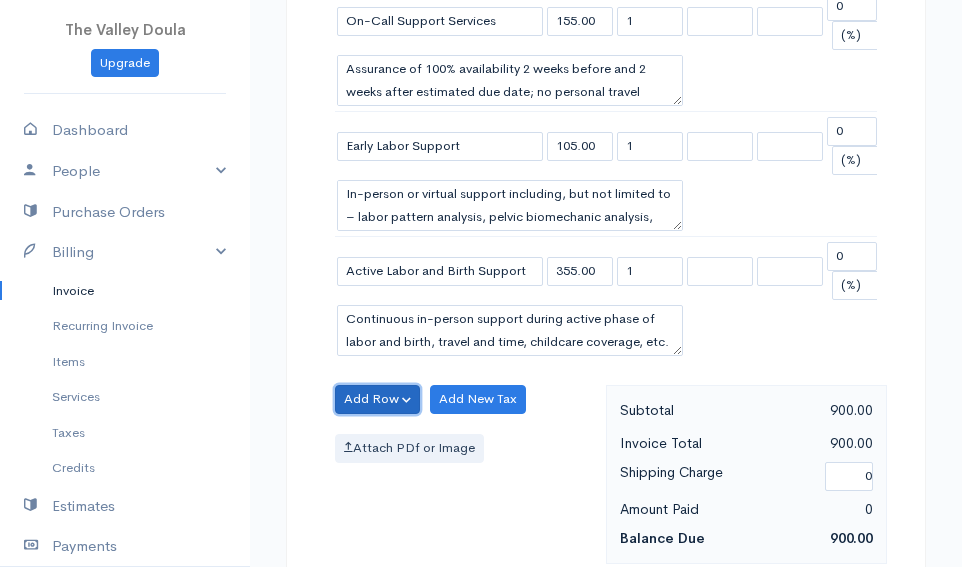 click on "Add Row" at bounding box center [377, 399] 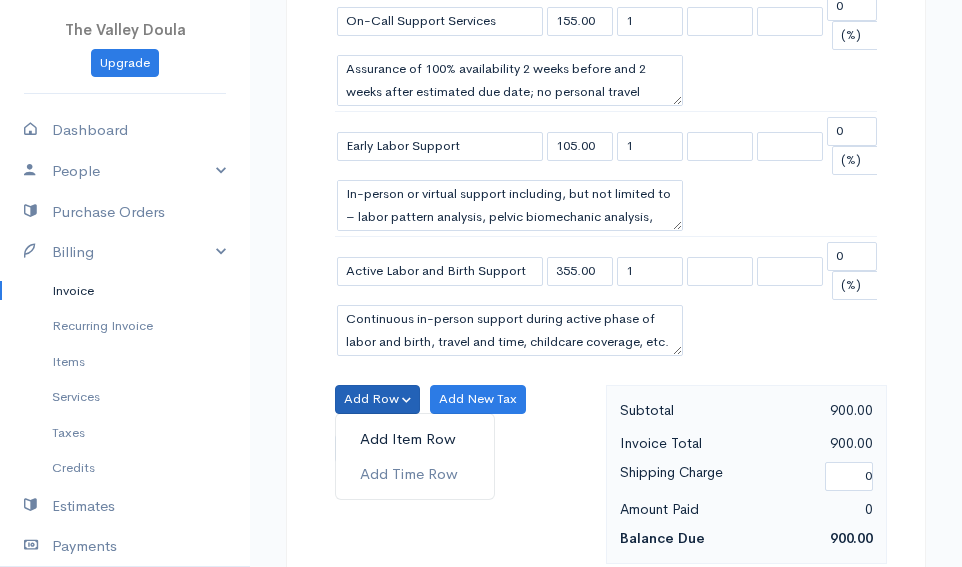 click on "Add Item Row" at bounding box center [415, 439] 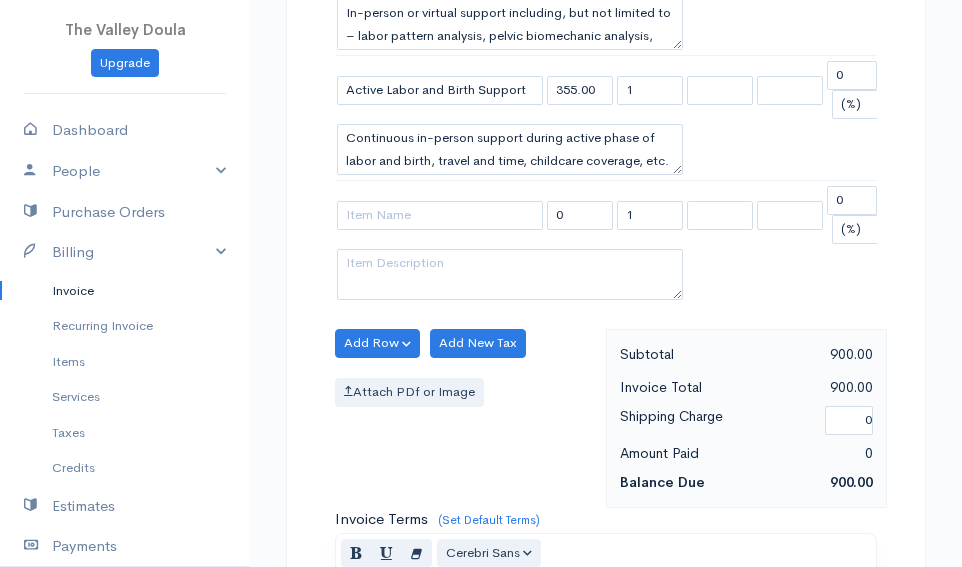 scroll, scrollTop: 1500, scrollLeft: 0, axis: vertical 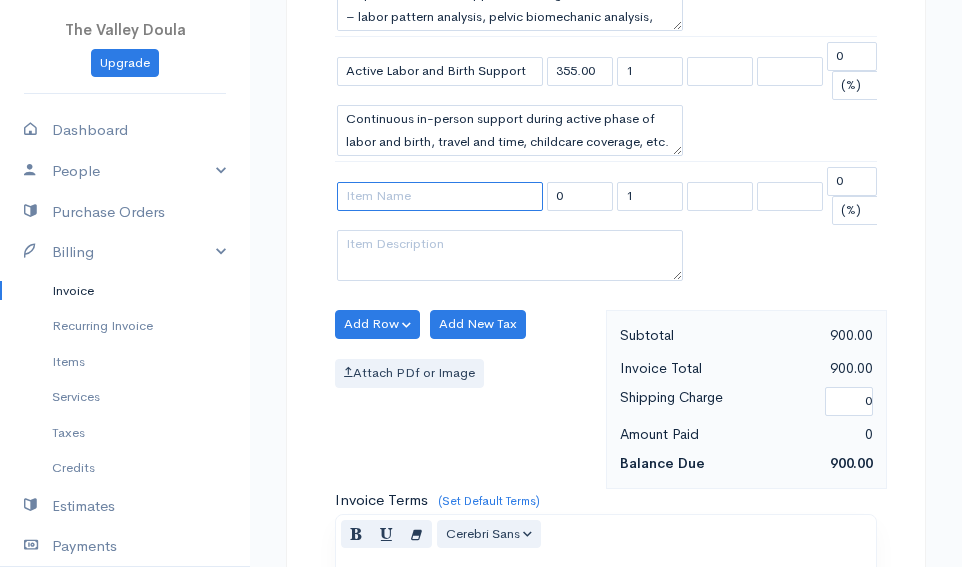 click at bounding box center (440, 196) 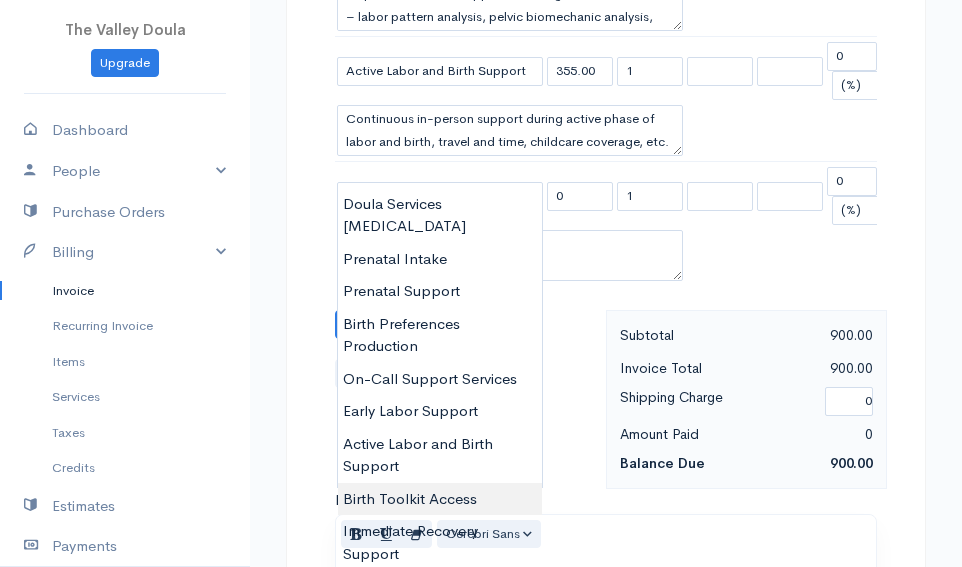 type on "Birth Toolkit Access" 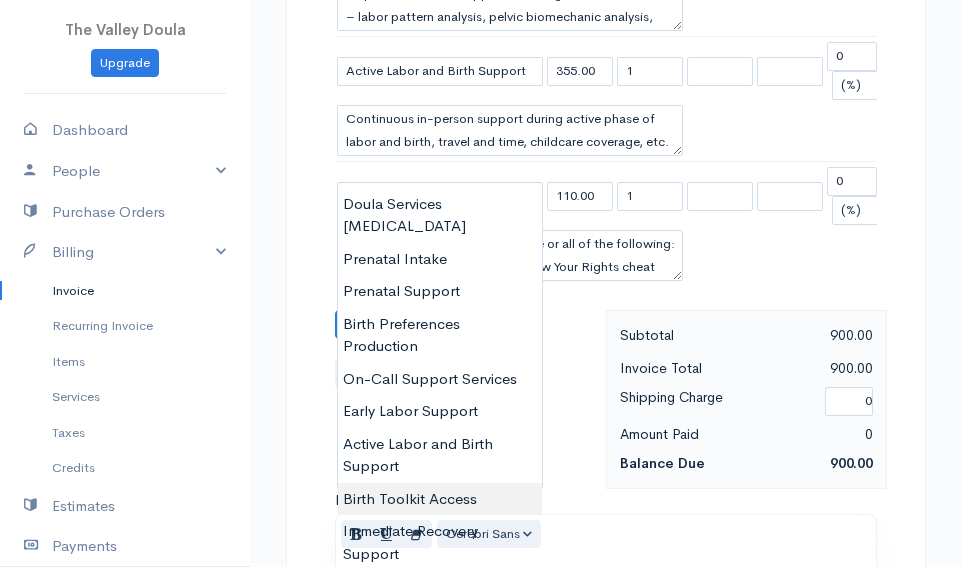 click on "The Valley Doula
Upgrade
Dashboard
People
Clients
Vendors
Staff Users
Purchase Orders
Billing
Invoice
Recurring Invoice
Items
Services
Taxes
Credits
Estimates
Payments
Expenses
Track Time
Projects
Reports
Settings
My Organizations
Logout
Help
@CloudBooksApp 2022
Invoice
New Invoice
DRAFT To Day,[PERSON_NAME]a [EMAIL_ADDRESS][DOMAIN_NAME] [STREET_ADDRESS][PERSON_NAME] [GEOGRAPHIC_DATA] [GEOGRAPHIC_DATA] 54313 [Choose Country] [GEOGRAPHIC_DATA] [GEOGRAPHIC_DATA] [GEOGRAPHIC_DATA] [GEOGRAPHIC_DATA] [GEOGRAPHIC_DATA] [GEOGRAPHIC_DATA] [US_STATE] [GEOGRAPHIC_DATA] [GEOGRAPHIC_DATA]" at bounding box center [481, -160] 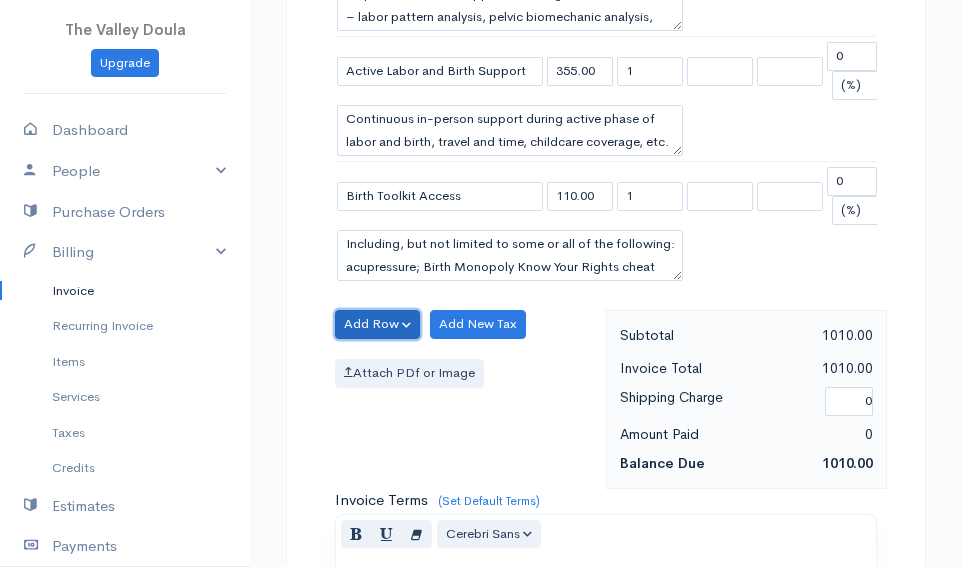 click on "Add Row" at bounding box center (377, 324) 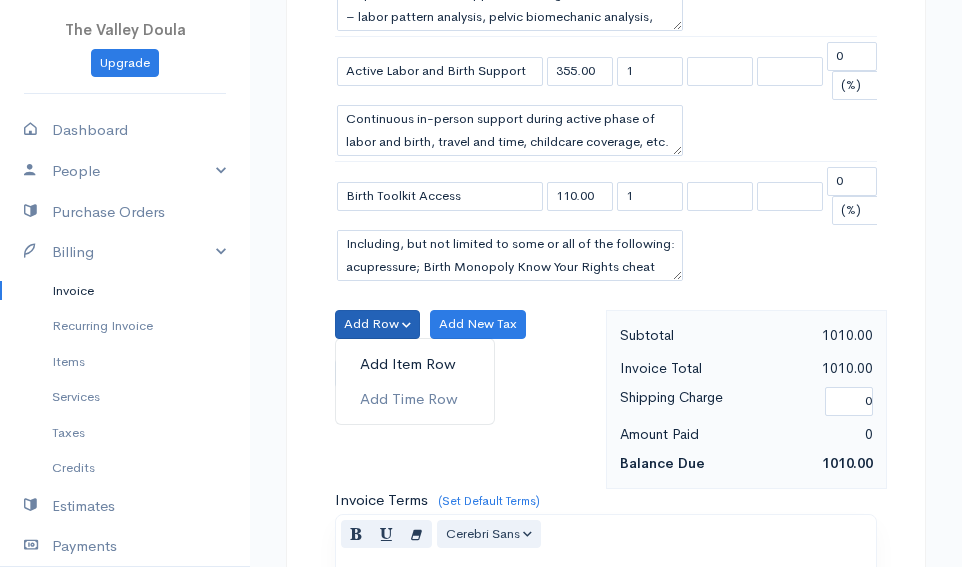 click on "Add Item Row" at bounding box center (415, 364) 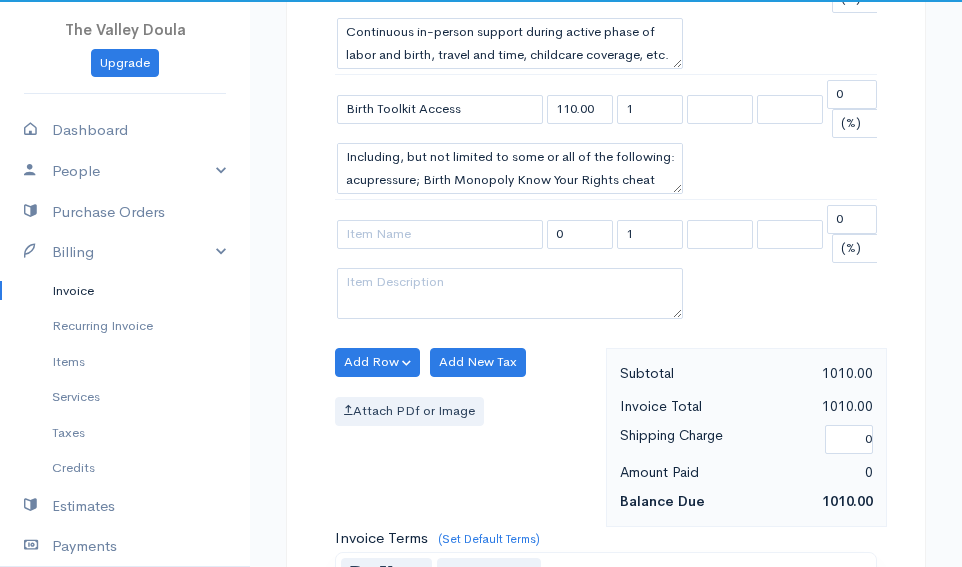 scroll, scrollTop: 1600, scrollLeft: 0, axis: vertical 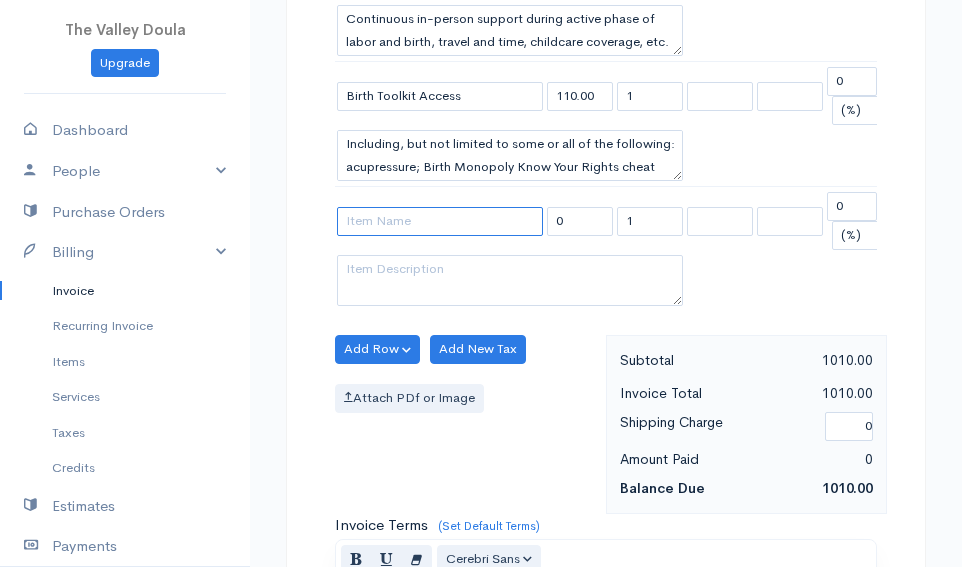 click at bounding box center [440, 221] 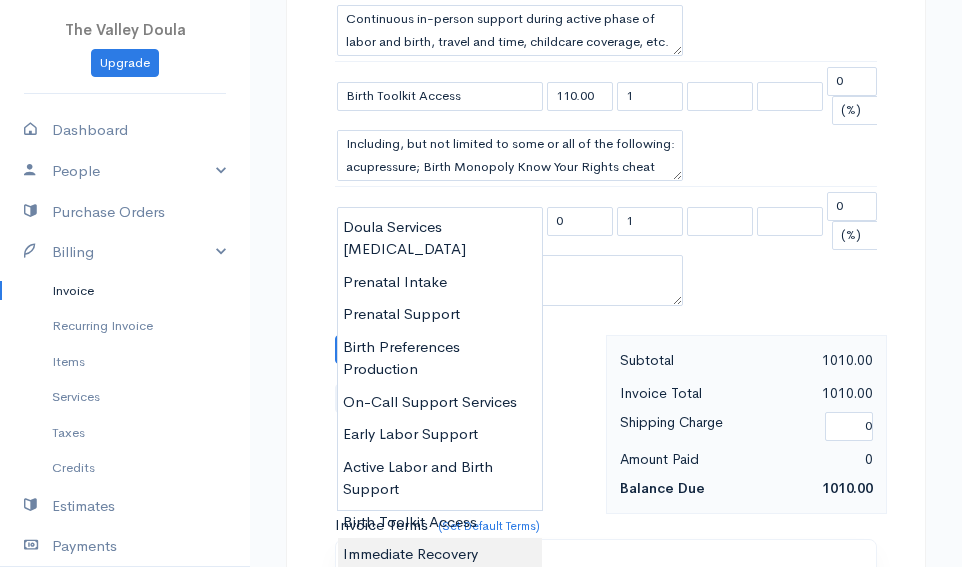 type on "Immediate Recovery Support" 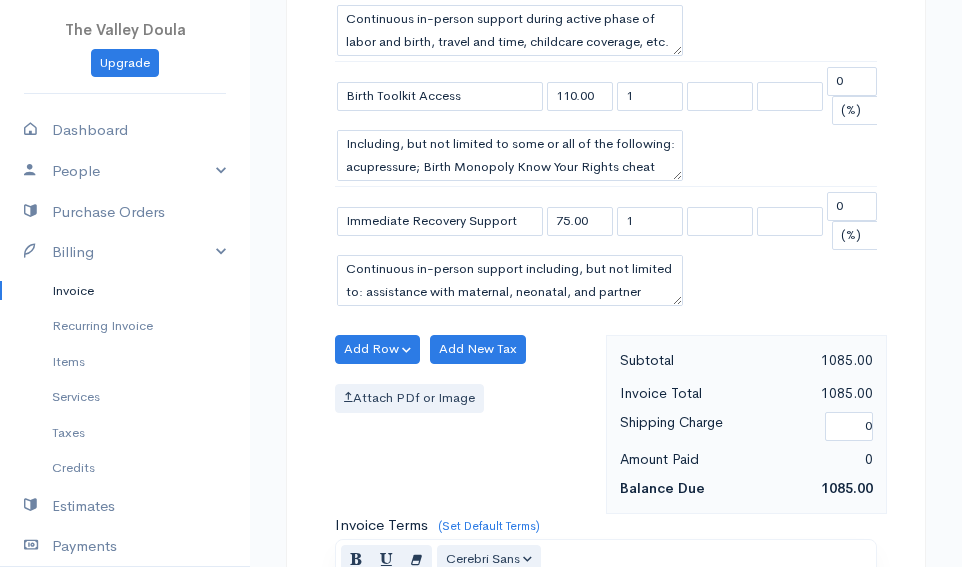 click on "The Valley Doula
Upgrade
Dashboard
People
Clients
Vendors
Staff Users
Purchase Orders
Billing
Invoice
Recurring Invoice
Items
Services
Taxes
Credits
Estimates
Payments
Expenses
Track Time
Projects
Reports
Settings
My Organizations
Logout
Help
@CloudBooksApp 2022
Invoice
New Invoice
DRAFT To Day,[PERSON_NAME]a [EMAIL_ADDRESS][DOMAIN_NAME] [STREET_ADDRESS][PERSON_NAME] [GEOGRAPHIC_DATA] [GEOGRAPHIC_DATA] 54313 [Choose Country] [GEOGRAPHIC_DATA] [GEOGRAPHIC_DATA] [GEOGRAPHIC_DATA] [GEOGRAPHIC_DATA] [GEOGRAPHIC_DATA] [GEOGRAPHIC_DATA] [US_STATE] [GEOGRAPHIC_DATA] [GEOGRAPHIC_DATA]" at bounding box center (481, -197) 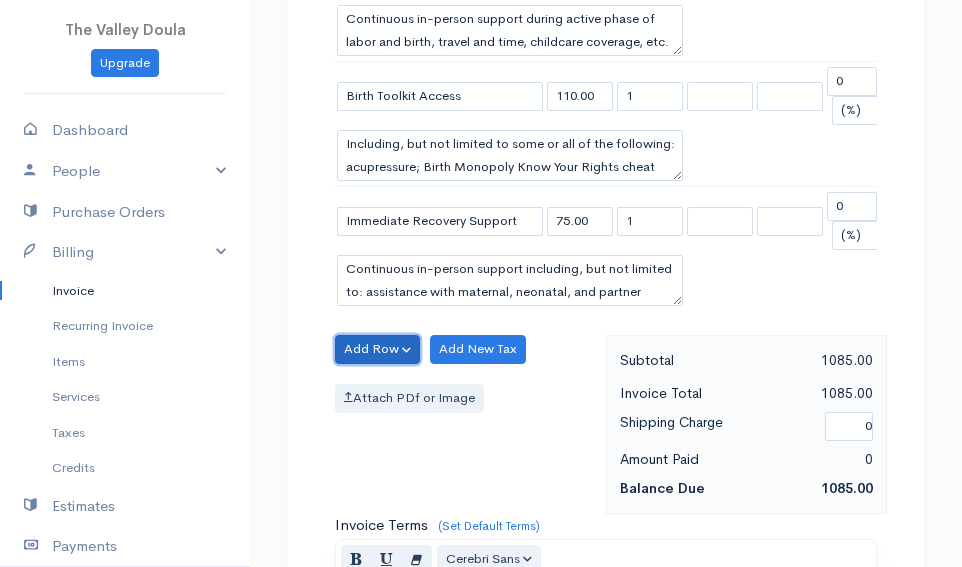 click on "Add Row" at bounding box center [377, 349] 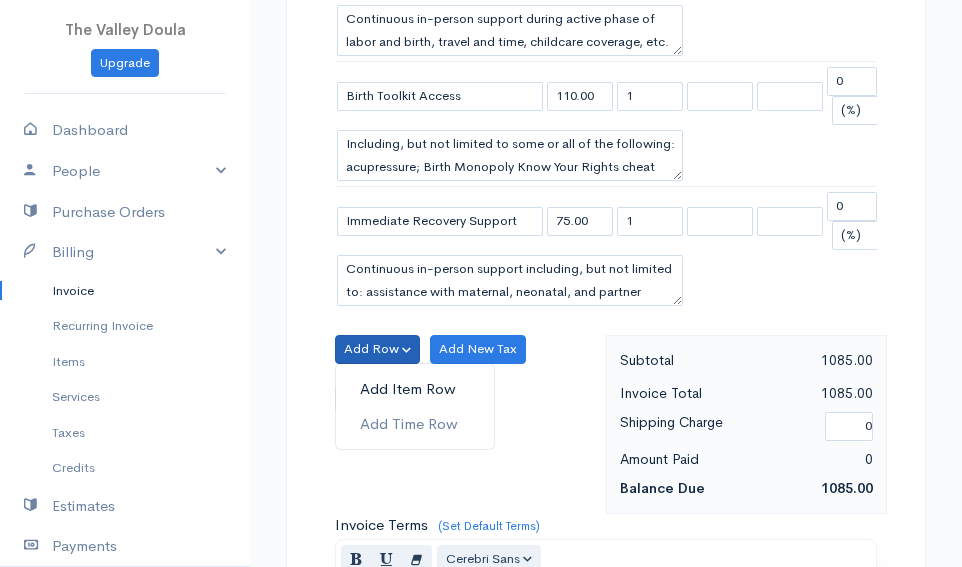 click on "Add Item Row" at bounding box center [415, 389] 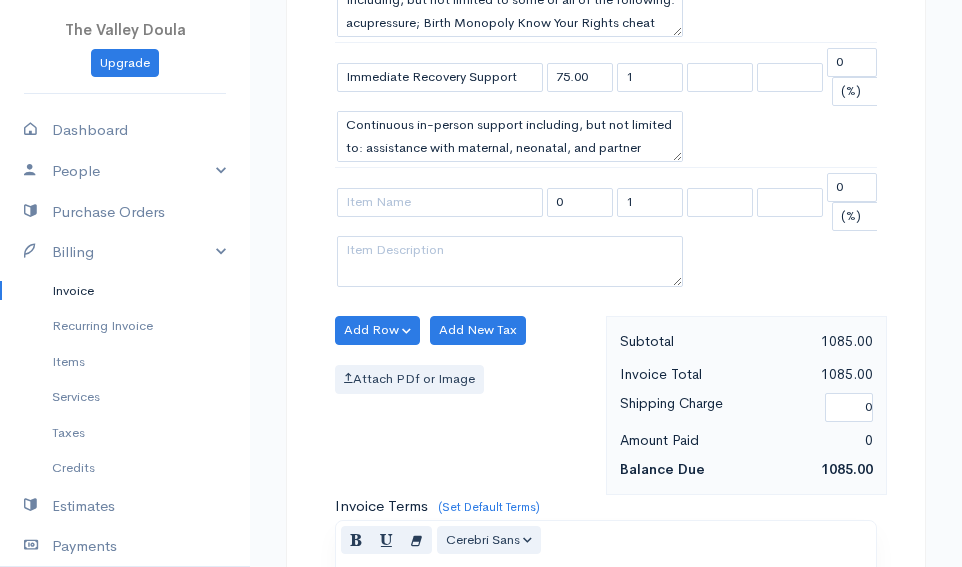 scroll, scrollTop: 1700, scrollLeft: 0, axis: vertical 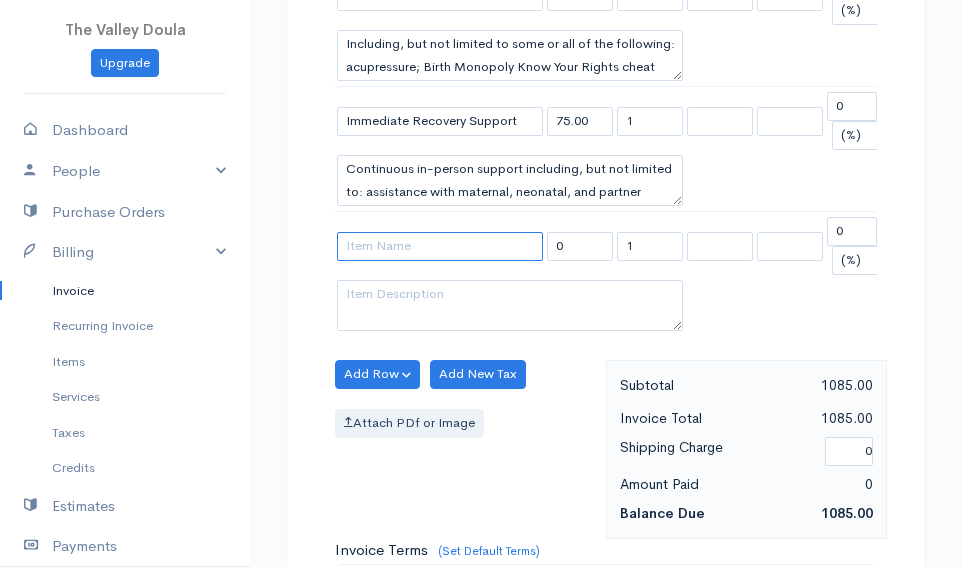 click at bounding box center [440, 246] 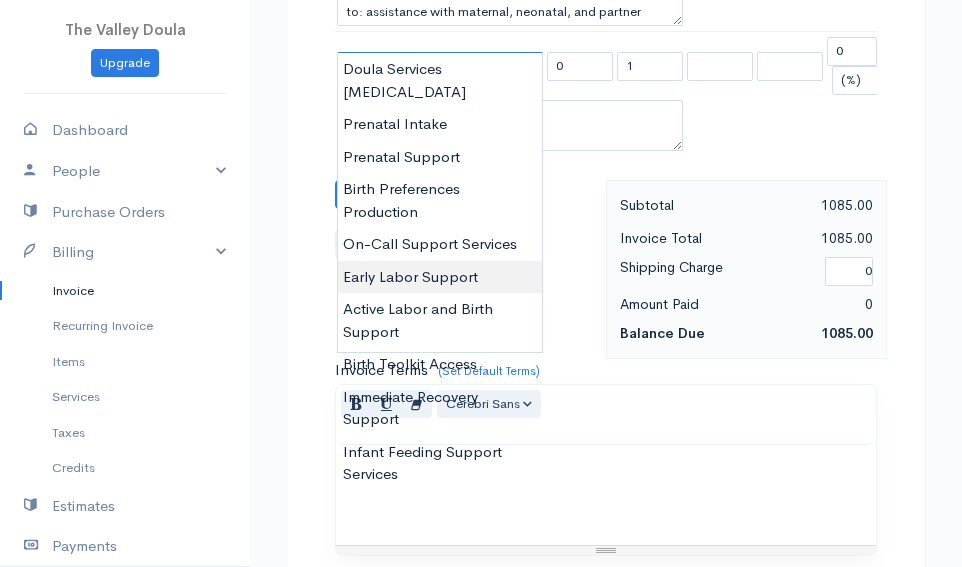 scroll, scrollTop: 1900, scrollLeft: 0, axis: vertical 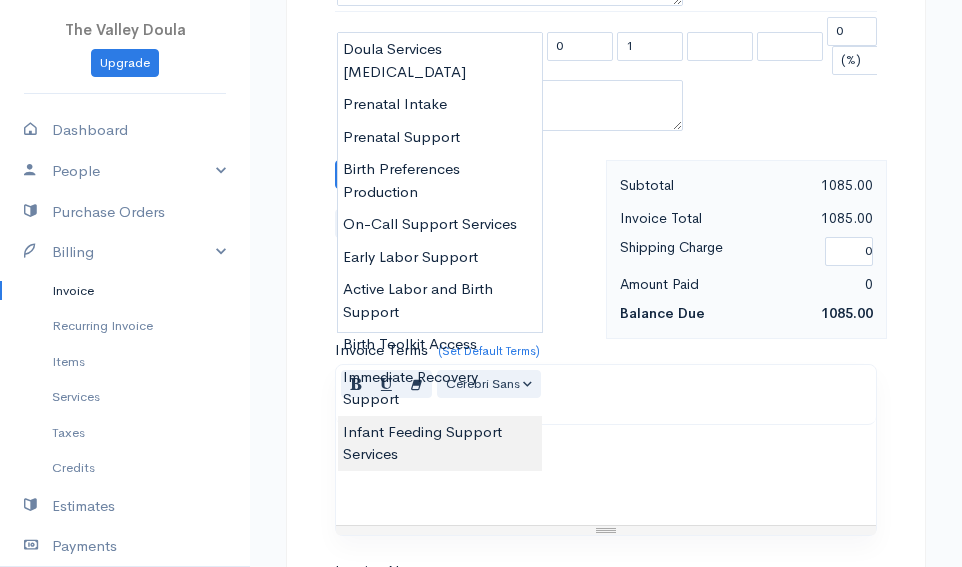 type on "Infant Feeding Support Services" 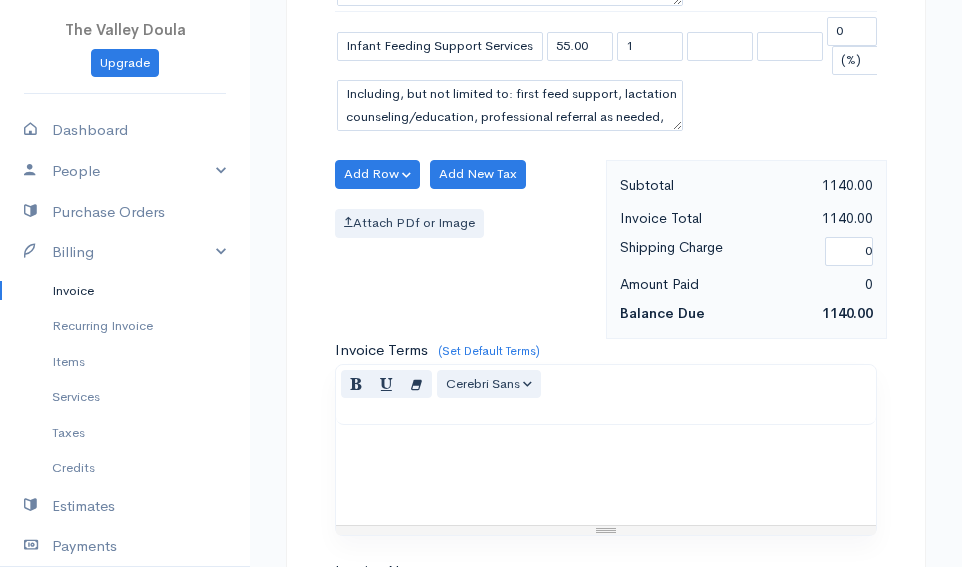 click on "The Valley Doula
Upgrade
Dashboard
People
Clients
Vendors
Staff Users
Purchase Orders
Billing
Invoice
Recurring Invoice
Items
Services
Taxes
Credits
Estimates
Payments
Expenses
Track Time
Projects
Reports
Settings
My Organizations
Logout
Help
@CloudBooksApp 2022
Invoice
New Invoice
DRAFT To Day,[PERSON_NAME]a [EMAIL_ADDRESS][DOMAIN_NAME] [STREET_ADDRESS][PERSON_NAME] [GEOGRAPHIC_DATA] [GEOGRAPHIC_DATA] 54313 [Choose Country] [GEOGRAPHIC_DATA] [GEOGRAPHIC_DATA] [GEOGRAPHIC_DATA] [GEOGRAPHIC_DATA] [GEOGRAPHIC_DATA] [GEOGRAPHIC_DATA] [US_STATE] [GEOGRAPHIC_DATA] [GEOGRAPHIC_DATA]" at bounding box center [481, -435] 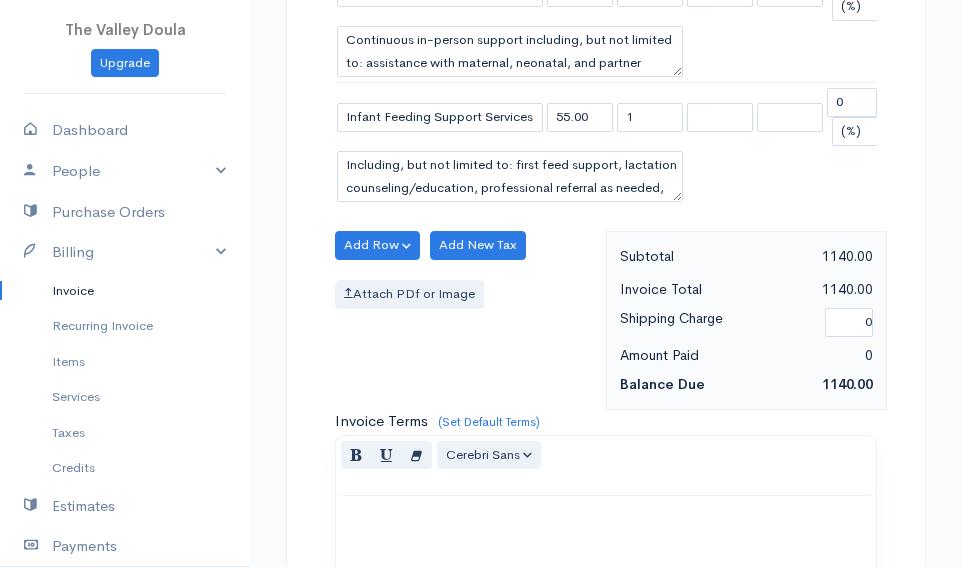 scroll, scrollTop: 1800, scrollLeft: 0, axis: vertical 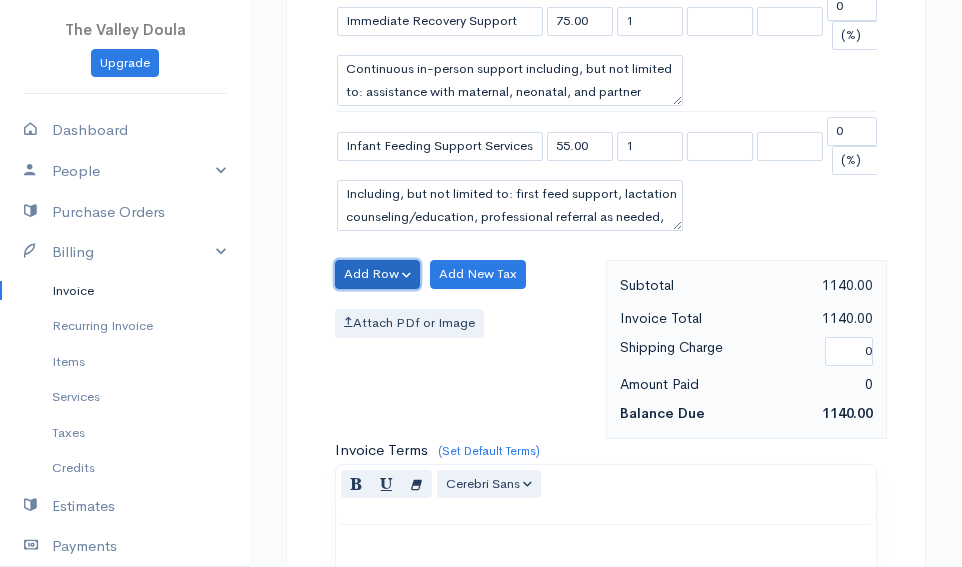 click on "Add Row" at bounding box center (377, 274) 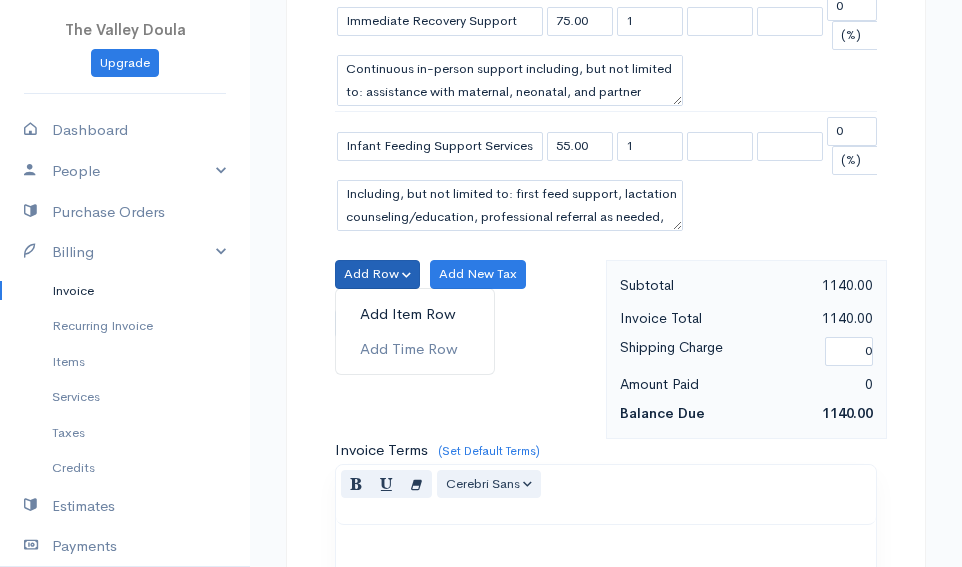 click on "Add Item Row" at bounding box center [415, 314] 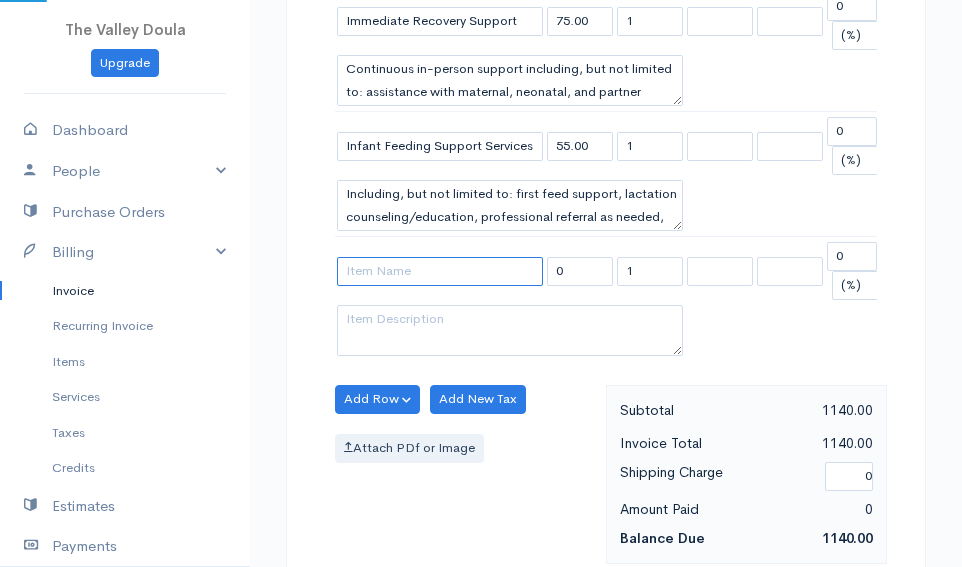 click at bounding box center [440, 271] 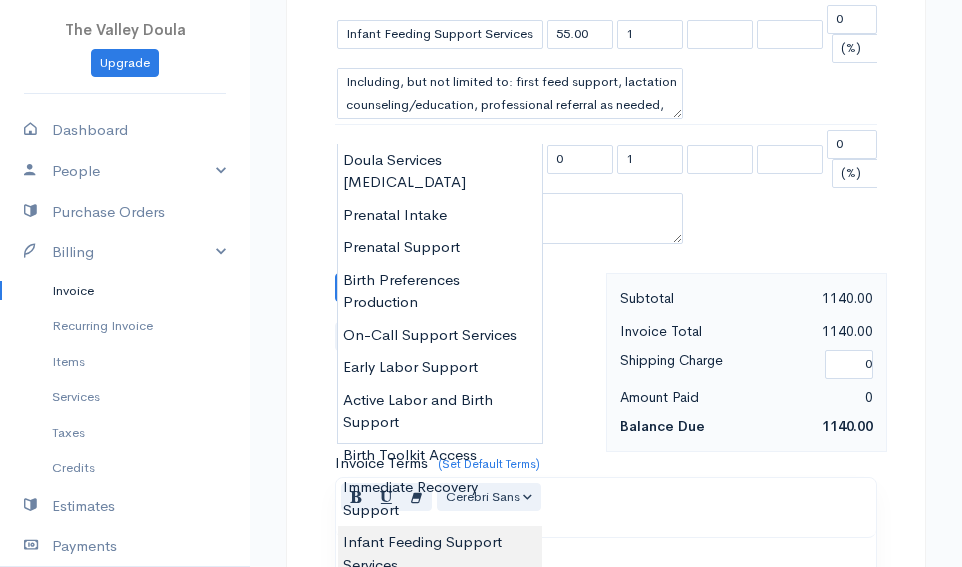 scroll, scrollTop: 1800, scrollLeft: 0, axis: vertical 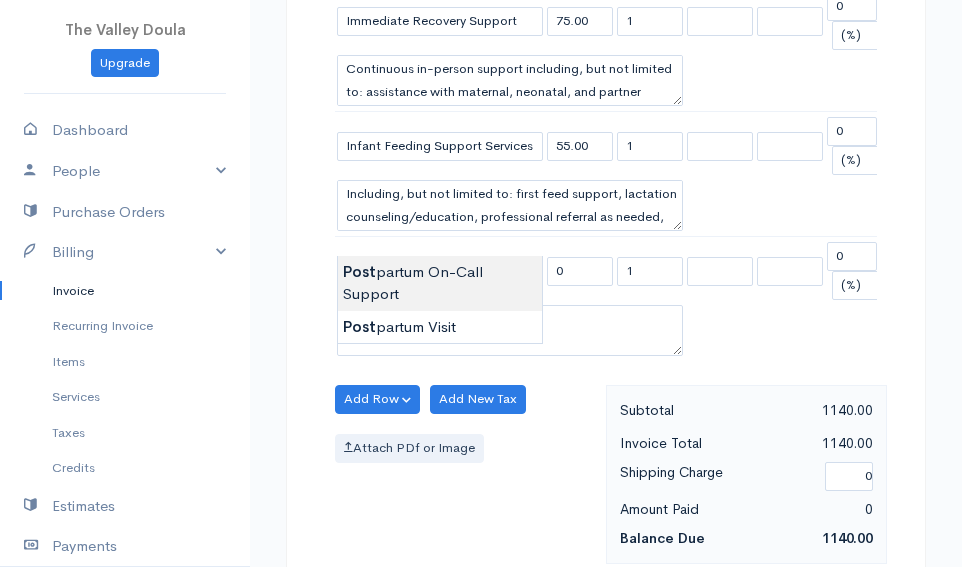 type on "[MEDICAL_DATA] On-Call Support" 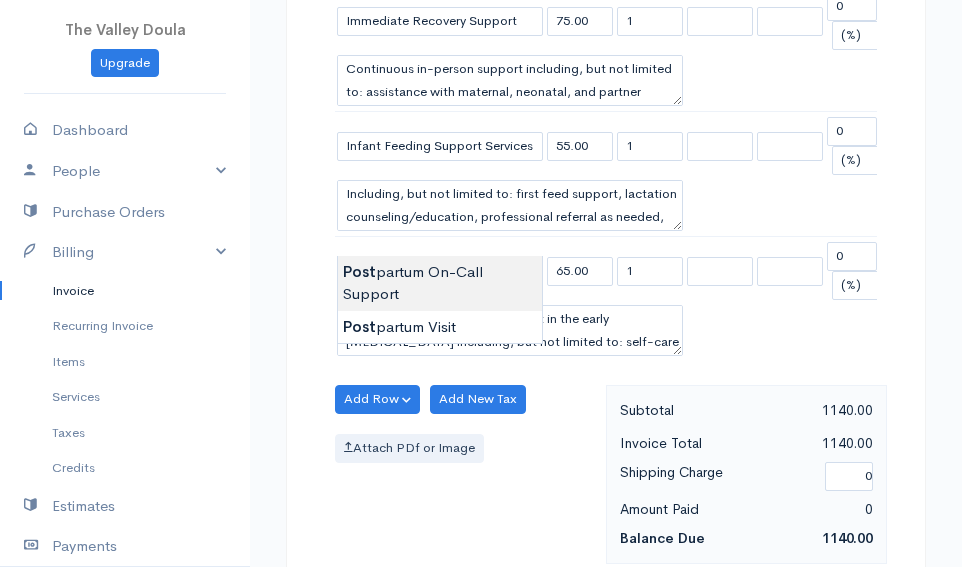 click on "The Valley Doula
Upgrade
Dashboard
People
Clients
Vendors
Staff Users
Purchase Orders
Billing
Invoice
Recurring Invoice
Items
Services
Taxes
Credits
Estimates
Payments
Expenses
Track Time
Projects
Reports
Settings
My Organizations
Logout
Help
@CloudBooksApp 2022
Invoice
New Invoice
DRAFT To Day,[PERSON_NAME]a [EMAIL_ADDRESS][DOMAIN_NAME] [STREET_ADDRESS][PERSON_NAME] [GEOGRAPHIC_DATA] [GEOGRAPHIC_DATA] 54313 [Choose Country] [GEOGRAPHIC_DATA] [GEOGRAPHIC_DATA] [GEOGRAPHIC_DATA] [GEOGRAPHIC_DATA] [GEOGRAPHIC_DATA] [GEOGRAPHIC_DATA] [US_STATE] [GEOGRAPHIC_DATA] [GEOGRAPHIC_DATA]" at bounding box center [481, -272] 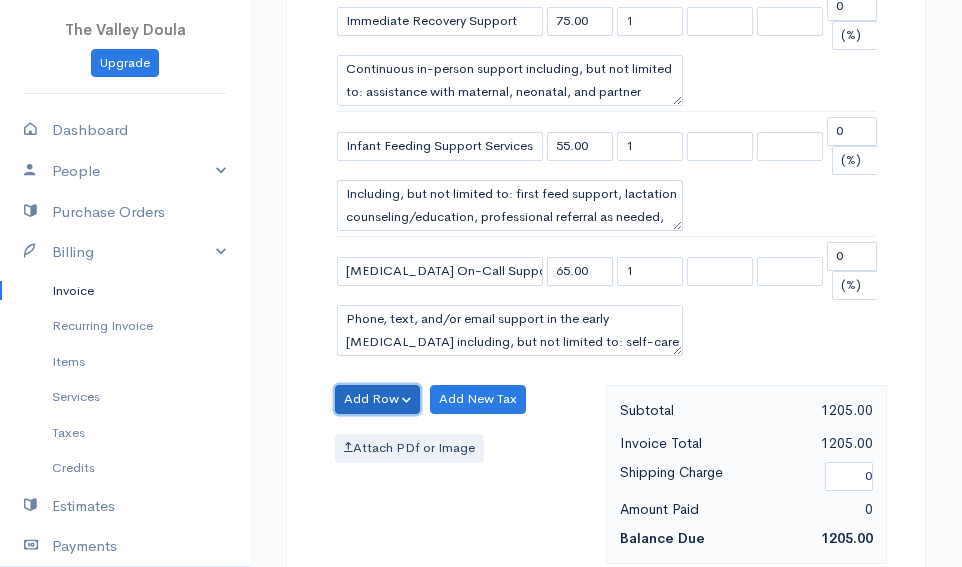 click on "Add Row" at bounding box center (377, 399) 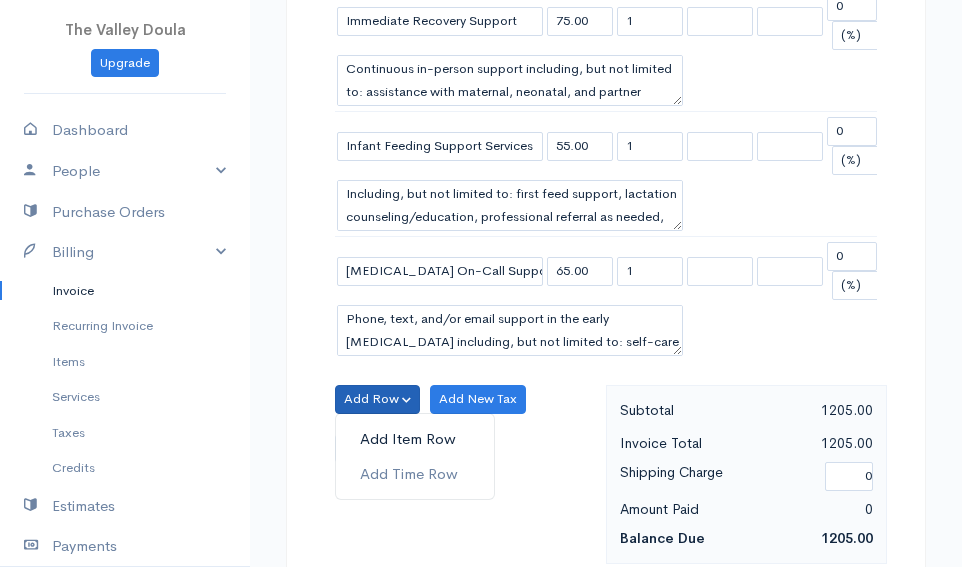 click on "Add Item Row" at bounding box center (415, 439) 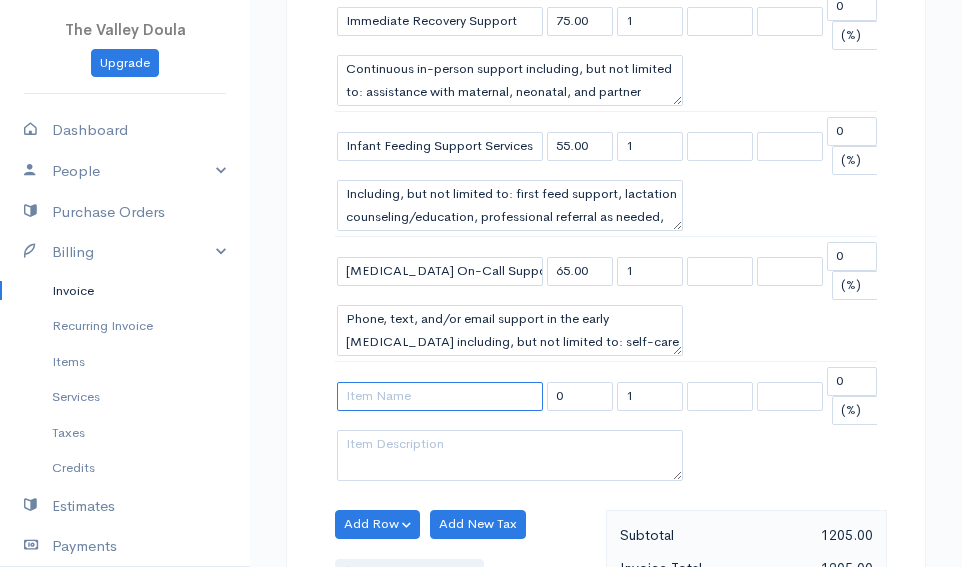 click at bounding box center (440, 396) 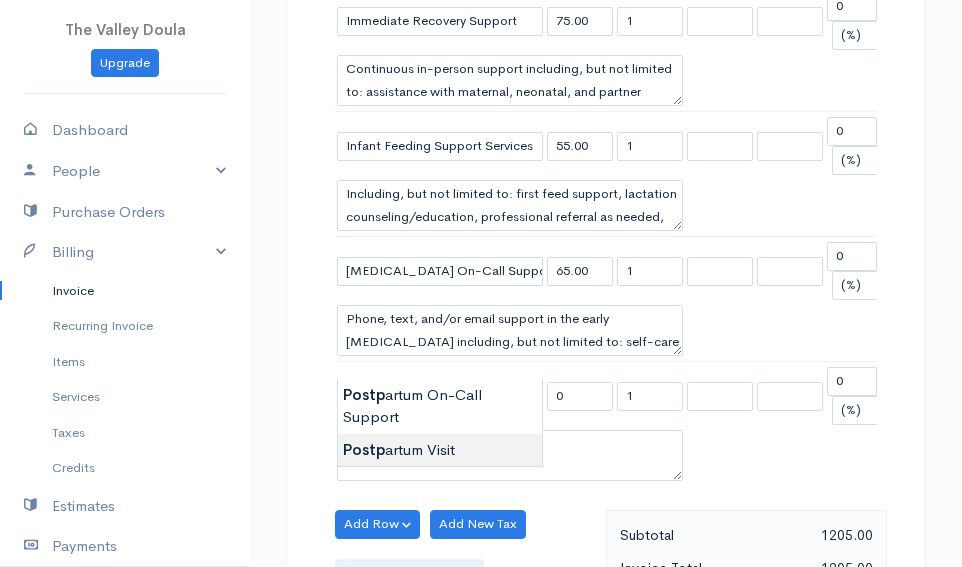 type on "[MEDICAL_DATA] Visit" 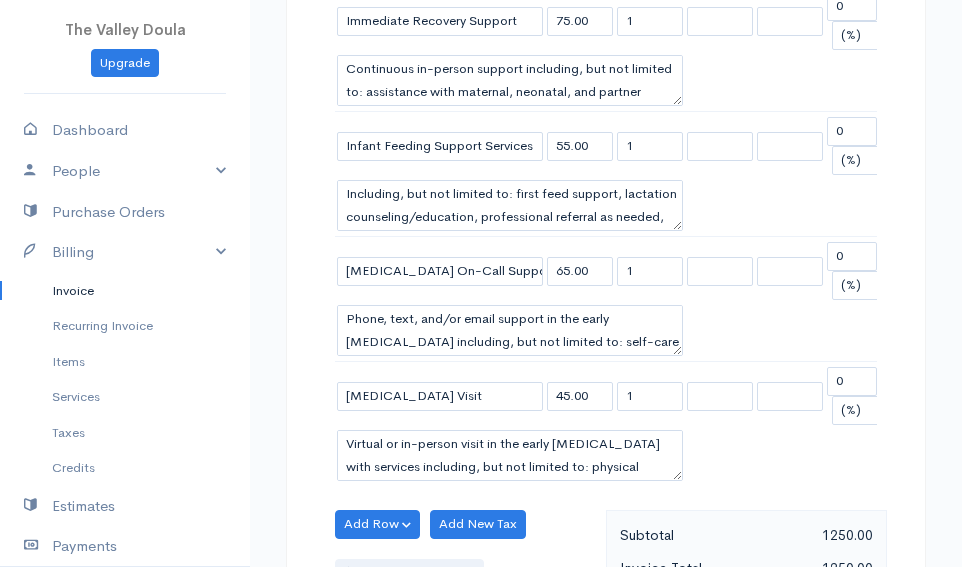 click on "The Valley Doula
Upgrade
Dashboard
People
Clients
Vendors
Staff Users
Purchase Orders
Billing
Invoice
Recurring Invoice
Items
Services
Taxes
Credits
Estimates
Payments
Expenses
Track Time
Projects
Reports
Settings
My Organizations
Logout
Help
@CloudBooksApp 2022
Invoice
New Invoice
DRAFT To Day,[PERSON_NAME]a [EMAIL_ADDRESS][DOMAIN_NAME] [STREET_ADDRESS][PERSON_NAME] [GEOGRAPHIC_DATA] [GEOGRAPHIC_DATA] 54313 [Choose Country] [GEOGRAPHIC_DATA] [GEOGRAPHIC_DATA] [GEOGRAPHIC_DATA] [GEOGRAPHIC_DATA] [GEOGRAPHIC_DATA] [GEOGRAPHIC_DATA] [US_STATE] [GEOGRAPHIC_DATA] [GEOGRAPHIC_DATA]" at bounding box center (481, -210) 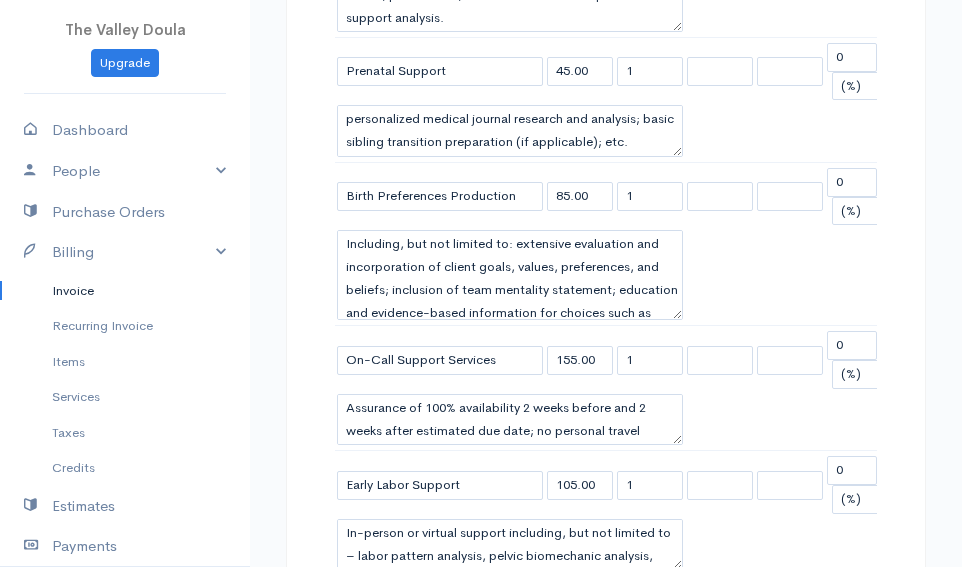 scroll, scrollTop: 1000, scrollLeft: 0, axis: vertical 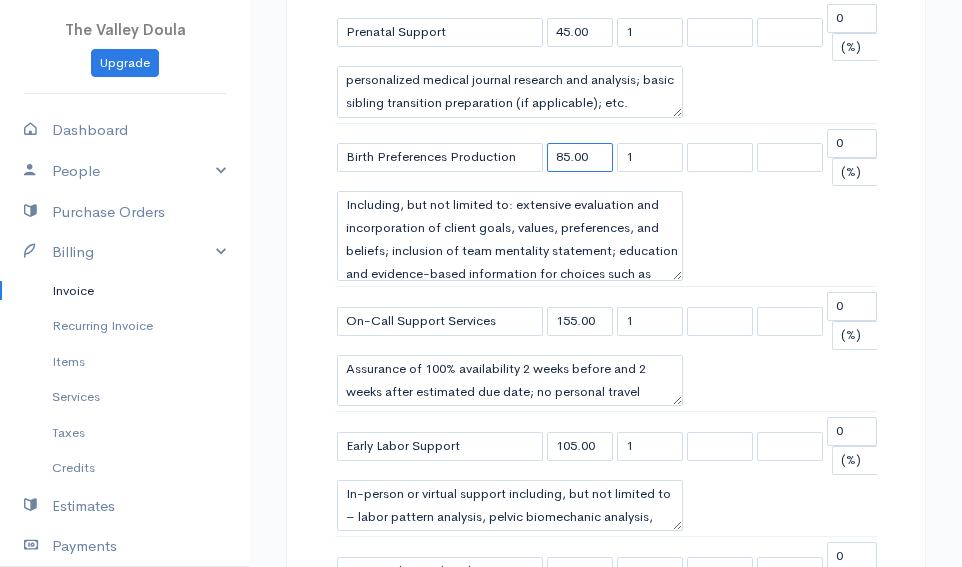 click on "85.00" at bounding box center [580, 157] 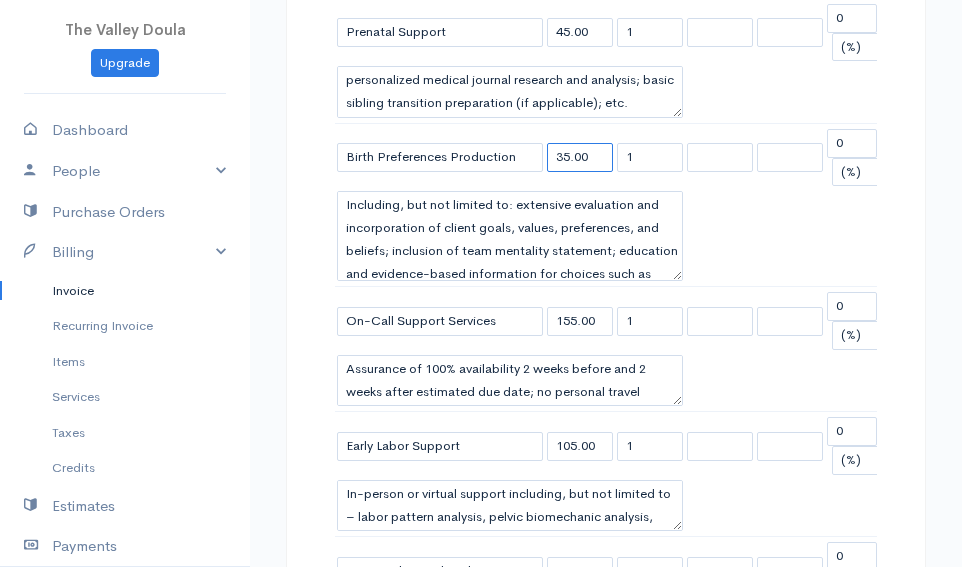type on "35.00" 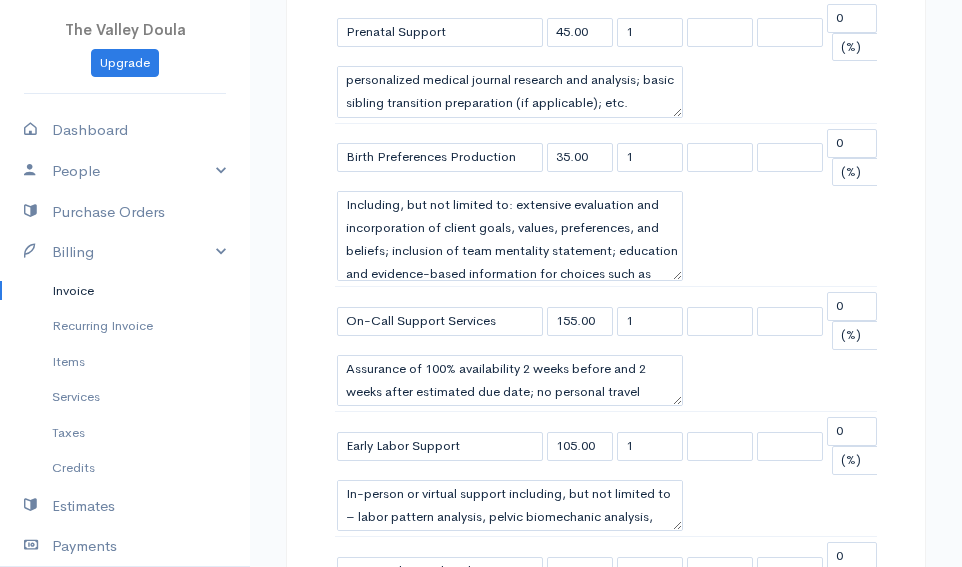 click on "Item Rate Qty Tax Tax Discount Total Doula Services [MEDICAL_DATA] 50.00 1 0 (%) Flat 50.00 Due at signing of contract to retain services and reservation of due date. Prenatal Intake 105.00 1 0 (%) Flat 105.00 Including, but not limited to: extensive and holistic intake appointment; exploration and assessment of client goals, values, preferences, and beliefs and subsequent doula support analysis. Prenatal Support 45.00 1 0 (%) Flat 45.00 Including, but not limited to: text support as needed during prenatal, labor, birth, and [MEDICAL_DATA] support and education, etc.; access to lending library; basic education for pregnancy, birth, and [MEDICAL_DATA]; physical, emotional, and mental maternal, fetal, partner, and sibling (if applicable) support; basic pre-labor, labor, birth, and [MEDICAL_DATA] preparation and planning; as-needed personalized medical journal research and analysis; basic sibling transition preparation (if applicable); etc. Birth Preferences Production 35.00 1 0 (%) Flat 35.00 On-Call Support Services 1 0" at bounding box center [685, 488] 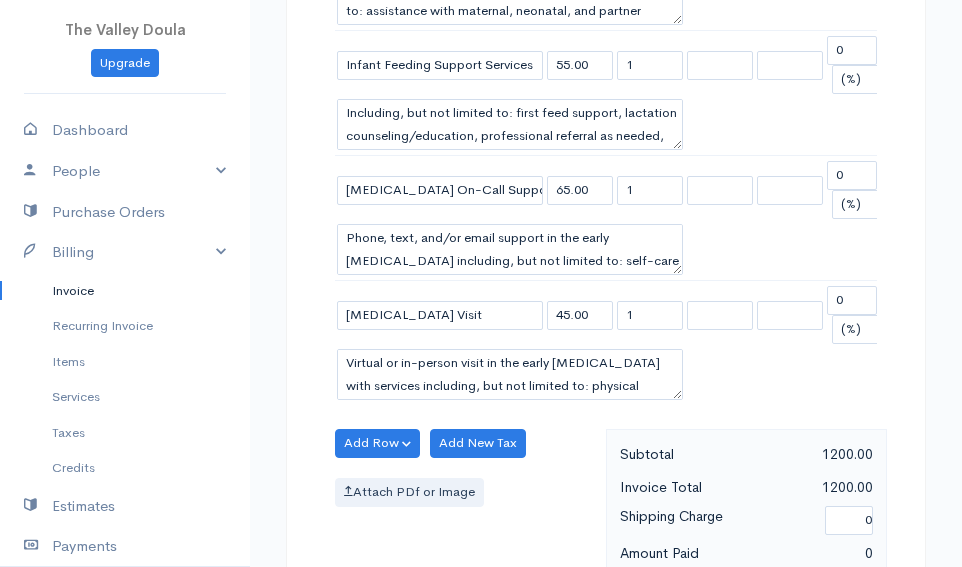 scroll, scrollTop: 1900, scrollLeft: 0, axis: vertical 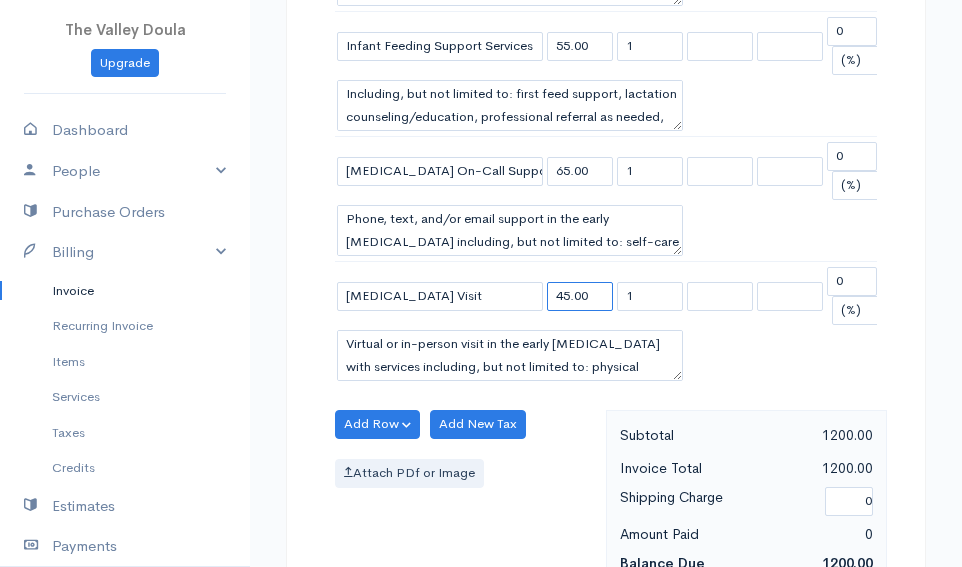click on "45.00" at bounding box center [580, 296] 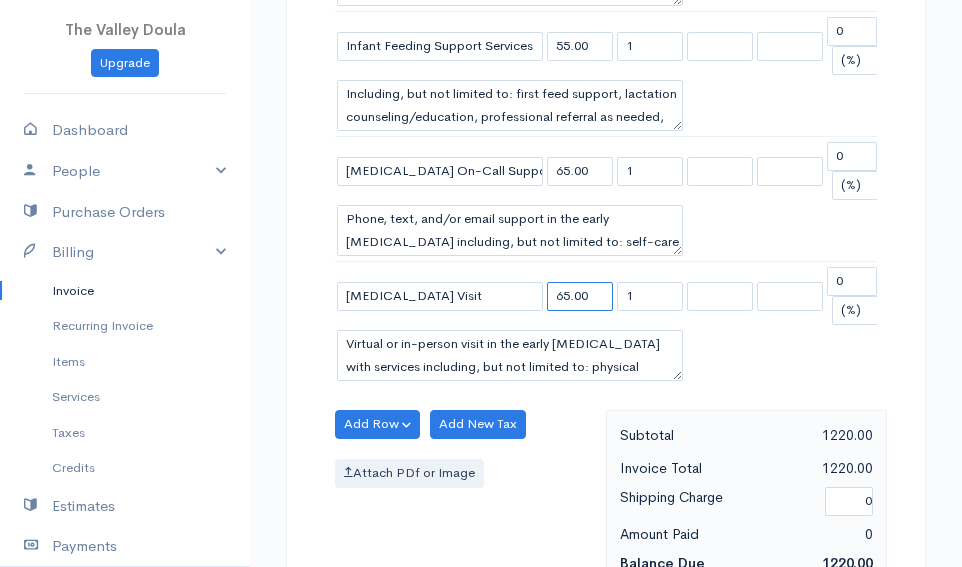 type on "65.00" 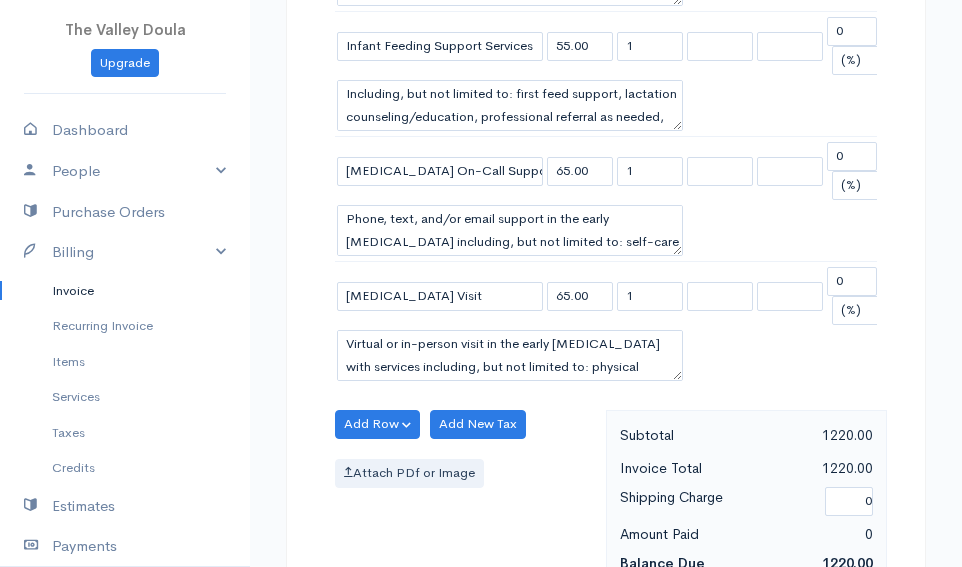 click on "DRAFT To Day,[PERSON_NAME]a [EMAIL_ADDRESS][DOMAIN_NAME] [STREET_ADDRESS][PERSON_NAME] [GEOGRAPHIC_DATA] [GEOGRAPHIC_DATA] 54313 [Choose Country] [GEOGRAPHIC_DATA] [GEOGRAPHIC_DATA] [GEOGRAPHIC_DATA] [GEOGRAPHIC_DATA] [GEOGRAPHIC_DATA] [GEOGRAPHIC_DATA] [US_STATE] [GEOGRAPHIC_DATA] [GEOGRAPHIC_DATA] [GEOGRAPHIC_DATA] [GEOGRAPHIC_DATA] [GEOGRAPHIC_DATA] [GEOGRAPHIC_DATA] [GEOGRAPHIC_DATA] [GEOGRAPHIC_DATA] [GEOGRAPHIC_DATA] [GEOGRAPHIC_DATA] [GEOGRAPHIC_DATA] [GEOGRAPHIC_DATA] [GEOGRAPHIC_DATA] [GEOGRAPHIC_DATA] [GEOGRAPHIC_DATA] [GEOGRAPHIC_DATA] [GEOGRAPHIC_DATA] [GEOGRAPHIC_DATA] [GEOGRAPHIC_DATA] [GEOGRAPHIC_DATA] [GEOGRAPHIC_DATA] [GEOGRAPHIC_DATA] [GEOGRAPHIC_DATA] [GEOGRAPHIC_DATA] [GEOGRAPHIC_DATA] [GEOGRAPHIC_DATA] [GEOGRAPHIC_DATA] [GEOGRAPHIC_DATA] [GEOGRAPHIC_DATA] [GEOGRAPHIC_DATA] [GEOGRAPHIC_DATA] [GEOGRAPHIC_DATA] [GEOGRAPHIC_DATA] [GEOGRAPHIC_DATA] [GEOGRAPHIC_DATA] [GEOGRAPHIC_DATA] [GEOGRAPHIC_DATA] [GEOGRAPHIC_DATA] [GEOGRAPHIC_DATA] [GEOGRAPHIC_DATA] [GEOGRAPHIC_DATA] [GEOGRAPHIC_DATA]) [GEOGRAPHIC_DATA] [GEOGRAPHIC_DATA] [GEOGRAPHIC_DATA] [GEOGRAPHIC_DATA] [GEOGRAPHIC_DATA] [GEOGRAPHIC_DATA] ([GEOGRAPHIC_DATA]) [GEOGRAPHIC_DATA] ([GEOGRAPHIC_DATA]) [GEOGRAPHIC_DATA] [GEOGRAPHIC_DATA] [GEOGRAPHIC_DATA] [GEOGRAPHIC_DATA] [GEOGRAPHIC_DATA] [GEOGRAPHIC_DATA] [GEOGRAPHIC_DATA] [GEOGRAPHIC_DATA] [GEOGRAPHIC_DATA] [GEOGRAPHIC_DATA] [GEOGRAPHIC_DATA] [GEOGRAPHIC_DATA] [GEOGRAPHIC_DATA] [GEOGRAPHIC_DATA] [GEOGRAPHIC_DATA] [GEOGRAPHIC_DATA] [GEOGRAPHIC_DATA] [GEOGRAPHIC_DATA] ([GEOGRAPHIC_DATA]) [GEOGRAPHIC_DATA] [US_STATE] [GEOGRAPHIC_DATA] [GEOGRAPHIC_DATA] [GEOGRAPHIC_DATA] [GEOGRAPHIC_DATA][PERSON_NAME]p" at bounding box center (606, -267) 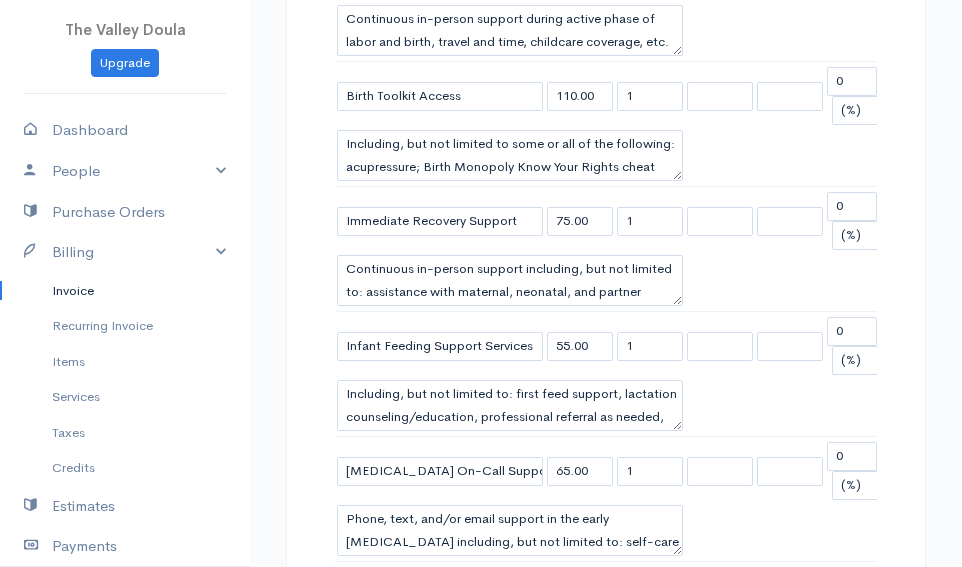 scroll, scrollTop: 1200, scrollLeft: 0, axis: vertical 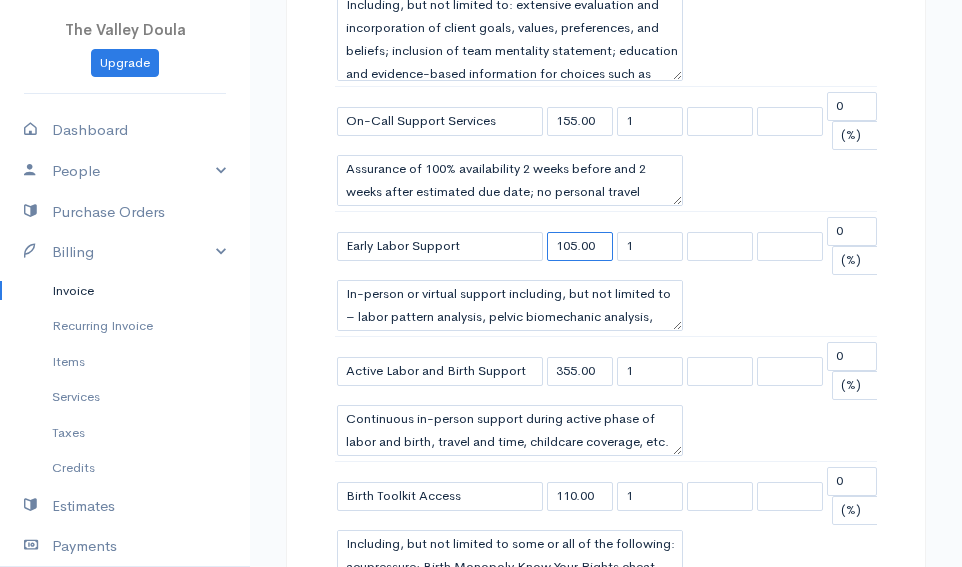 click on "105.00" at bounding box center (580, 246) 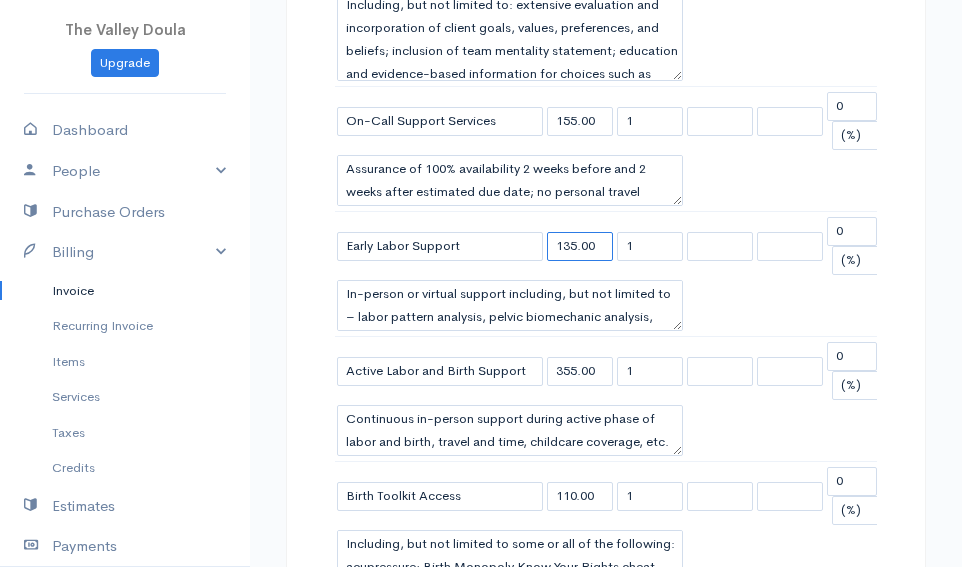 type on "135.00" 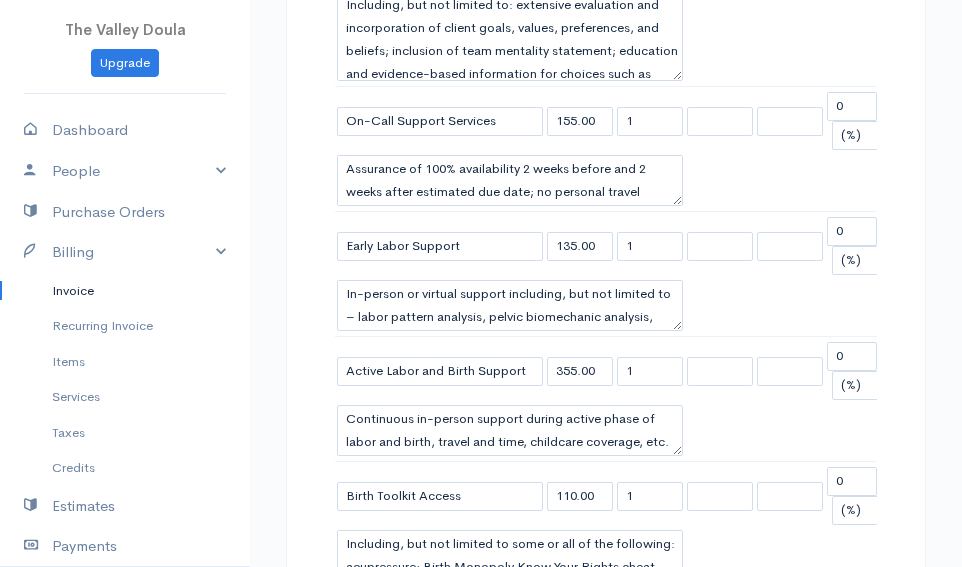 click on "DRAFT To Day,[PERSON_NAME]a [EMAIL_ADDRESS][DOMAIN_NAME] [STREET_ADDRESS][PERSON_NAME] [GEOGRAPHIC_DATA] [GEOGRAPHIC_DATA] 54313 [Choose Country] [GEOGRAPHIC_DATA] [GEOGRAPHIC_DATA] [GEOGRAPHIC_DATA] [GEOGRAPHIC_DATA] [GEOGRAPHIC_DATA] [GEOGRAPHIC_DATA] [US_STATE] [GEOGRAPHIC_DATA] [GEOGRAPHIC_DATA] [GEOGRAPHIC_DATA] [GEOGRAPHIC_DATA] [GEOGRAPHIC_DATA] [GEOGRAPHIC_DATA] [GEOGRAPHIC_DATA] [GEOGRAPHIC_DATA] [GEOGRAPHIC_DATA] [GEOGRAPHIC_DATA] [GEOGRAPHIC_DATA] [GEOGRAPHIC_DATA] [GEOGRAPHIC_DATA] [GEOGRAPHIC_DATA] [GEOGRAPHIC_DATA] [GEOGRAPHIC_DATA] [GEOGRAPHIC_DATA] [GEOGRAPHIC_DATA] [GEOGRAPHIC_DATA] [GEOGRAPHIC_DATA] [GEOGRAPHIC_DATA] [GEOGRAPHIC_DATA] [GEOGRAPHIC_DATA] [GEOGRAPHIC_DATA] [GEOGRAPHIC_DATA] [GEOGRAPHIC_DATA] [GEOGRAPHIC_DATA] [GEOGRAPHIC_DATA] [GEOGRAPHIC_DATA] [GEOGRAPHIC_DATA] [GEOGRAPHIC_DATA] [GEOGRAPHIC_DATA] [GEOGRAPHIC_DATA] [GEOGRAPHIC_DATA] [GEOGRAPHIC_DATA] [GEOGRAPHIC_DATA] [GEOGRAPHIC_DATA] [GEOGRAPHIC_DATA] [GEOGRAPHIC_DATA] [GEOGRAPHIC_DATA] [GEOGRAPHIC_DATA] [GEOGRAPHIC_DATA]) [GEOGRAPHIC_DATA] [GEOGRAPHIC_DATA] [GEOGRAPHIC_DATA] [GEOGRAPHIC_DATA] [GEOGRAPHIC_DATA] [GEOGRAPHIC_DATA] ([GEOGRAPHIC_DATA]) [GEOGRAPHIC_DATA] ([GEOGRAPHIC_DATA]) [GEOGRAPHIC_DATA] [GEOGRAPHIC_DATA] [GEOGRAPHIC_DATA] [GEOGRAPHIC_DATA] [GEOGRAPHIC_DATA] [GEOGRAPHIC_DATA] [GEOGRAPHIC_DATA] [GEOGRAPHIC_DATA] [GEOGRAPHIC_DATA] [GEOGRAPHIC_DATA] [GEOGRAPHIC_DATA] [GEOGRAPHIC_DATA] [GEOGRAPHIC_DATA] [GEOGRAPHIC_DATA] [GEOGRAPHIC_DATA] [GEOGRAPHIC_DATA] [GEOGRAPHIC_DATA] [GEOGRAPHIC_DATA] ([GEOGRAPHIC_DATA]) [GEOGRAPHIC_DATA] [US_STATE] [GEOGRAPHIC_DATA] [GEOGRAPHIC_DATA] [GEOGRAPHIC_DATA] [GEOGRAPHIC_DATA][PERSON_NAME]p" at bounding box center [606, 433] 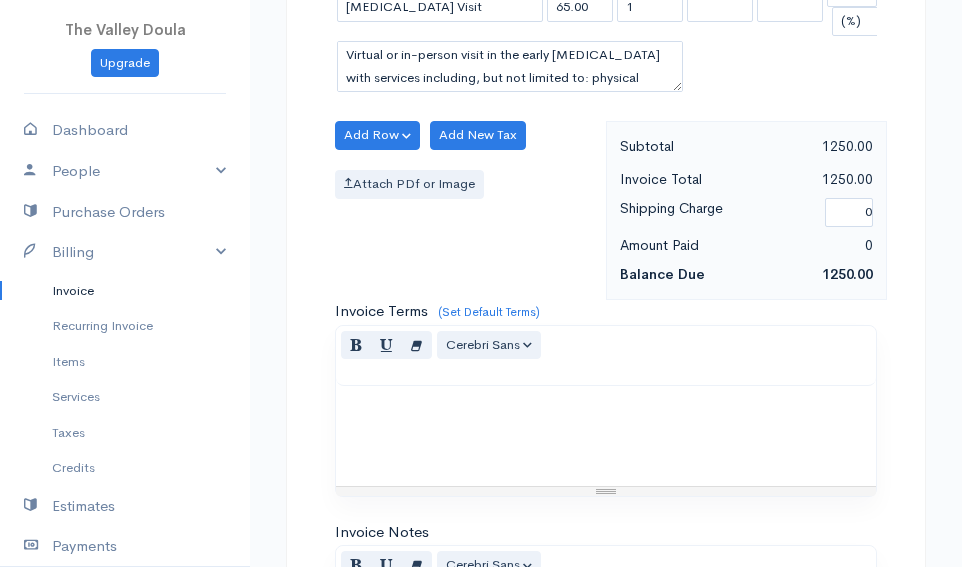 scroll, scrollTop: 2200, scrollLeft: 0, axis: vertical 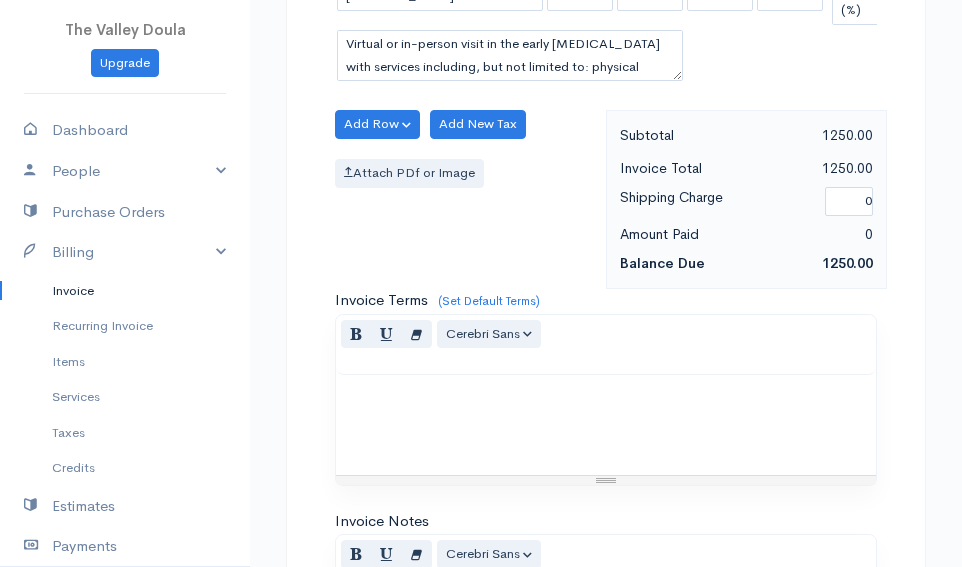 click at bounding box center [606, 396] 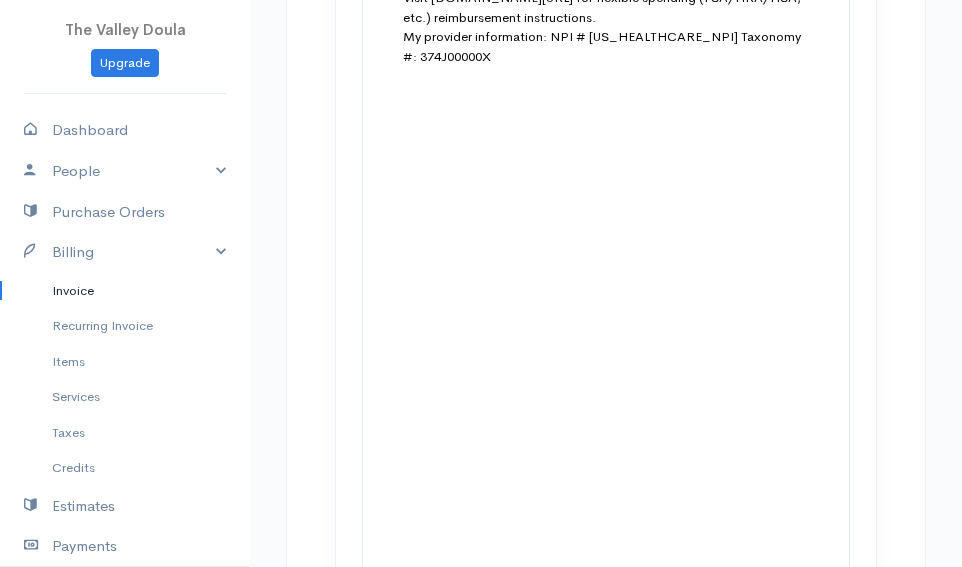 scroll, scrollTop: 2501, scrollLeft: 0, axis: vertical 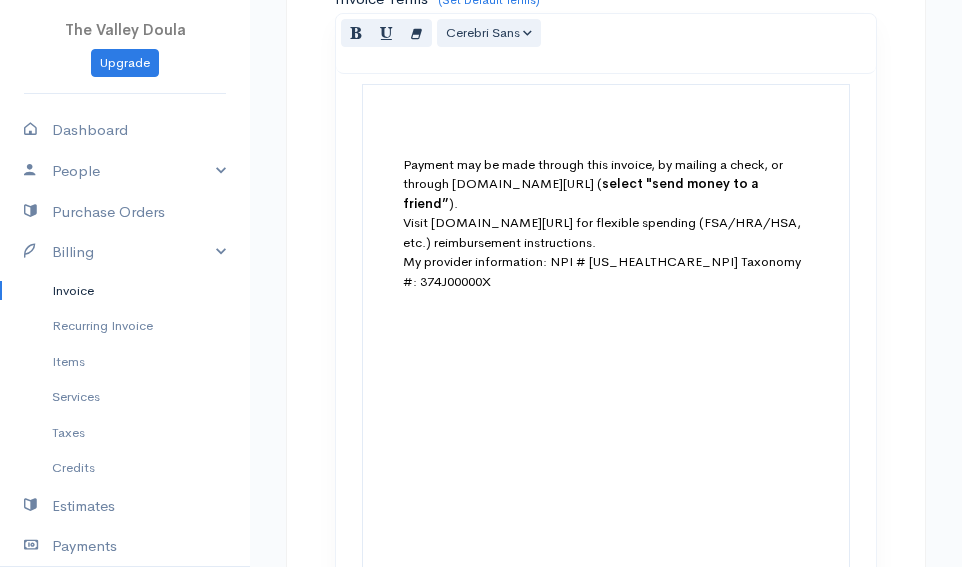 click on "Payment may be made through this invoice, by mailing a check, or through [DOMAIN_NAME][URL] ( select "send money to a friend” ).  Visit [DOMAIN_NAME][URL] for flexible spending (FSA/HRA/HSA, etc.) reimbursement instructions. My provider information: NPI # [US_HEALTHCARE_NPI] Taxonomy #: 374J00000X" at bounding box center (606, 505) 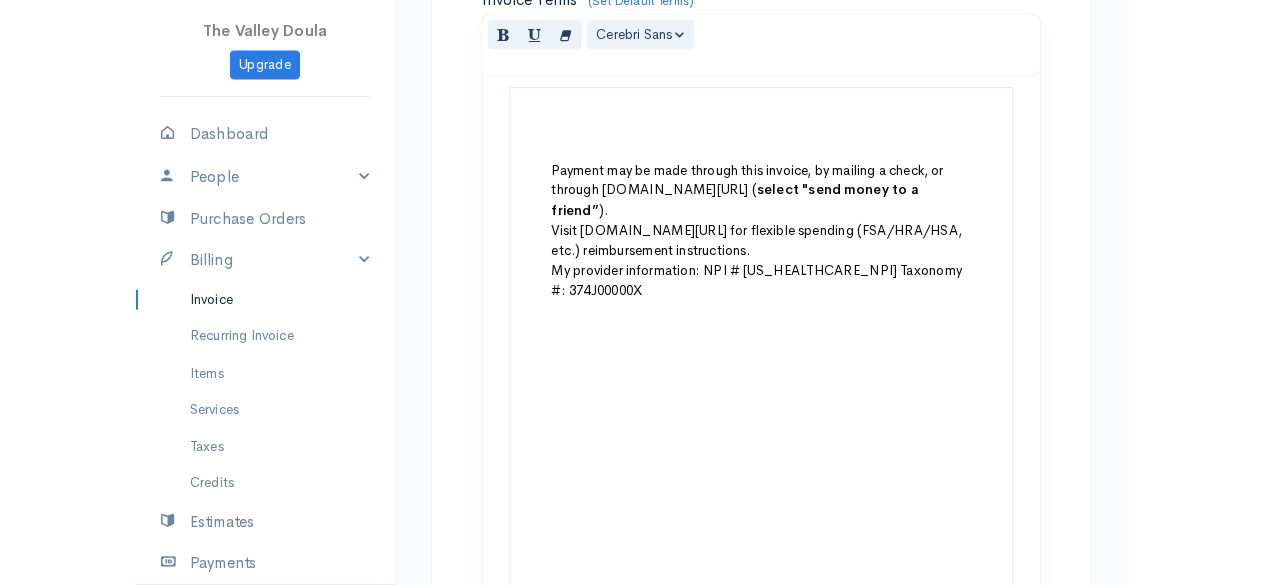 scroll, scrollTop: 2149, scrollLeft: 0, axis: vertical 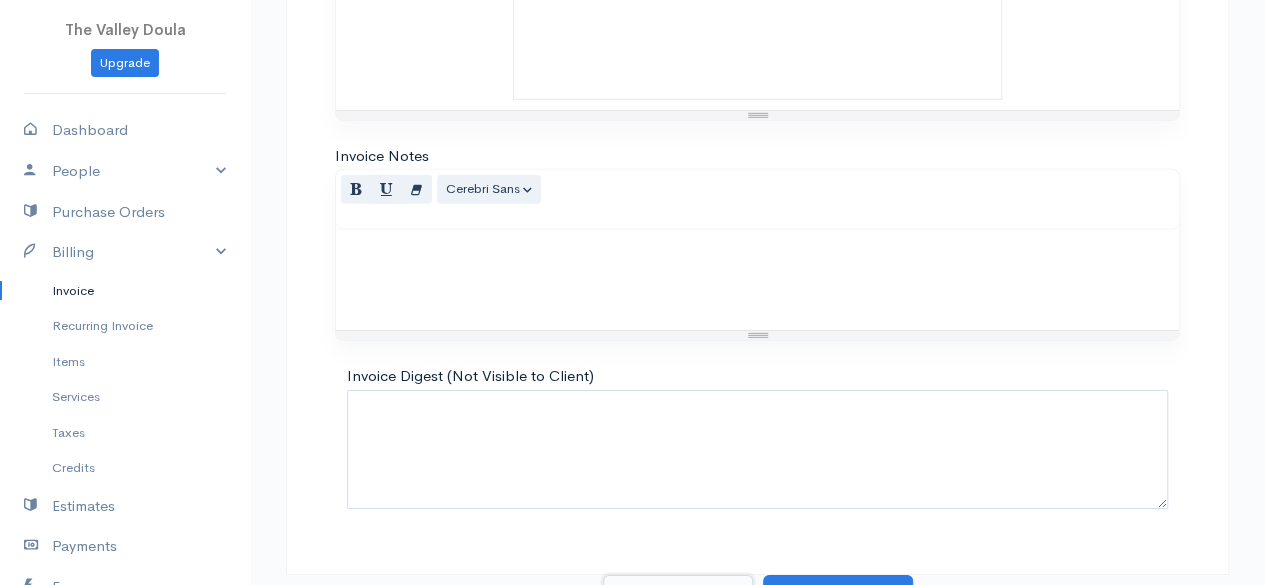 click on "Save as Draft" at bounding box center (678, 595) 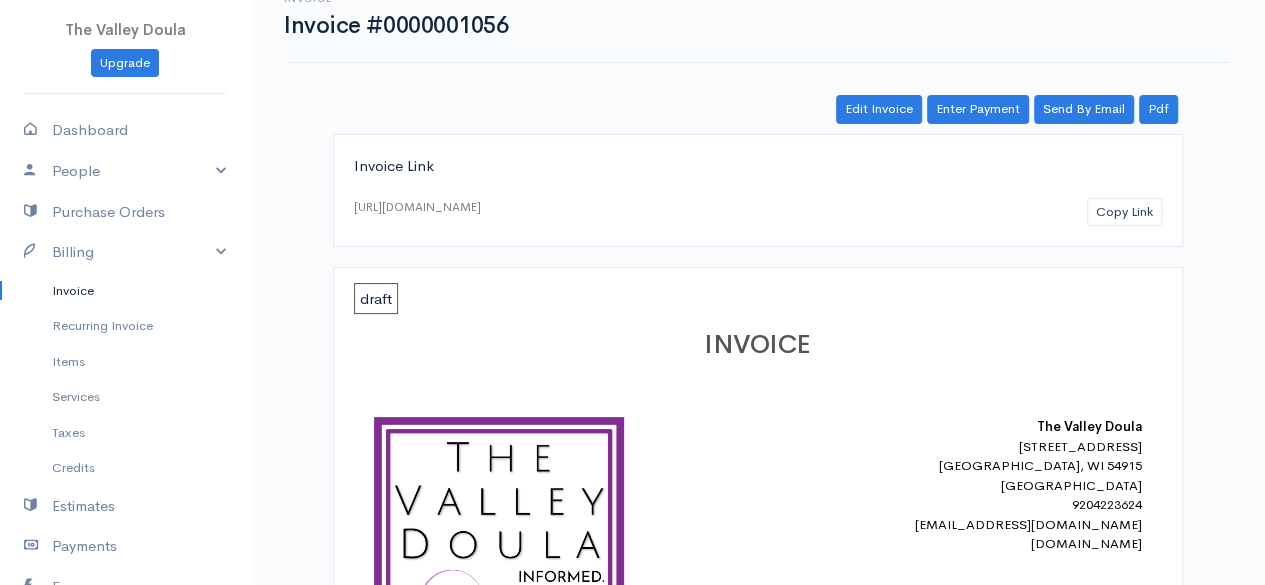 scroll, scrollTop: 0, scrollLeft: 0, axis: both 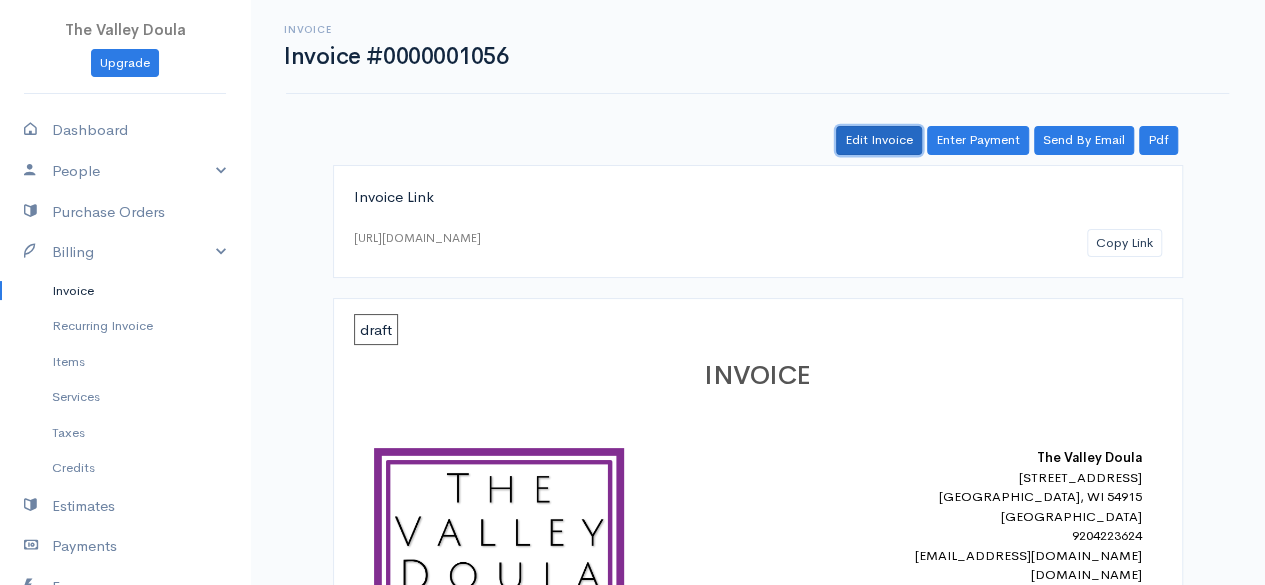 click on "Edit Invoice" at bounding box center [879, 140] 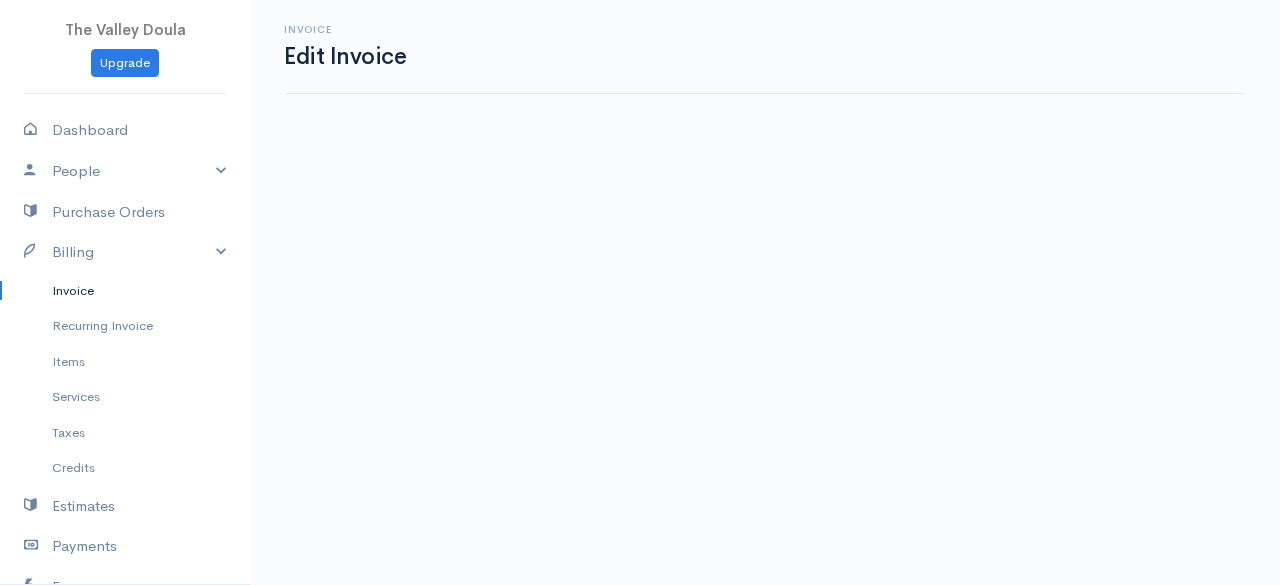 select on "25" 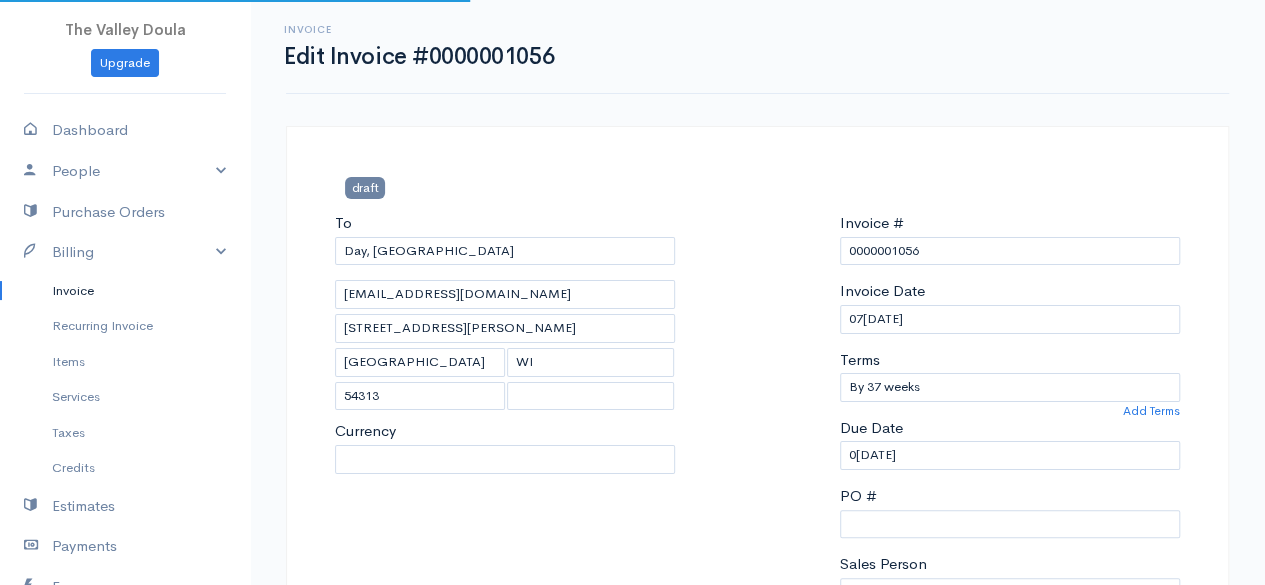 select on "[GEOGRAPHIC_DATA]" 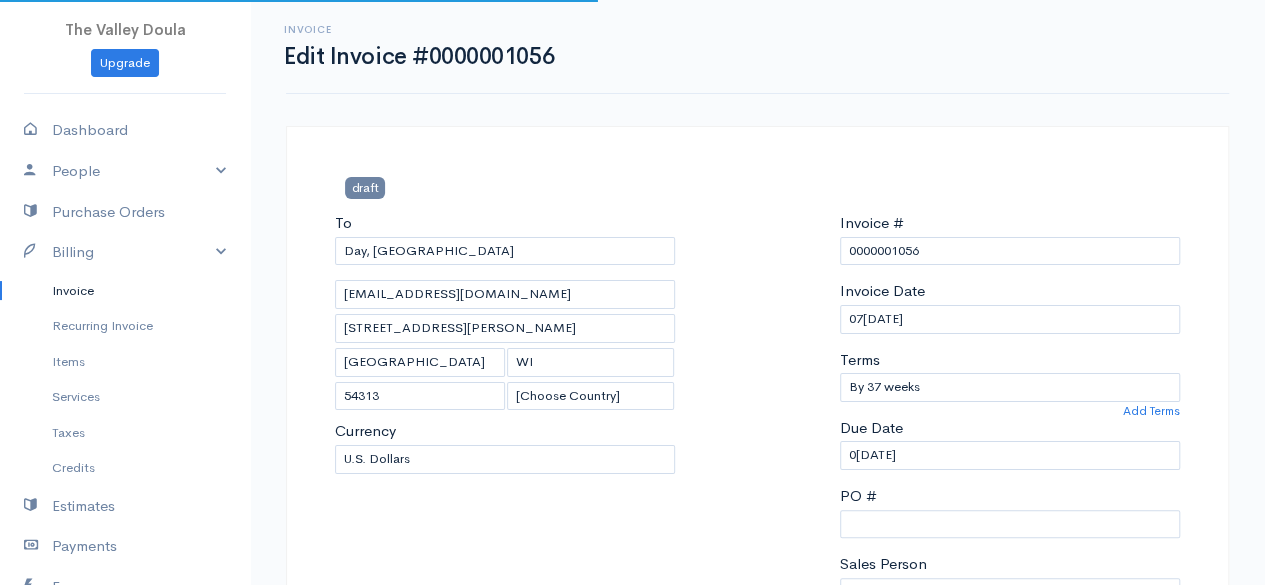 scroll, scrollTop: 500, scrollLeft: 0, axis: vertical 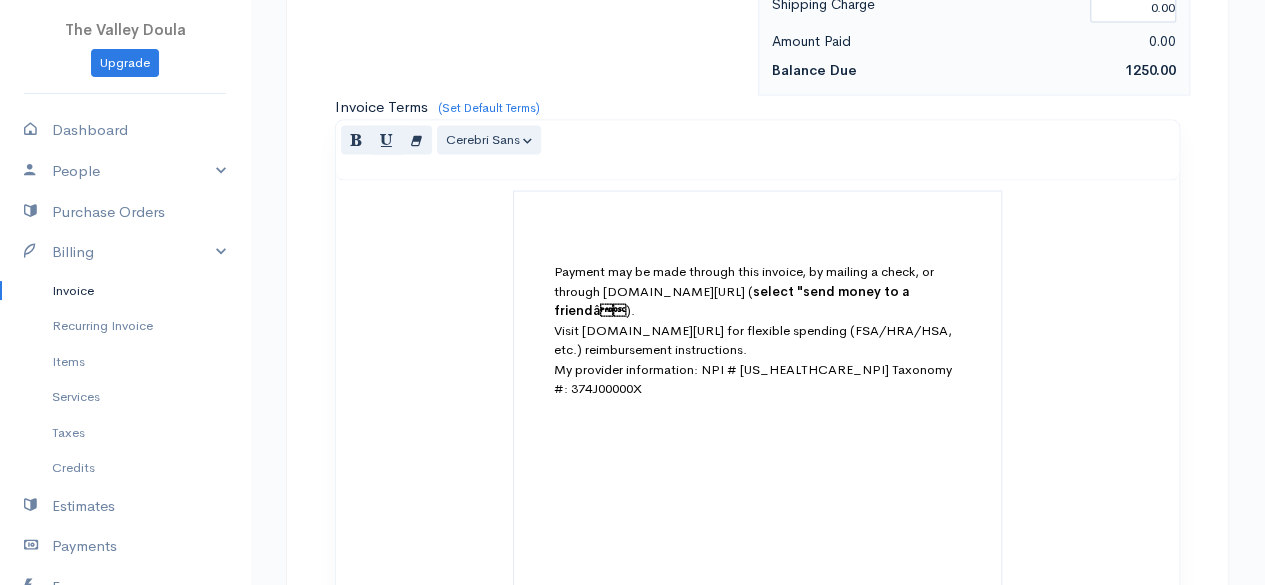 click on "Payment may be made through this invoice, by mailing a check, or through [DOMAIN_NAME][URL] ( select "send money to a friendâ ).  Visit [DOMAIN_NAME][URL] for flexible spending (FSA/HRA/HSA, etc.) reimbursement instructions. My provider information: NPI # [US_HEALTHCARE_NPI] Taxonomy #: 374J00000X" at bounding box center (757, 612) 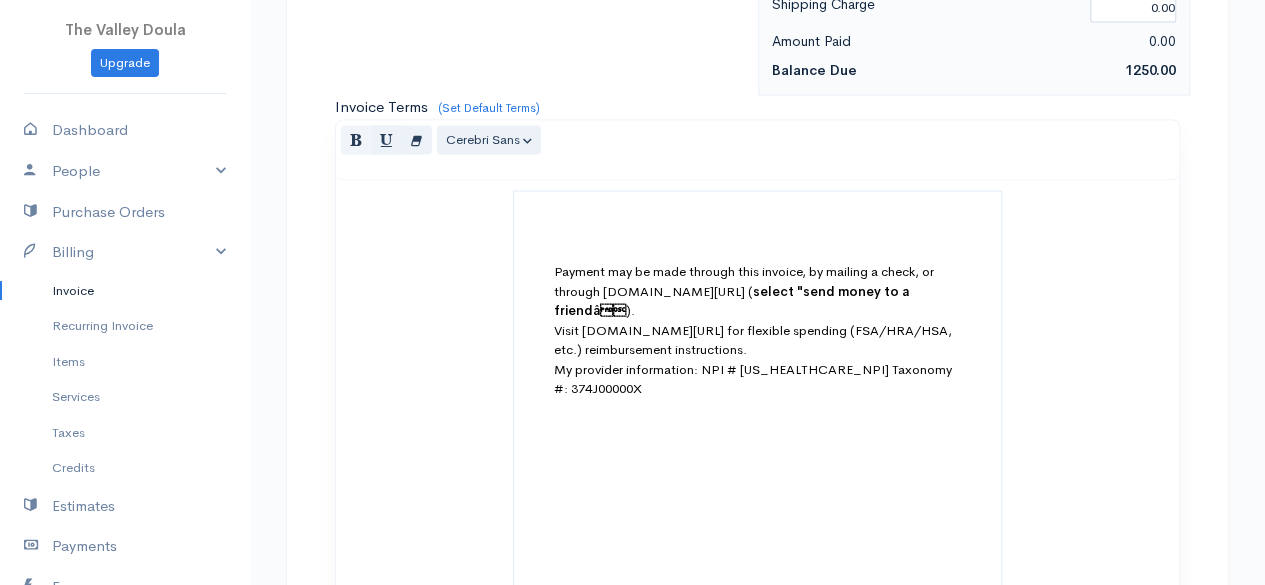 type 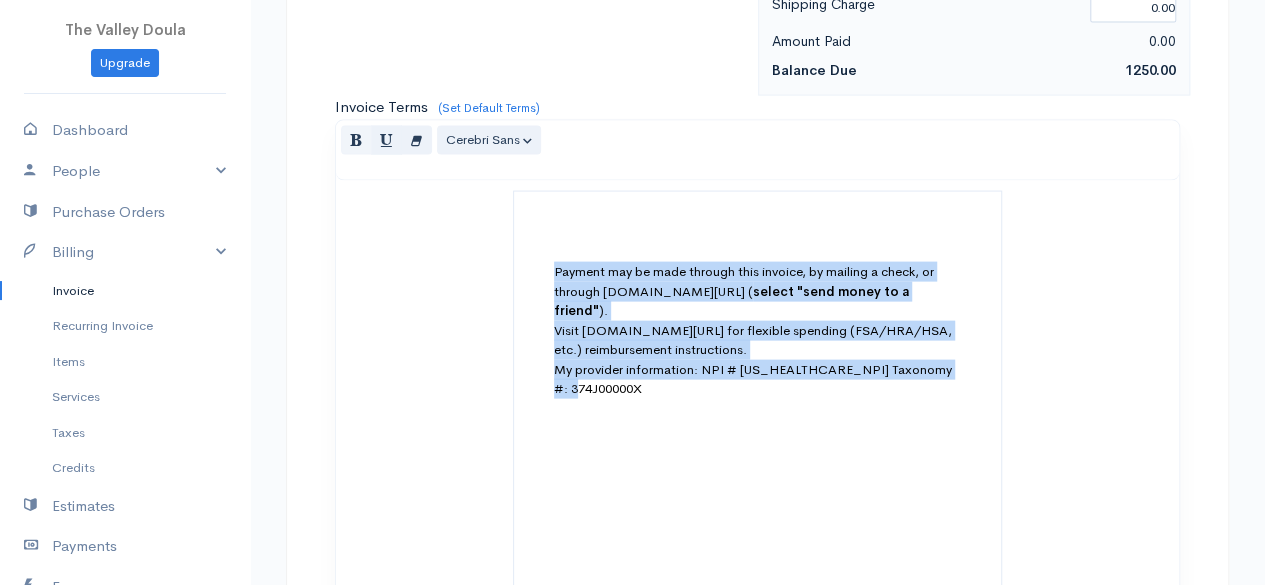 drag, startPoint x: 637, startPoint y: 329, endPoint x: 496, endPoint y: 227, distance: 174.02586 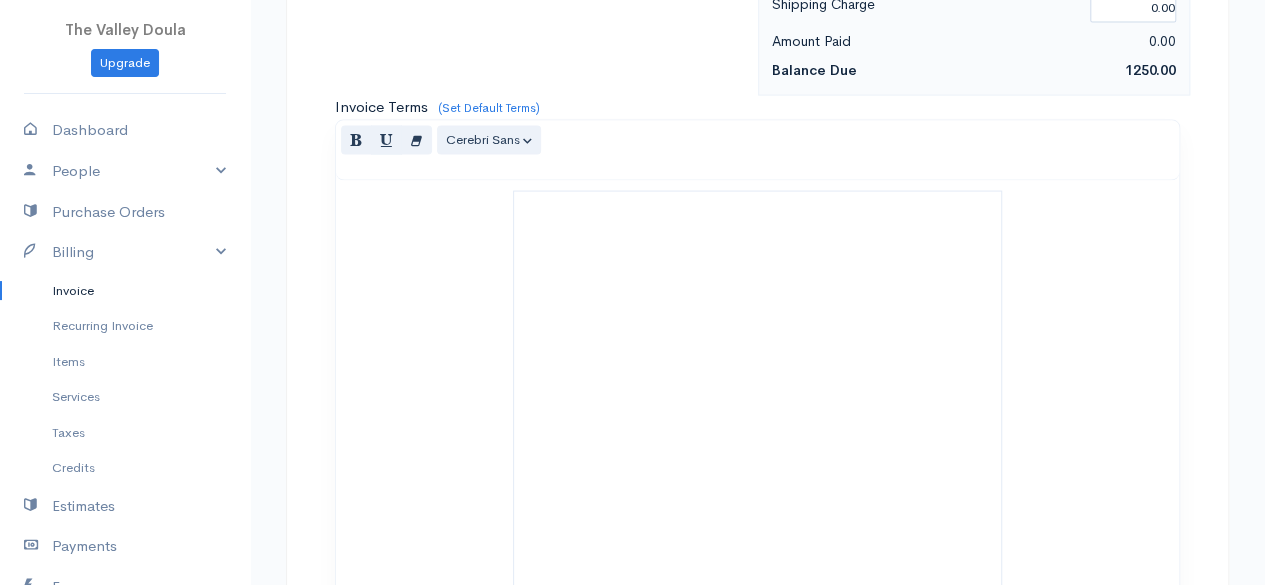 drag, startPoint x: 595, startPoint y: 239, endPoint x: 610, endPoint y: 175, distance: 65.734314 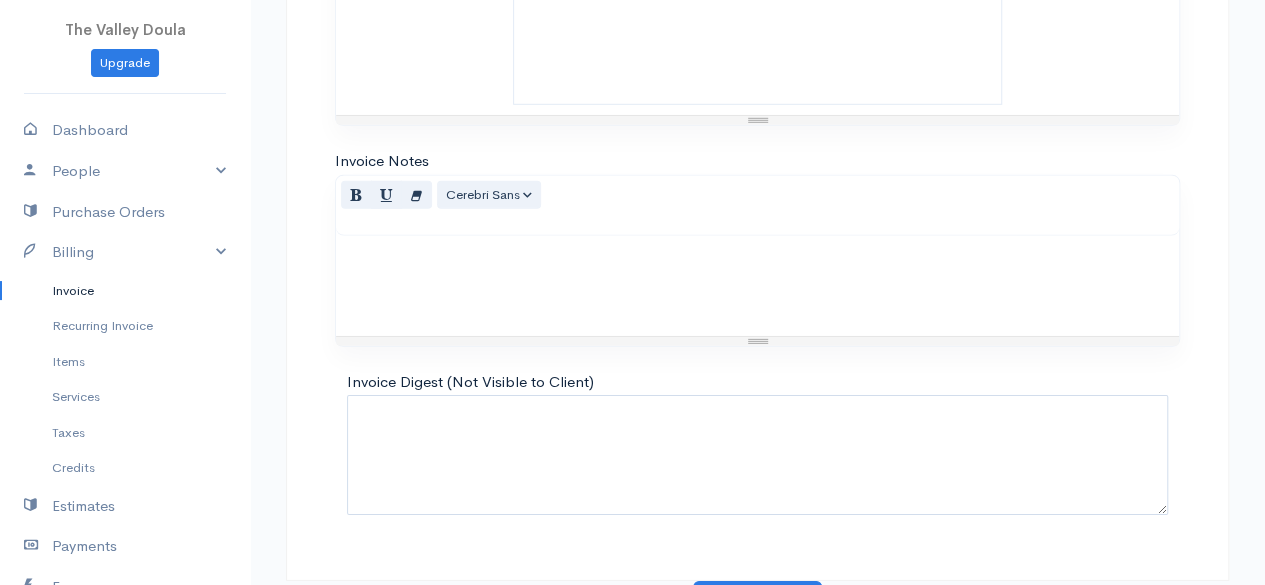 scroll, scrollTop: 2932, scrollLeft: 0, axis: vertical 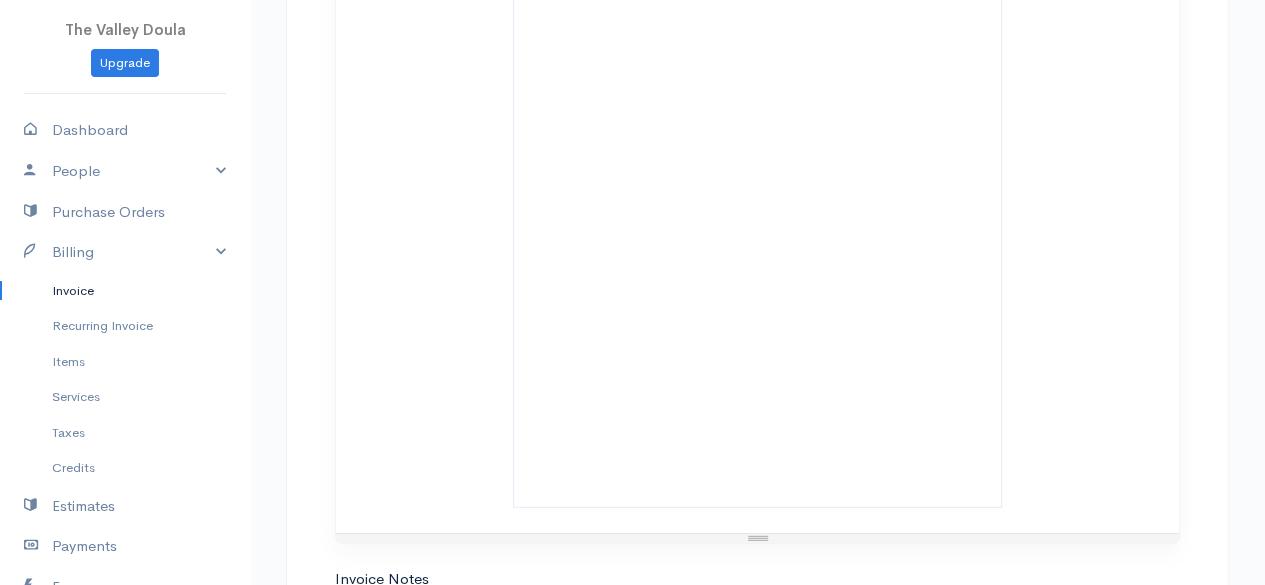 drag, startPoint x: 752, startPoint y: 84, endPoint x: 772, endPoint y: 104, distance: 28.284271 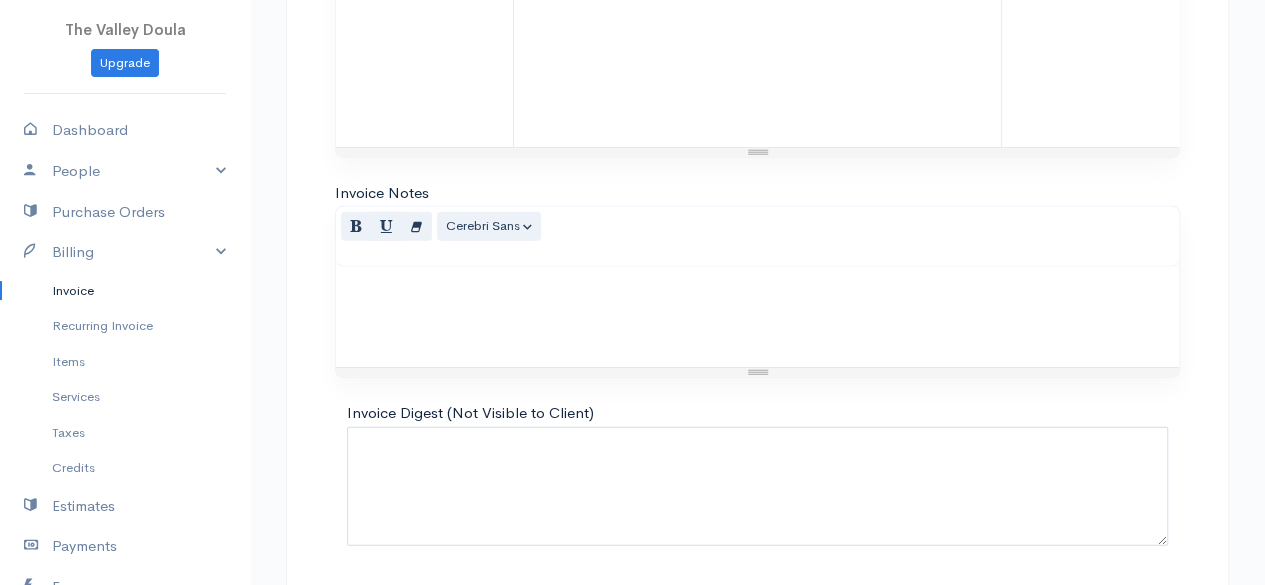 drag, startPoint x: 763, startPoint y: 512, endPoint x: 774, endPoint y: 91, distance: 421.14368 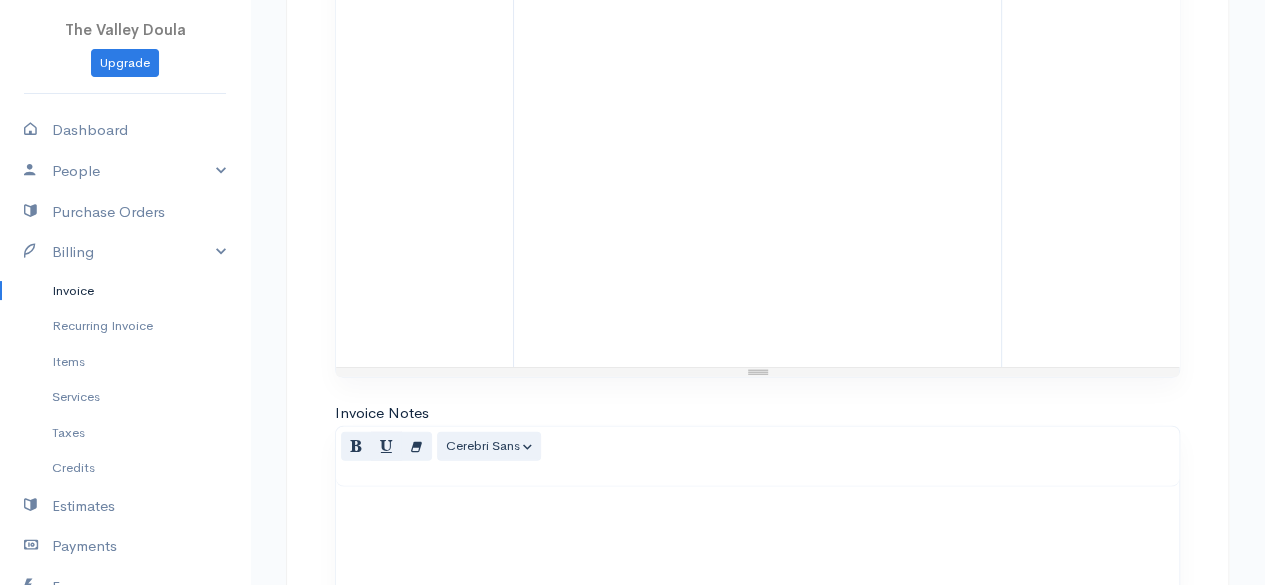 scroll, scrollTop: 2225, scrollLeft: 0, axis: vertical 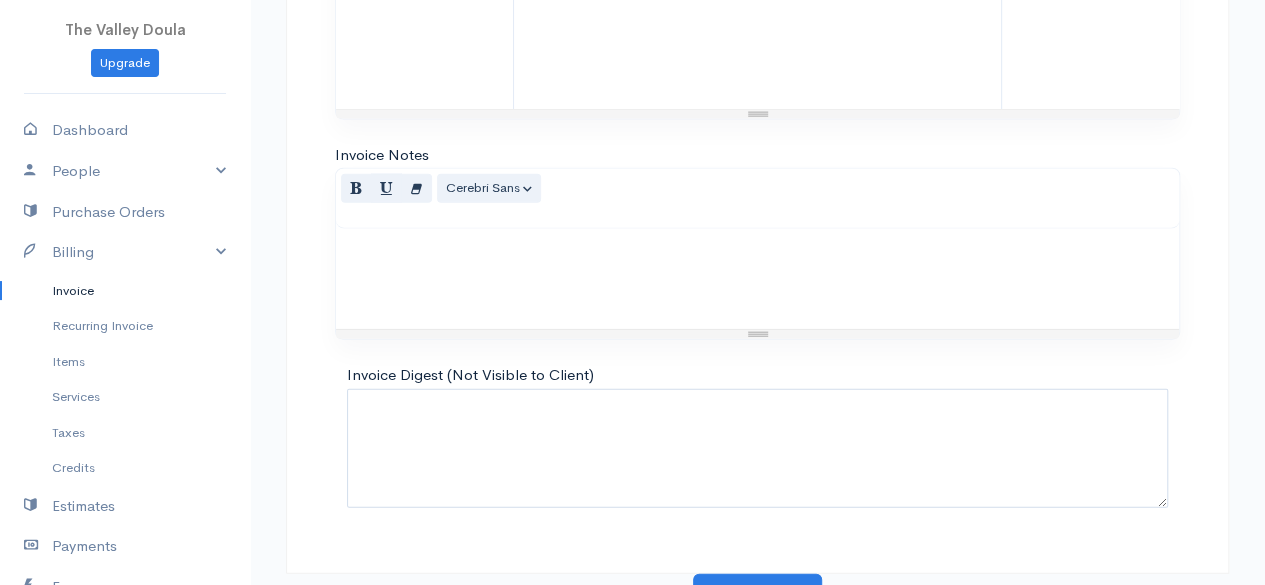 drag, startPoint x: 760, startPoint y: 389, endPoint x: 771, endPoint y: 83, distance: 306.19766 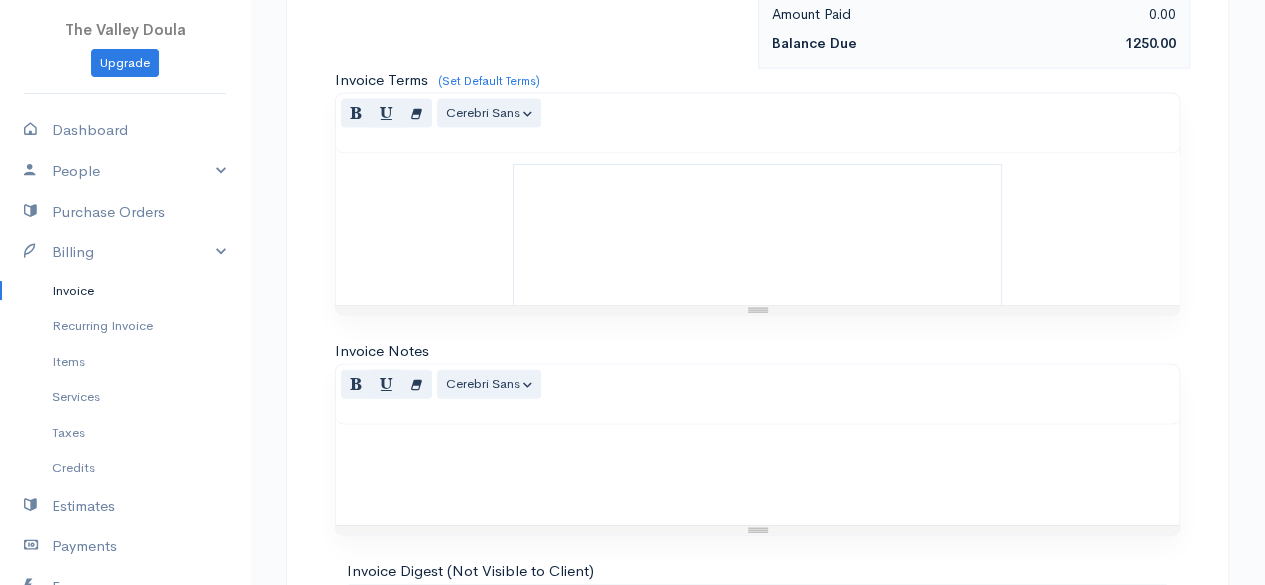 scroll, scrollTop: 1922, scrollLeft: 0, axis: vertical 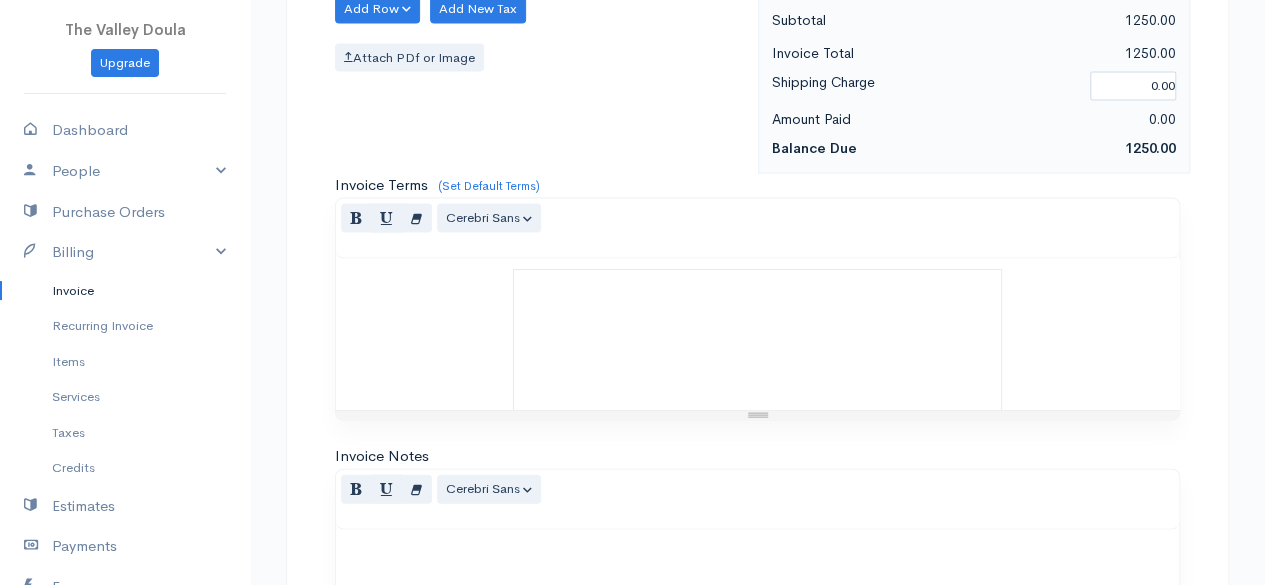 click at bounding box center [757, 350] 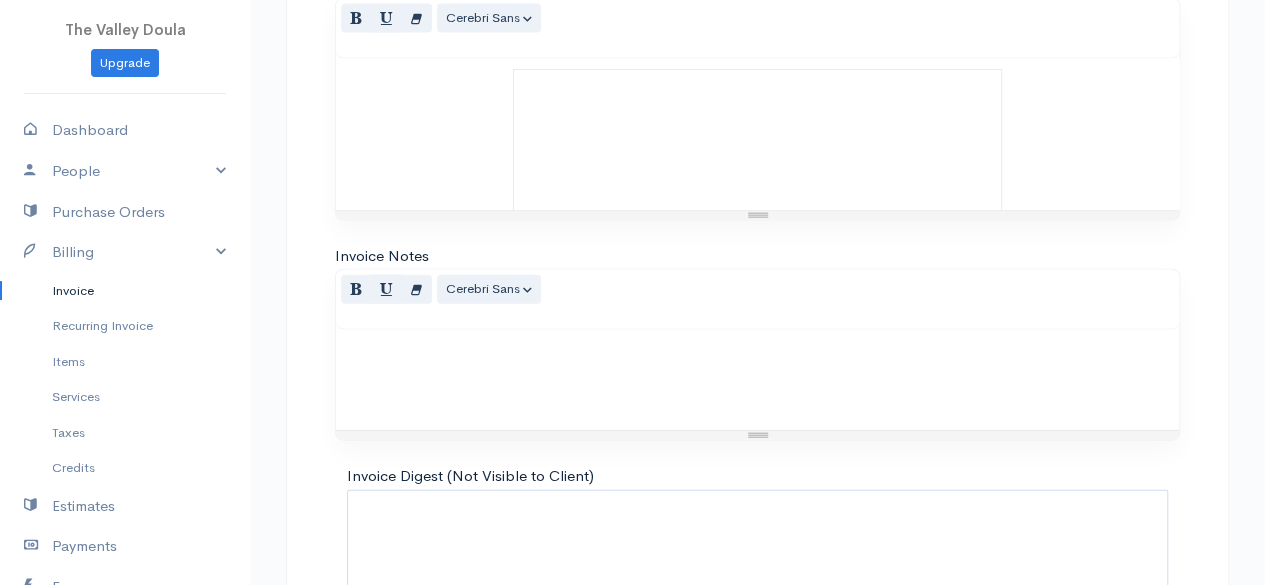 click at bounding box center [757, 380] 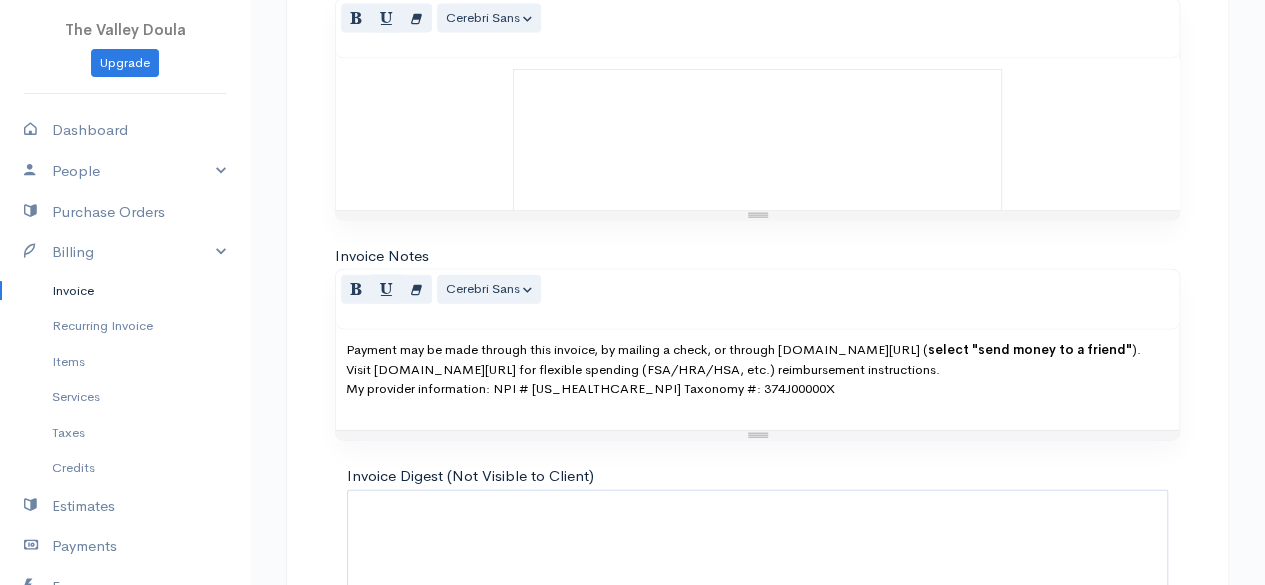 click on "Payment may be made through this invoice, by mailing a check, or through [DOMAIN_NAME][URL] ( select "send money to a friend" ).  Visit [DOMAIN_NAME][URL] for flexible spending (FSA/HRA/HSA, etc.) reimbursement instructions. My provider information: NPI # [US_HEALTHCARE_NPI] Taxonomy #: 374J00000X" at bounding box center [757, 380] 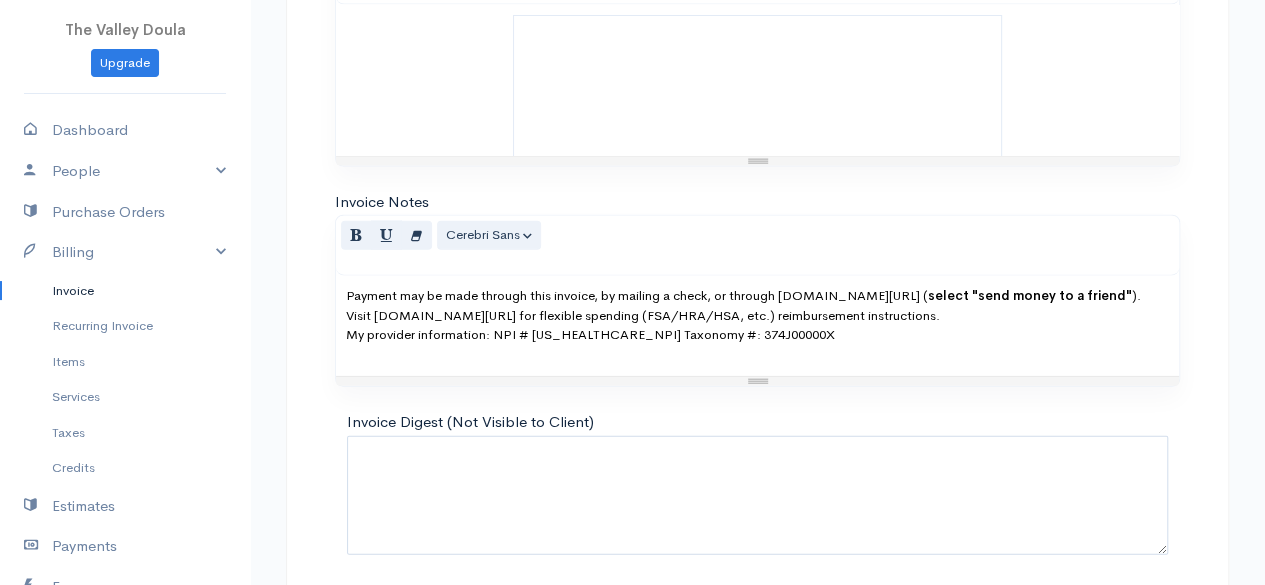 scroll, scrollTop: 2222, scrollLeft: 0, axis: vertical 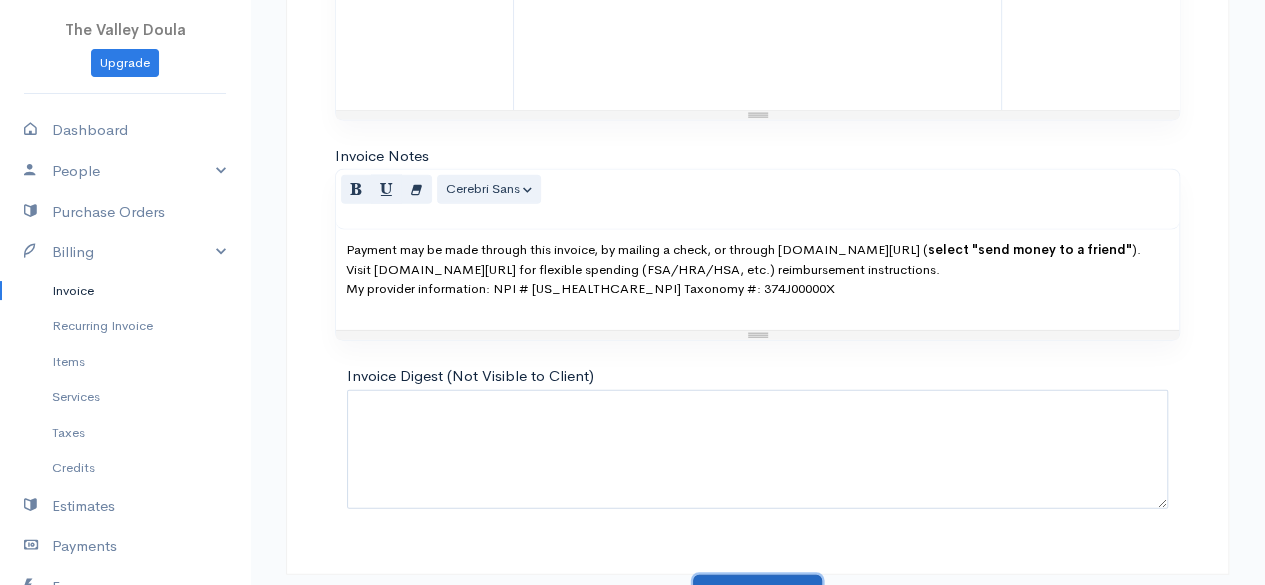 click on "Update Invoice" at bounding box center (757, 595) 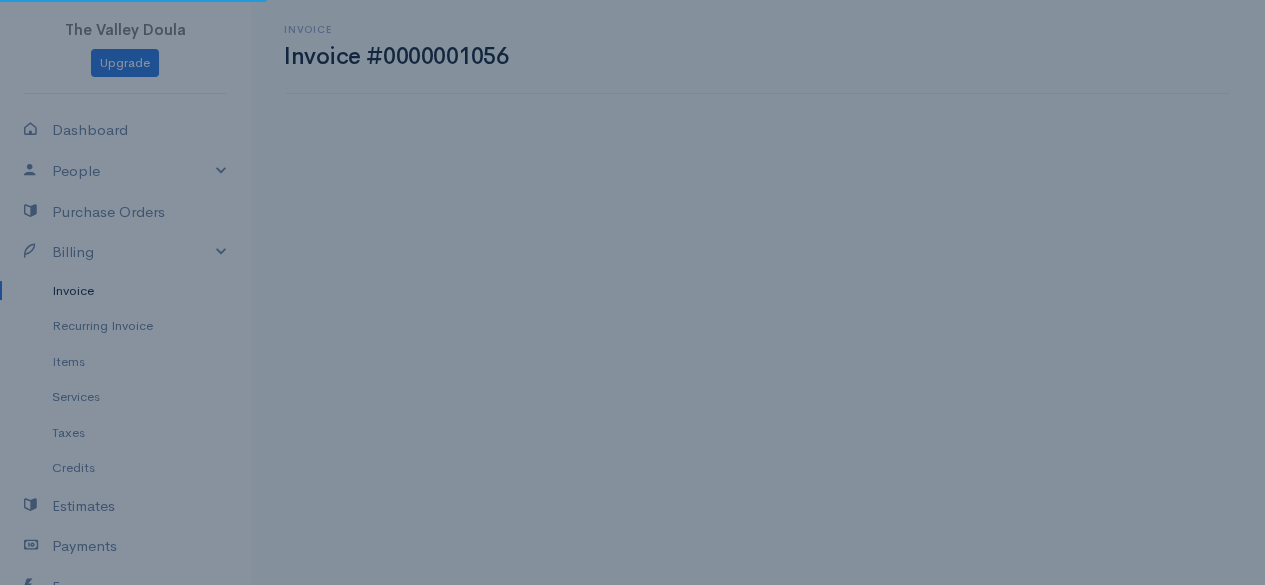 scroll, scrollTop: 0, scrollLeft: 0, axis: both 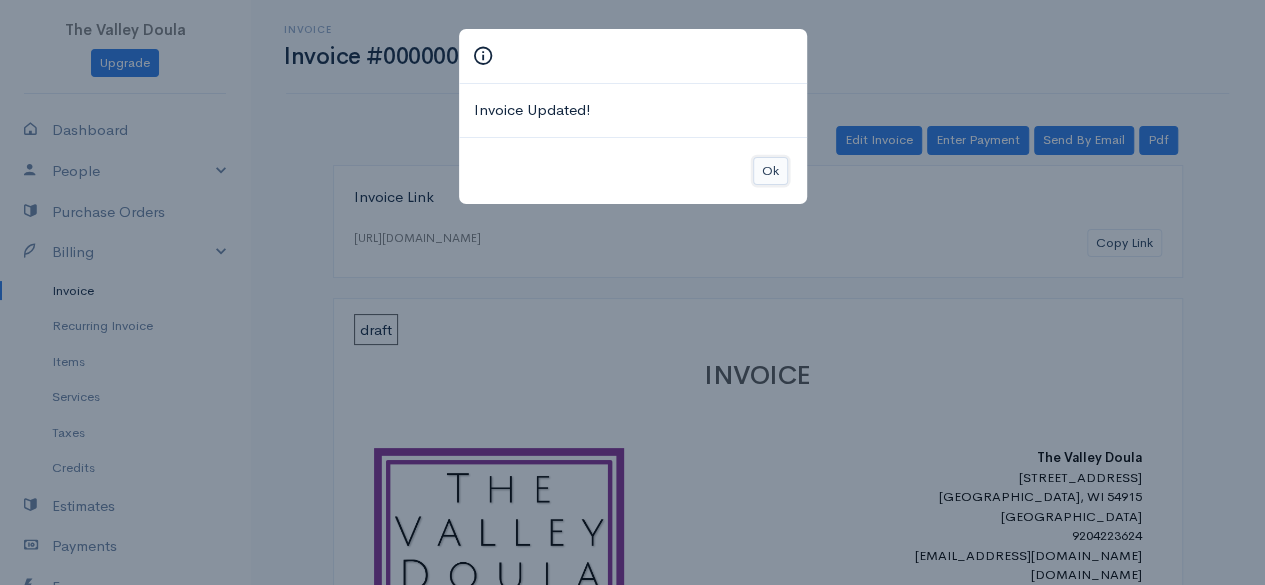 click on "Ok" at bounding box center [770, 171] 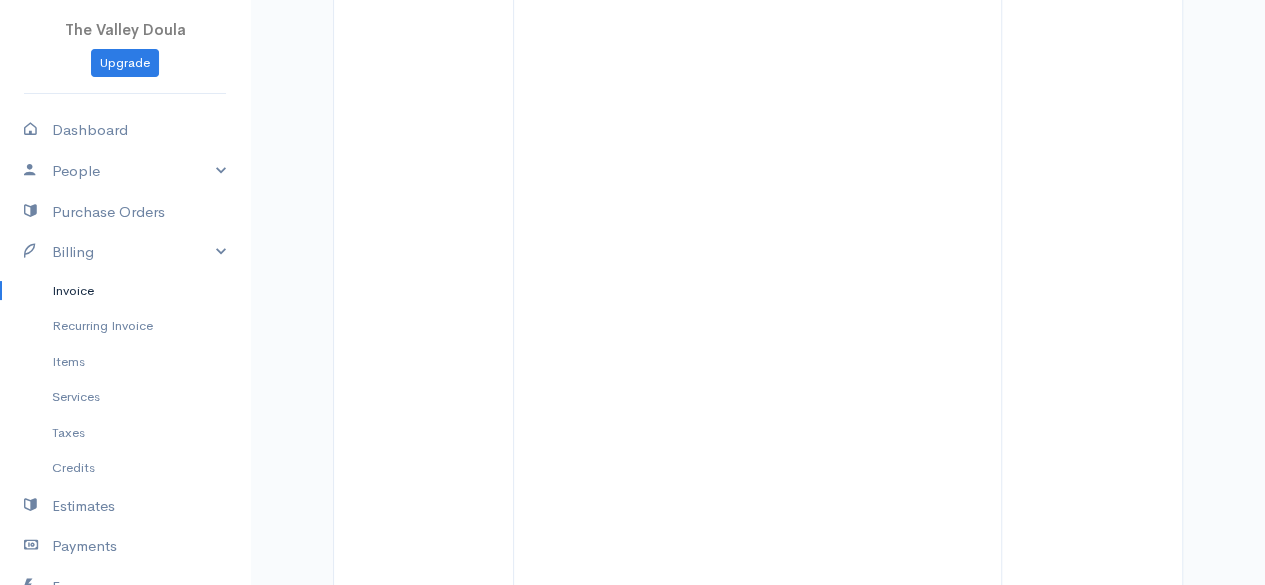 scroll, scrollTop: 1862, scrollLeft: 0, axis: vertical 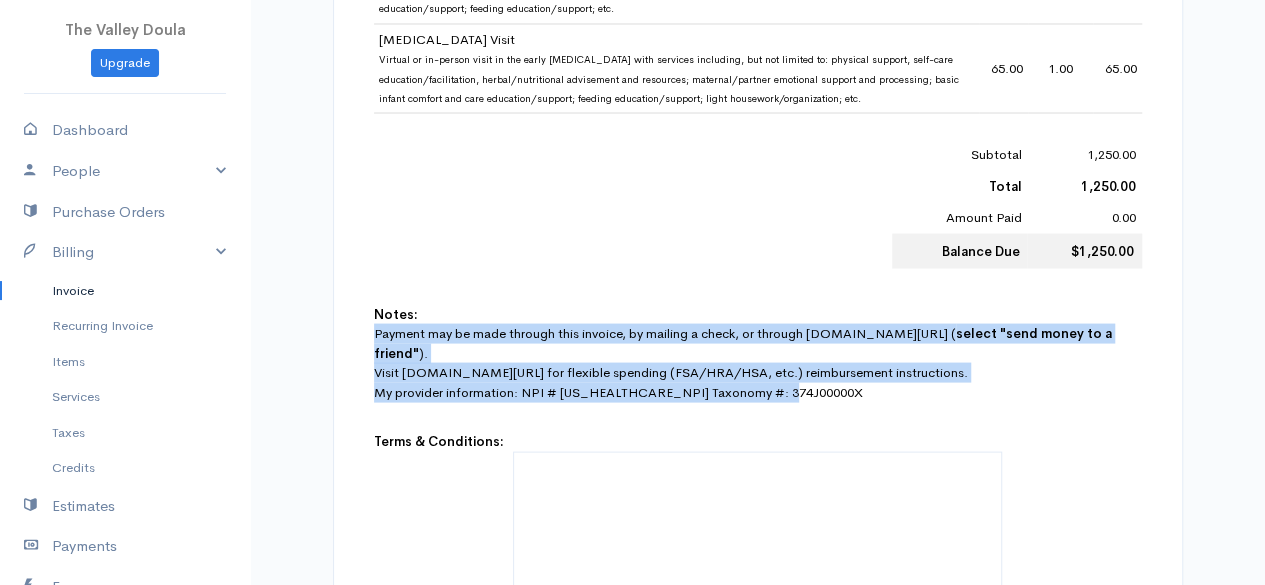 drag, startPoint x: 799, startPoint y: 368, endPoint x: 376, endPoint y: 315, distance: 426.3074 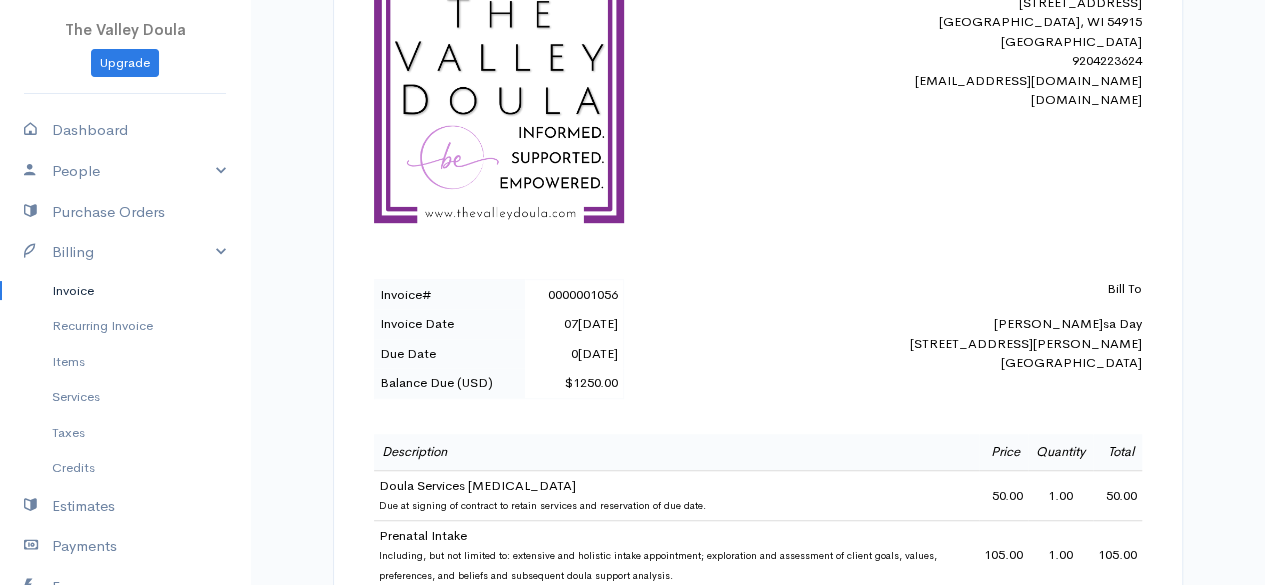 scroll, scrollTop: 0, scrollLeft: 0, axis: both 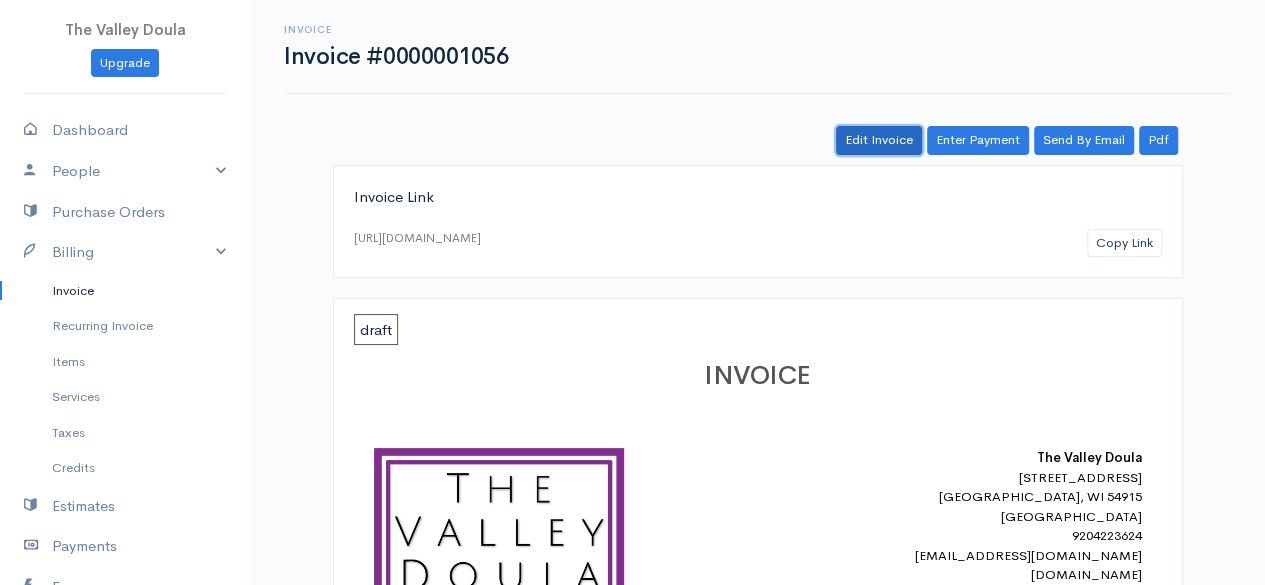 click on "Edit Invoice" at bounding box center (879, 140) 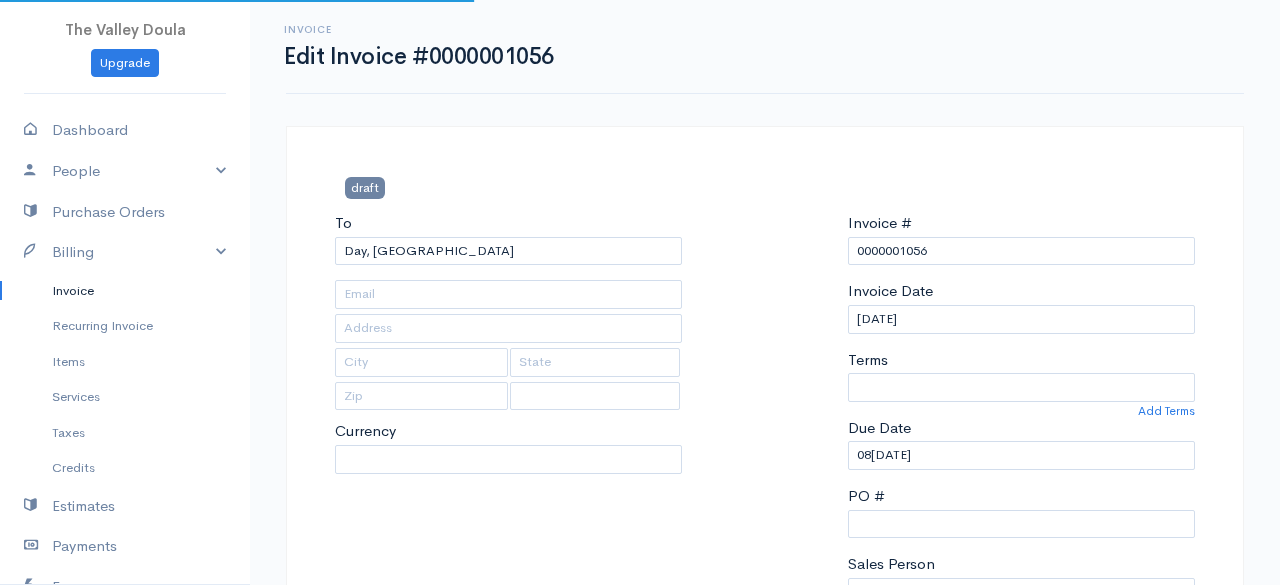 type on "[EMAIL_ADDRESS][DOMAIN_NAME]" 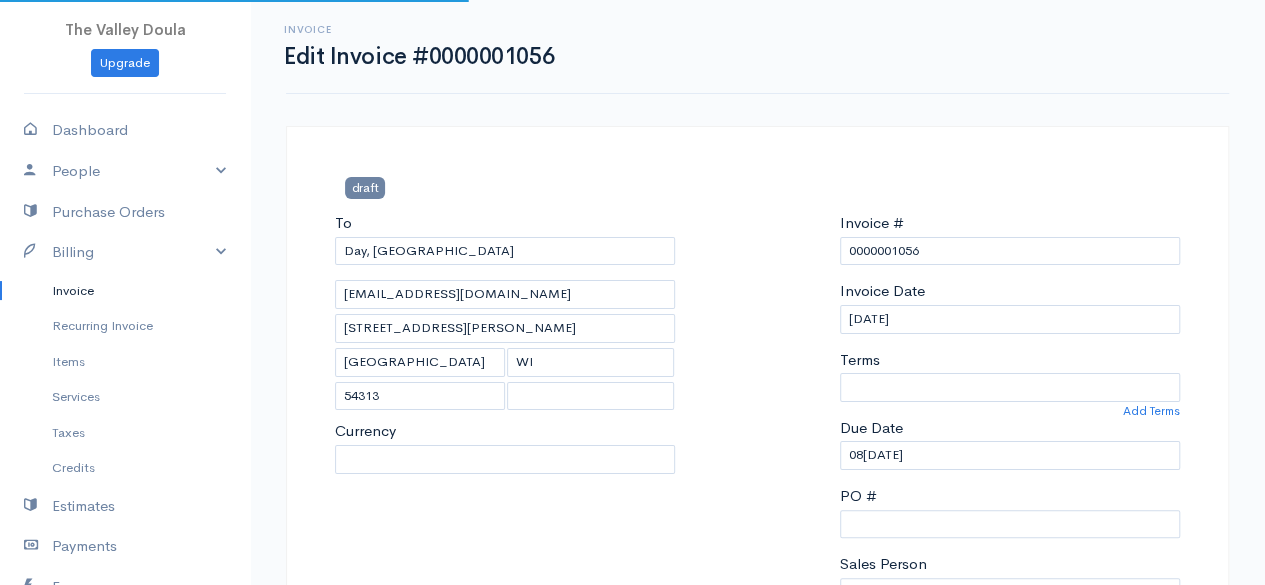 select on "[GEOGRAPHIC_DATA]" 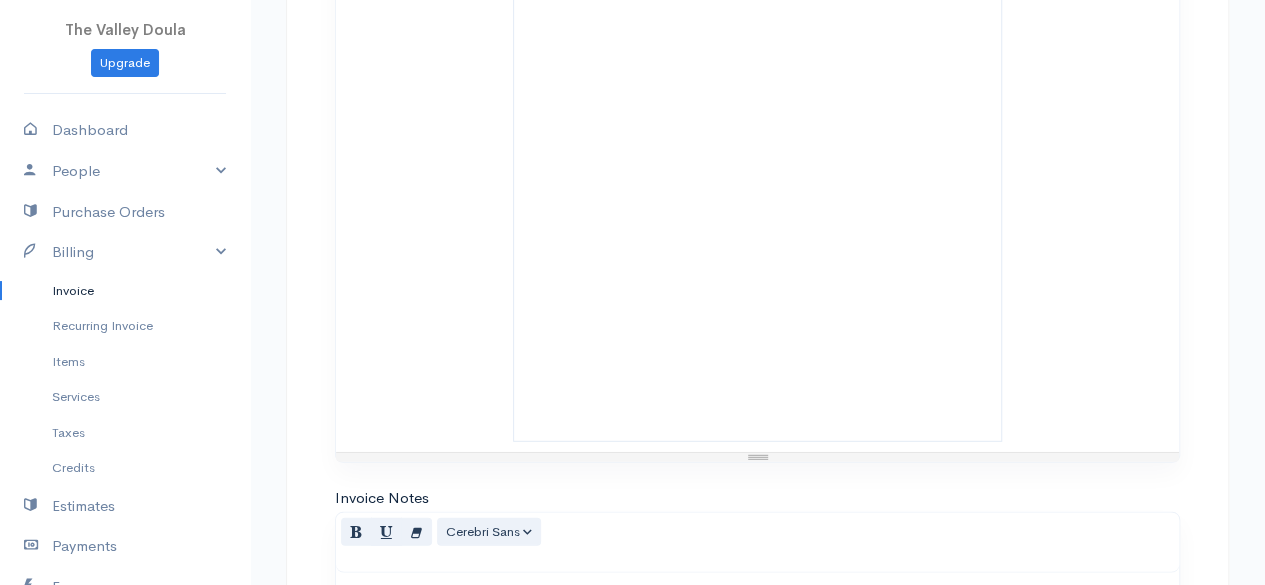 scroll, scrollTop: 2800, scrollLeft: 0, axis: vertical 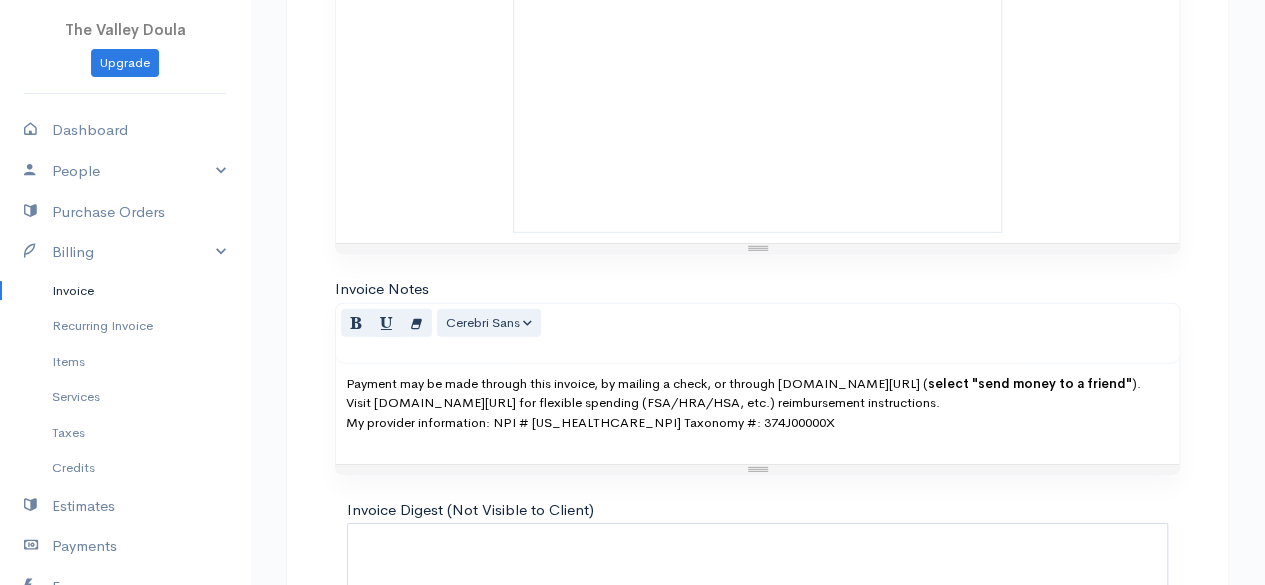 click on "Visit [DOMAIN_NAME][URL] for flexible spending (FSA/HRA/HSA, etc.) reimbursement instructions." at bounding box center (757, 403) 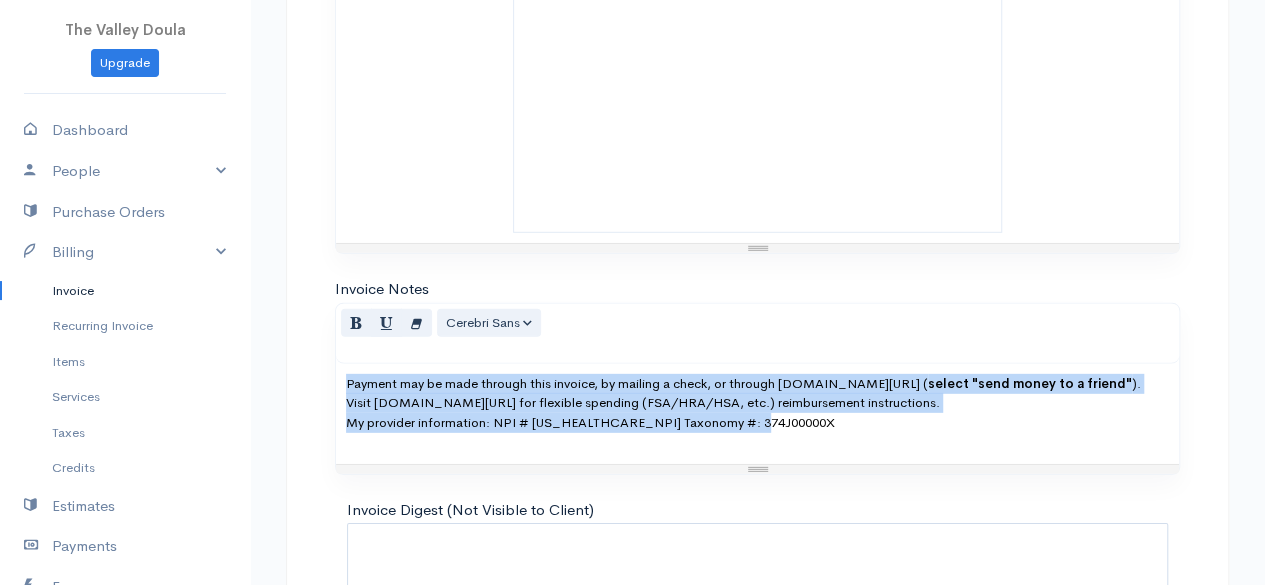 drag, startPoint x: 795, startPoint y: 403, endPoint x: 322, endPoint y: 364, distance: 474.6051 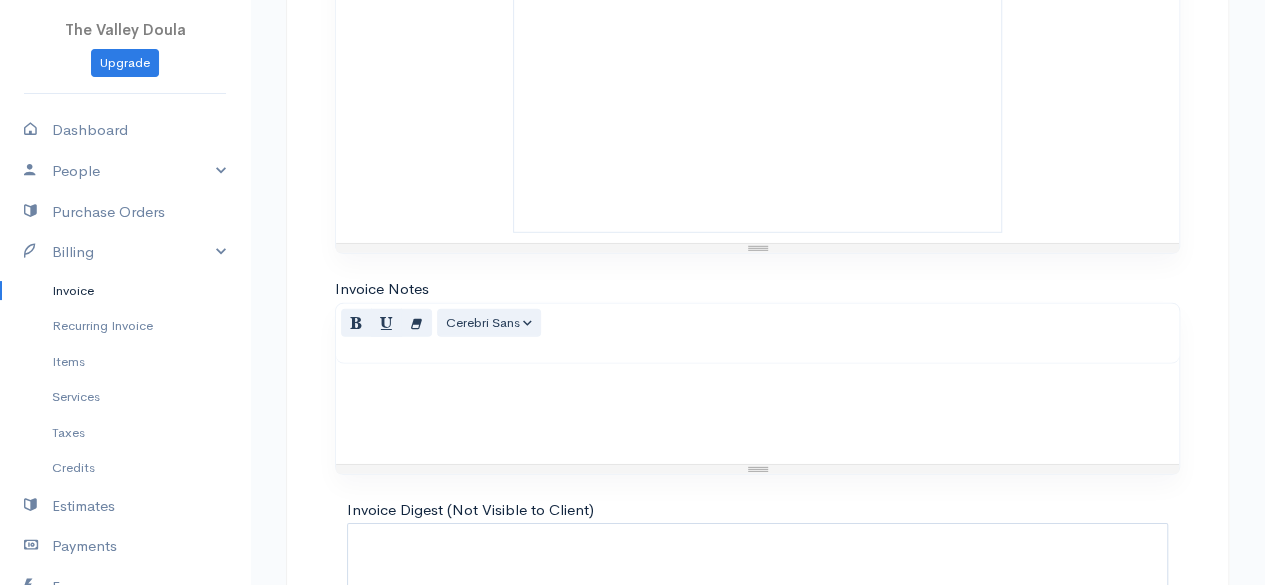 click at bounding box center (757, 414) 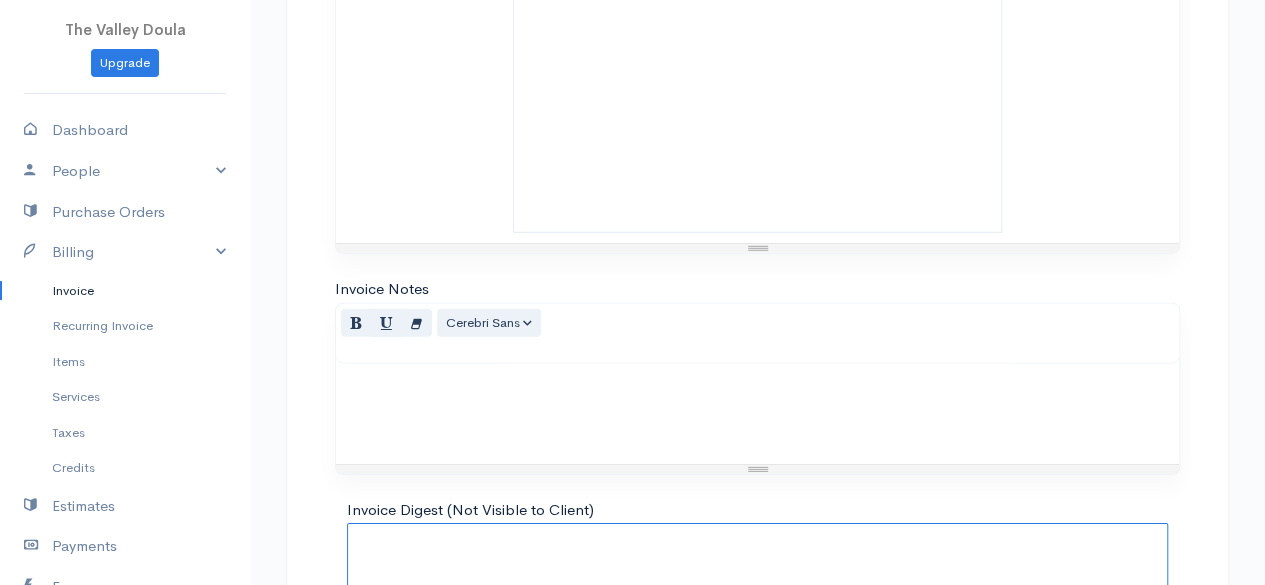 click on "Invoice Digest (Not Visible to Client)" at bounding box center (757, 583) 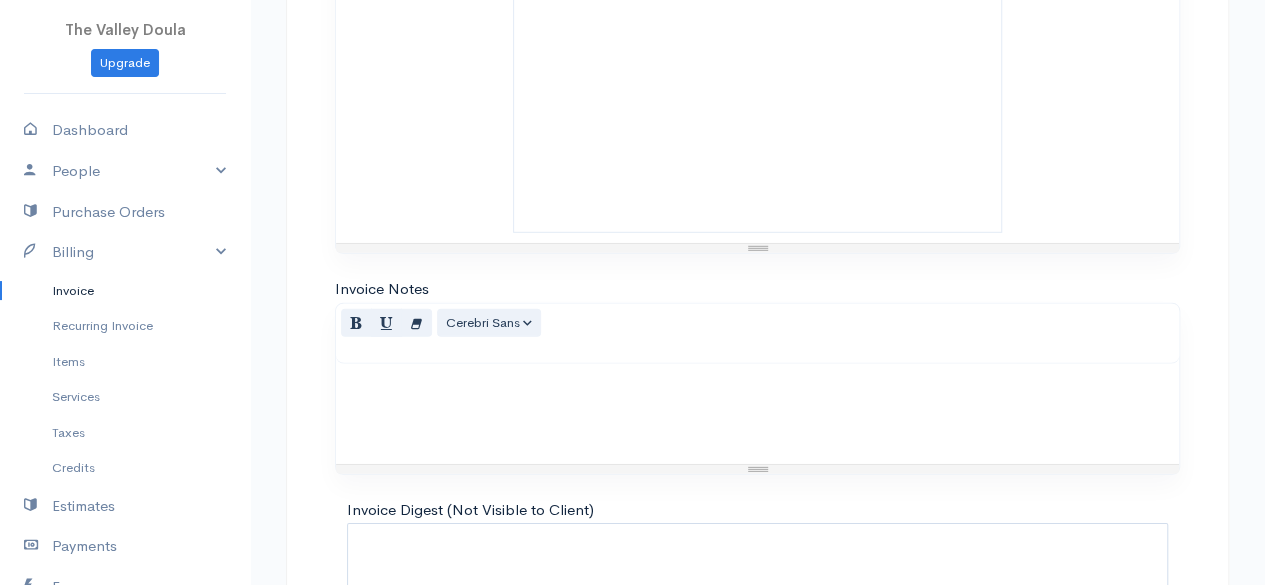 drag, startPoint x: 542, startPoint y: 155, endPoint x: 1177, endPoint y: 235, distance: 640.01953 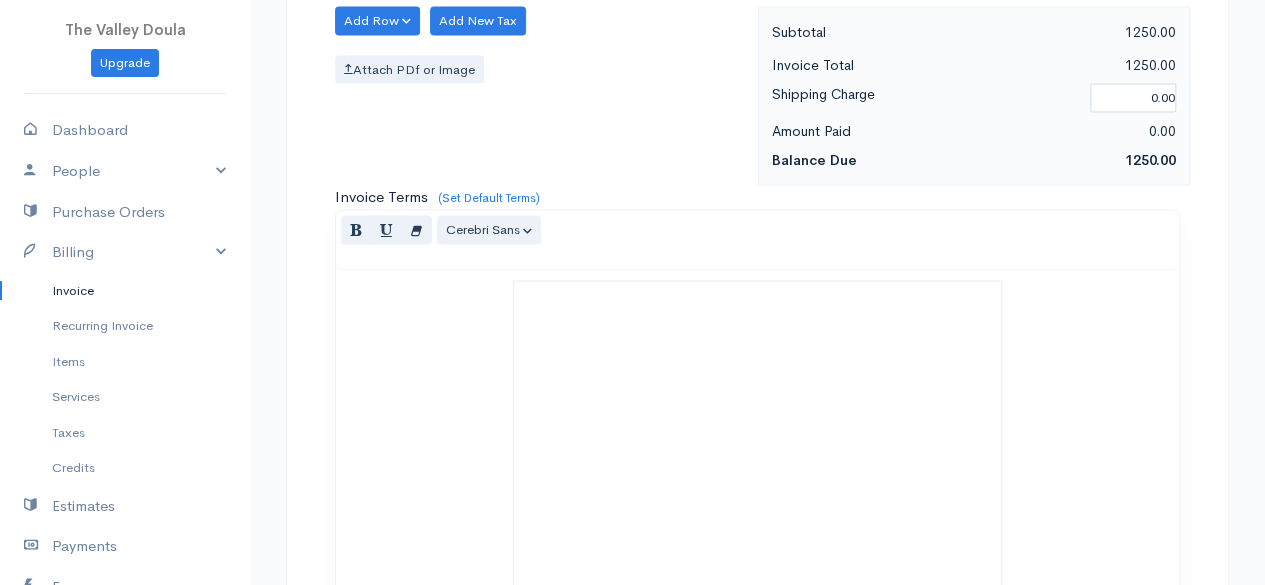 scroll, scrollTop: 1900, scrollLeft: 0, axis: vertical 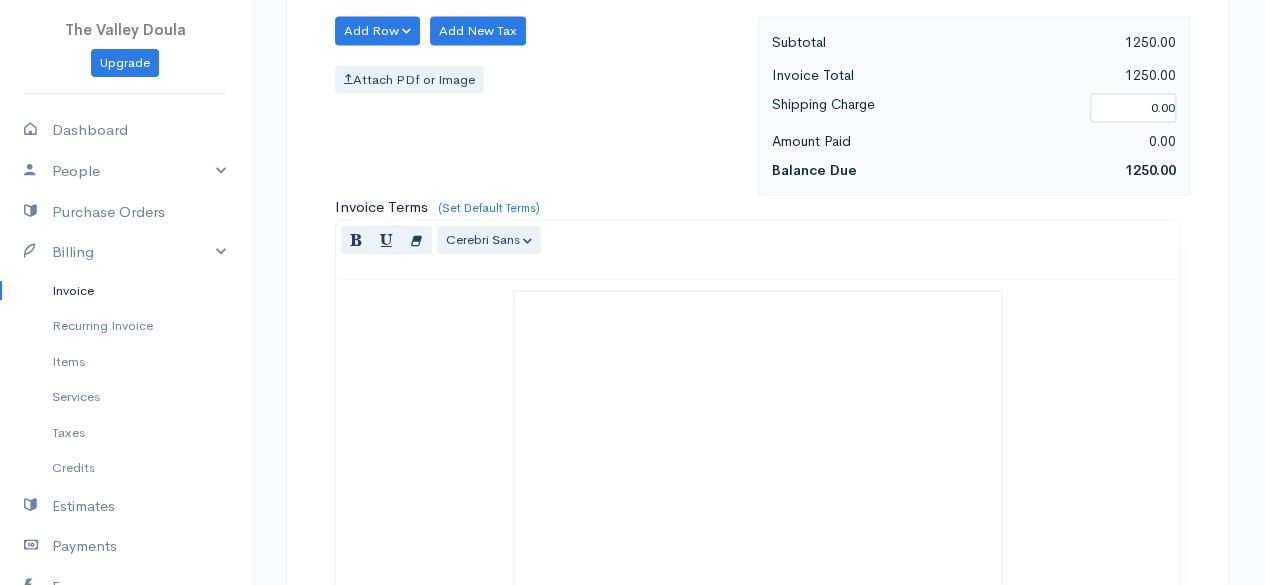click at bounding box center (757, 712) 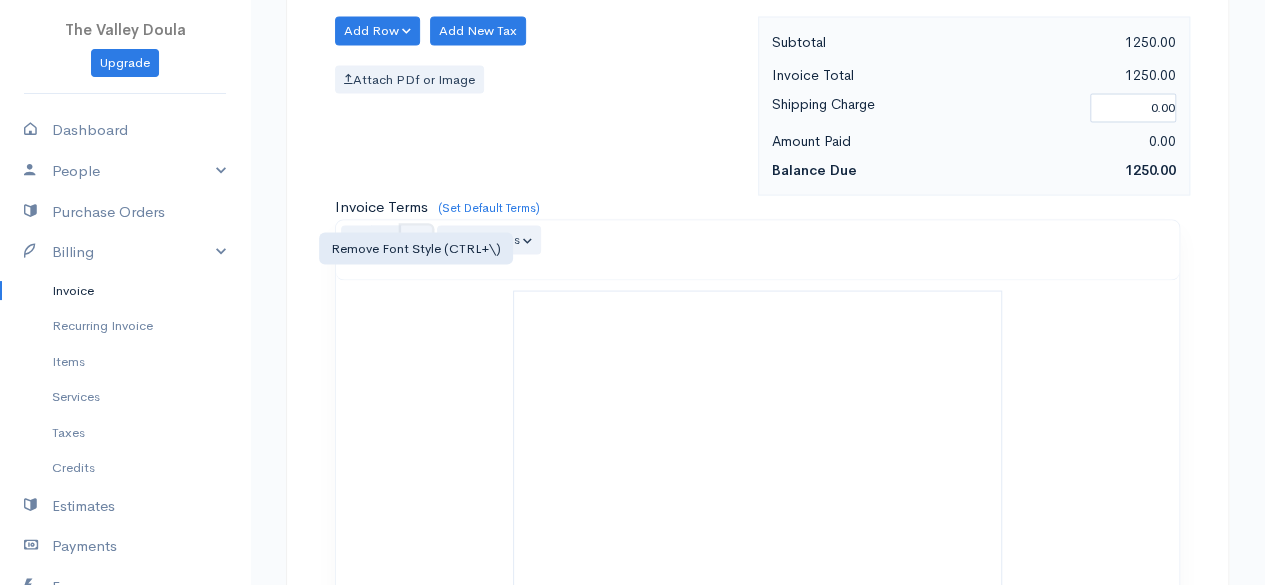 click 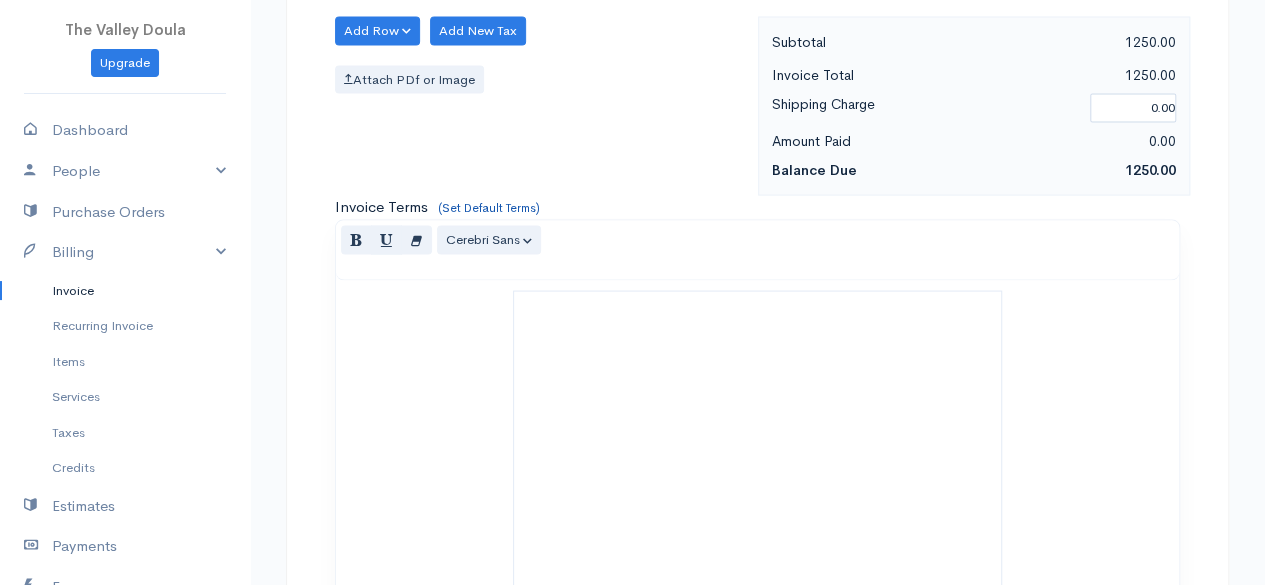 click on "(Set Default Terms)" at bounding box center (489, 208) 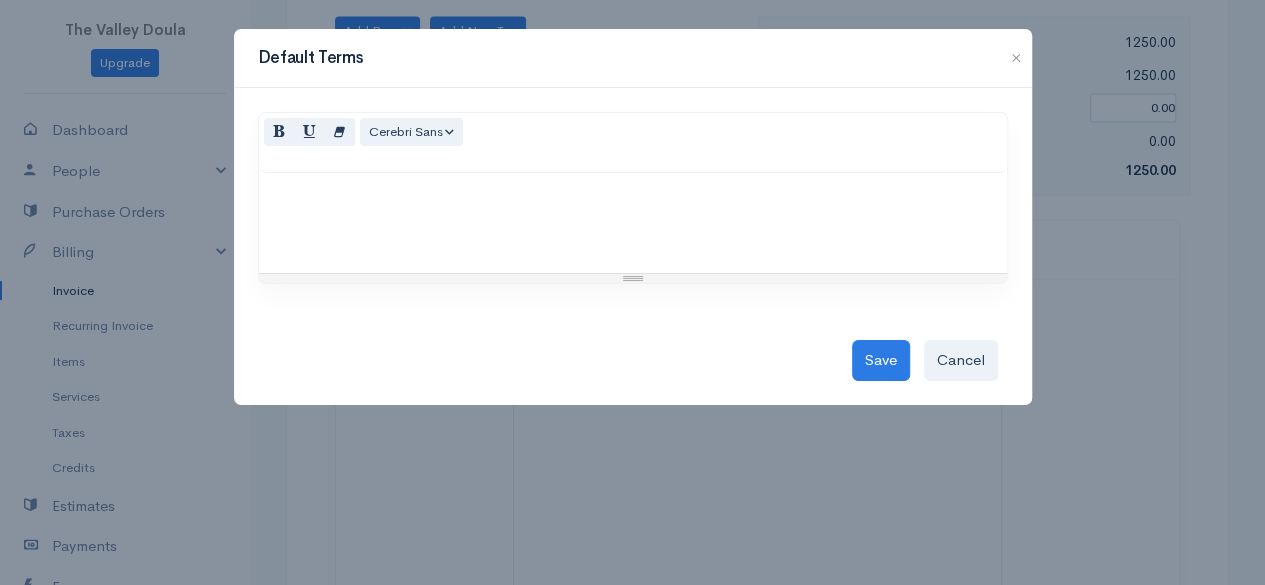 click at bounding box center [633, 223] 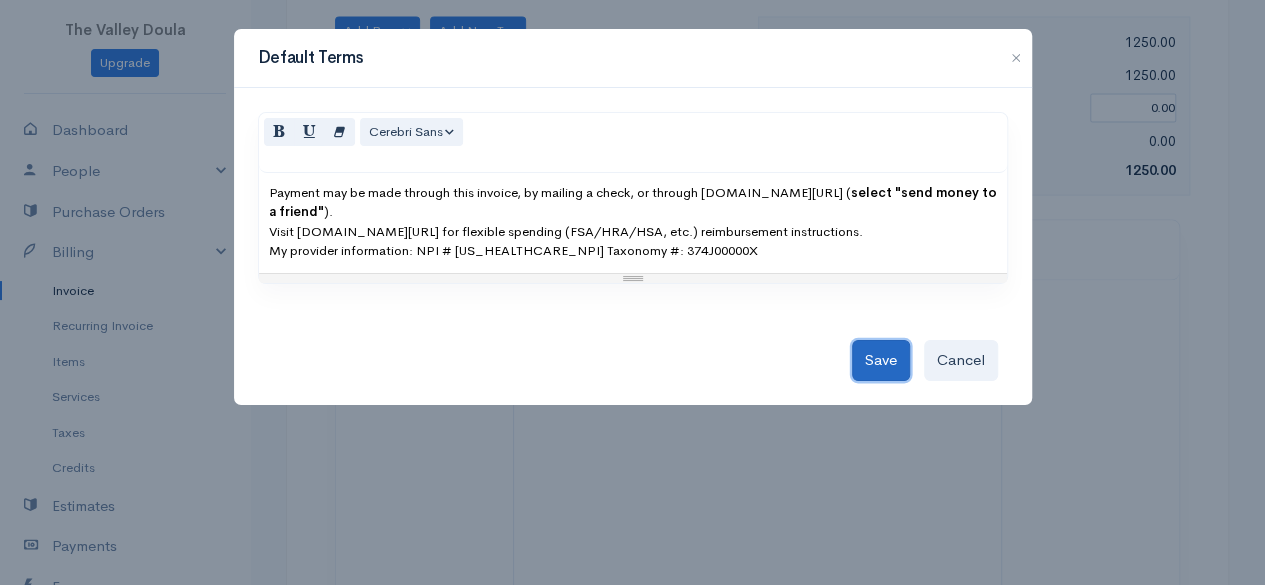 click on "Save" at bounding box center (881, 360) 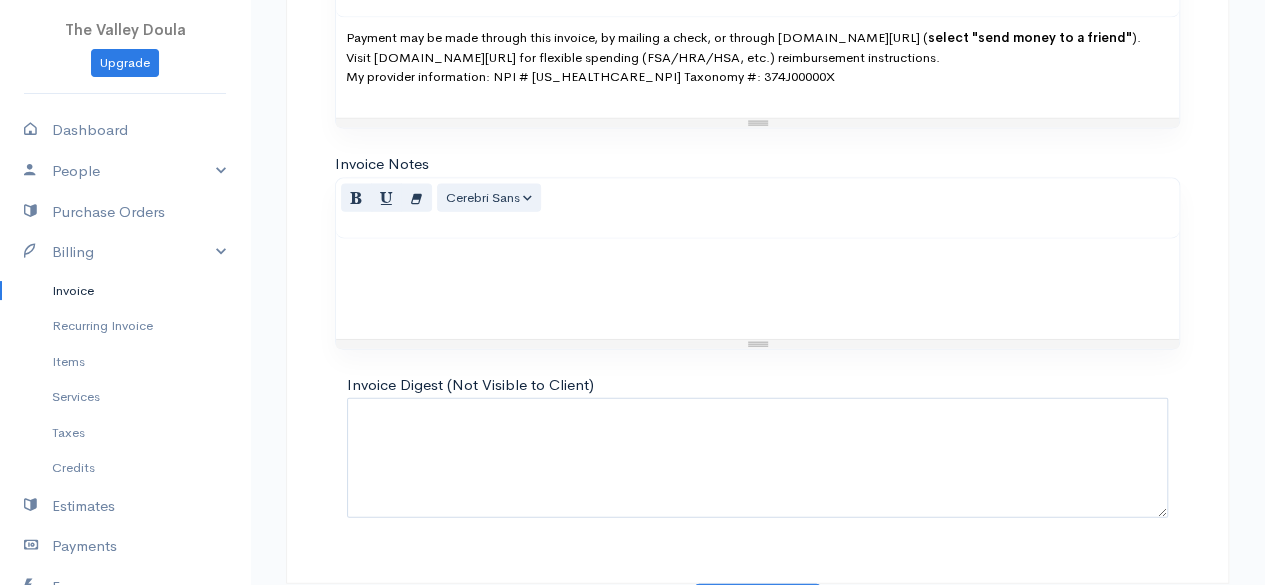 scroll, scrollTop: 2171, scrollLeft: 0, axis: vertical 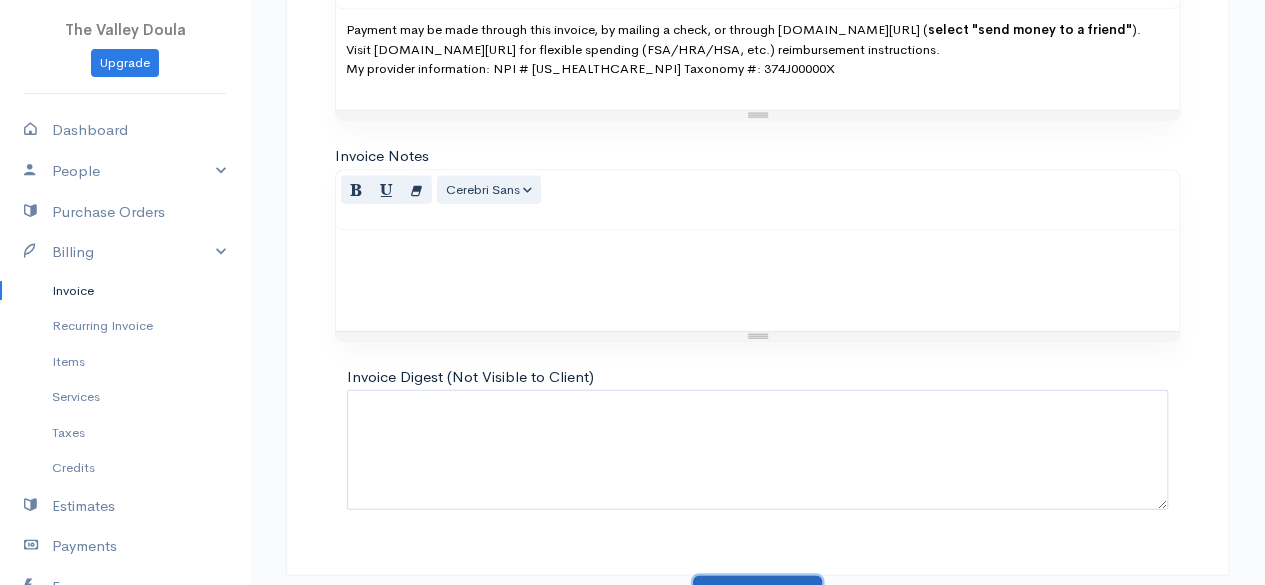 click on "Update Invoice" at bounding box center [757, 596] 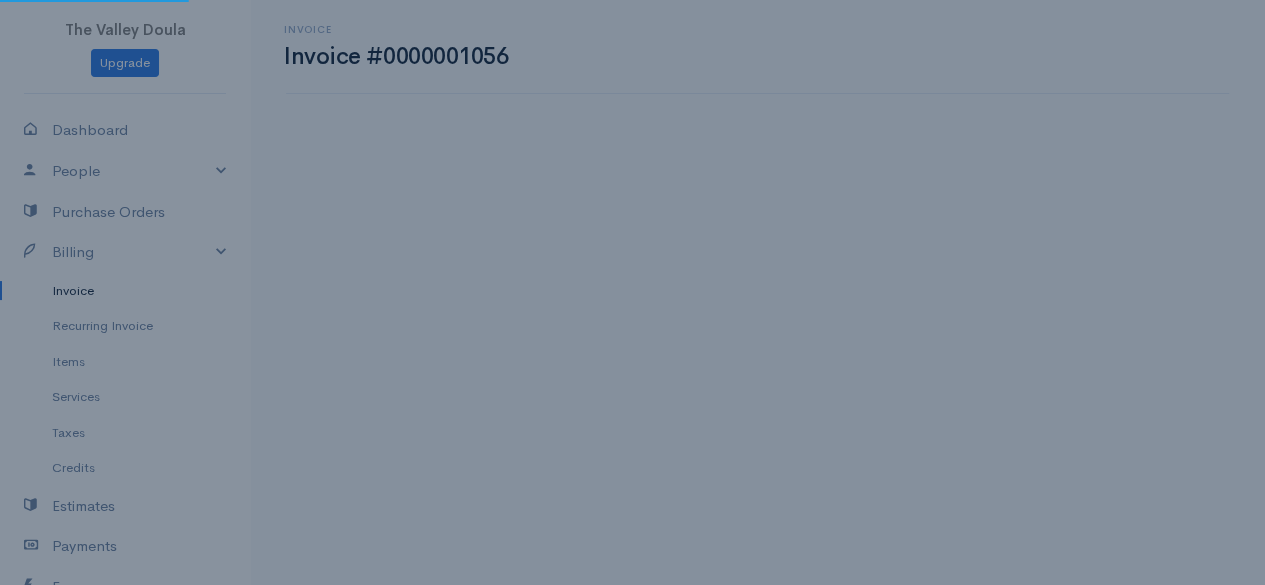 scroll, scrollTop: 0, scrollLeft: 0, axis: both 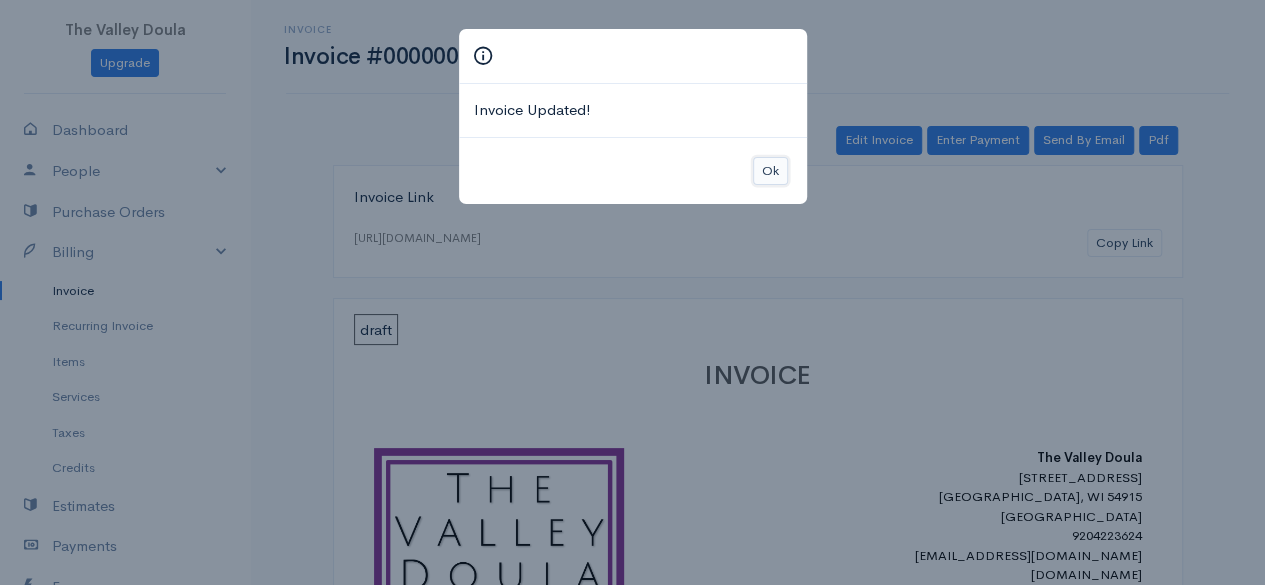 click on "Ok" at bounding box center (770, 171) 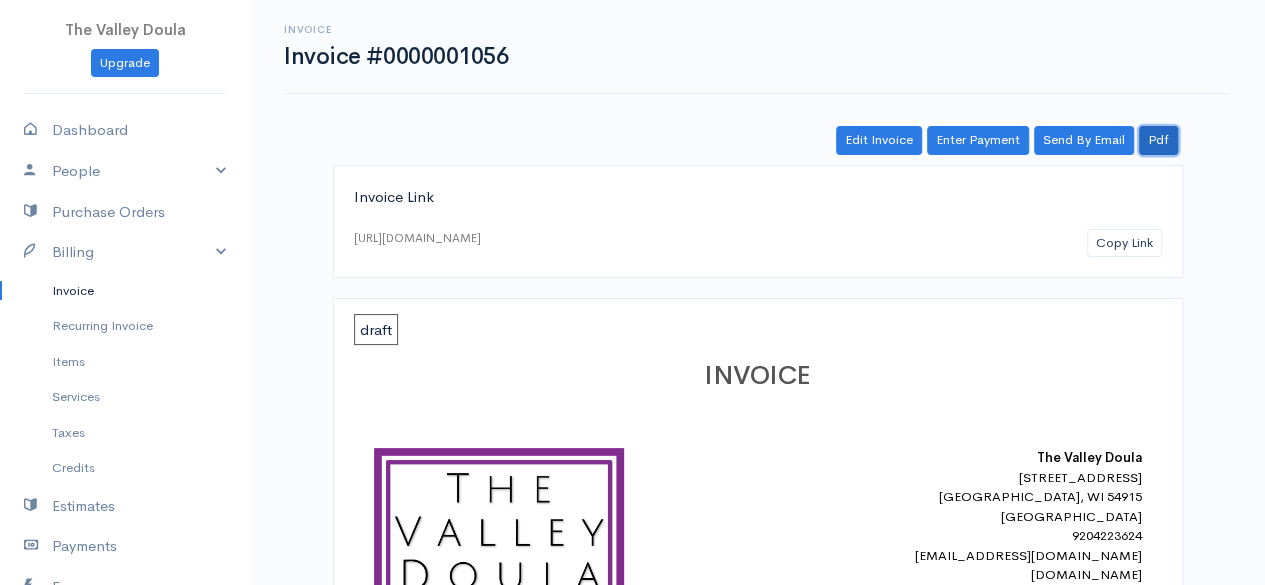 click on "Pdf" at bounding box center [1158, 140] 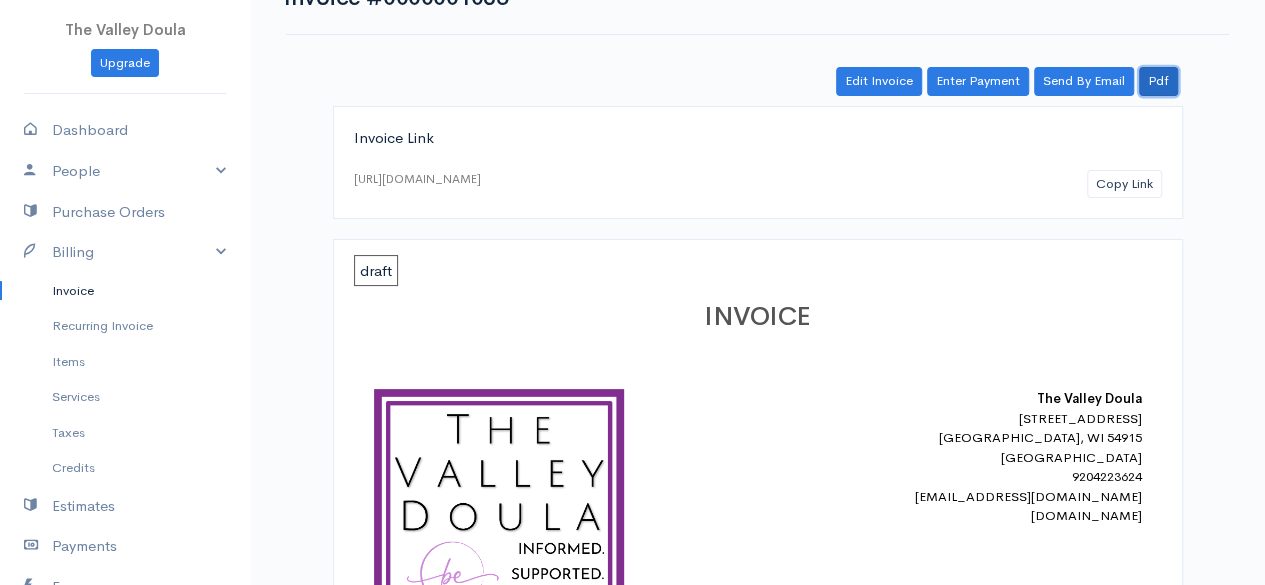 scroll, scrollTop: 0, scrollLeft: 0, axis: both 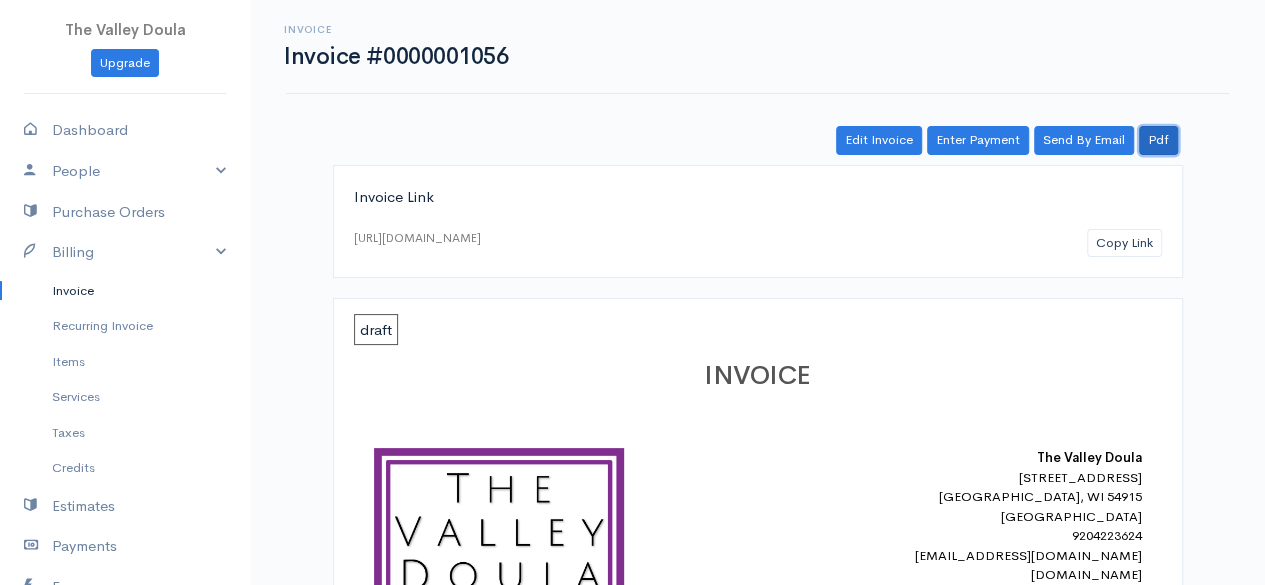 click on "Pdf" at bounding box center [1158, 140] 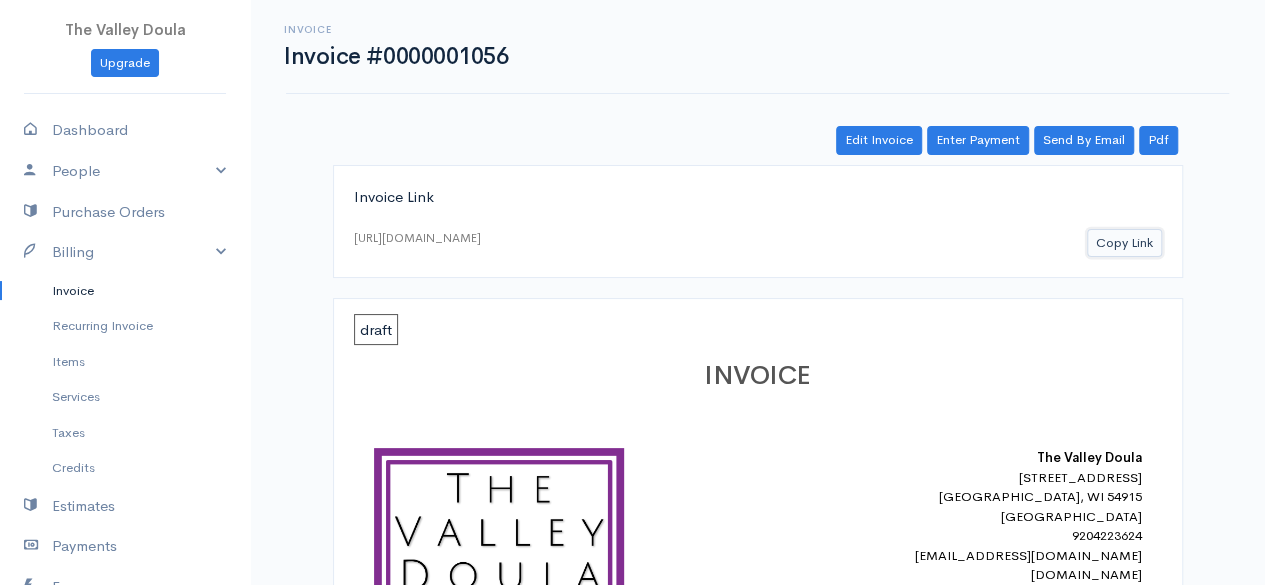 click on "Copy Link" at bounding box center [1124, 243] 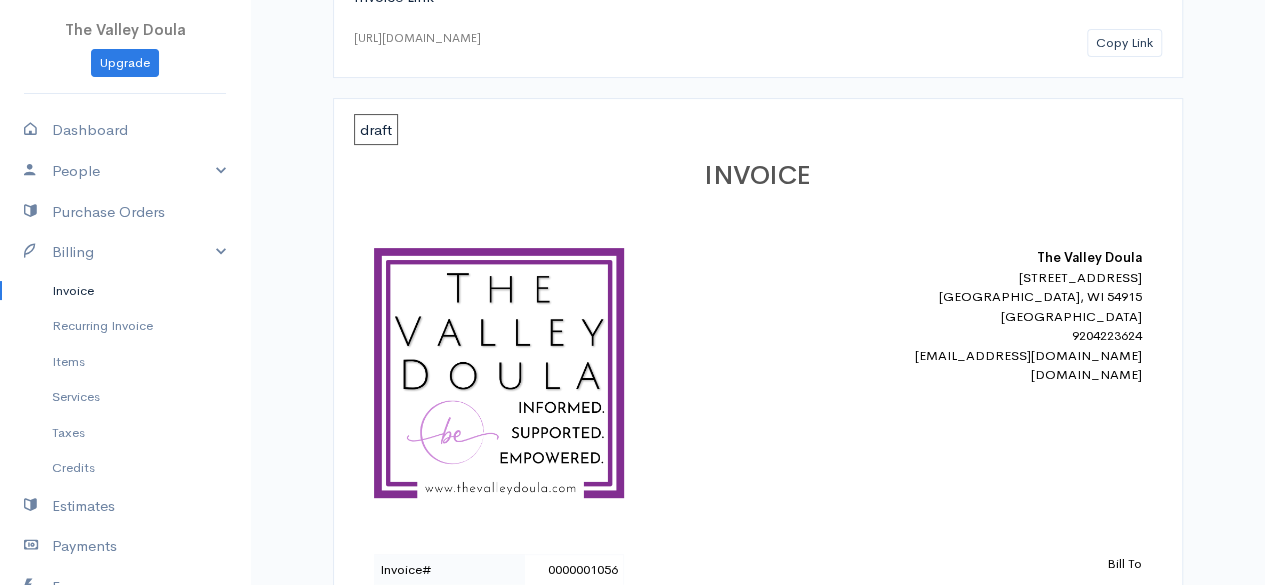 scroll, scrollTop: 0, scrollLeft: 0, axis: both 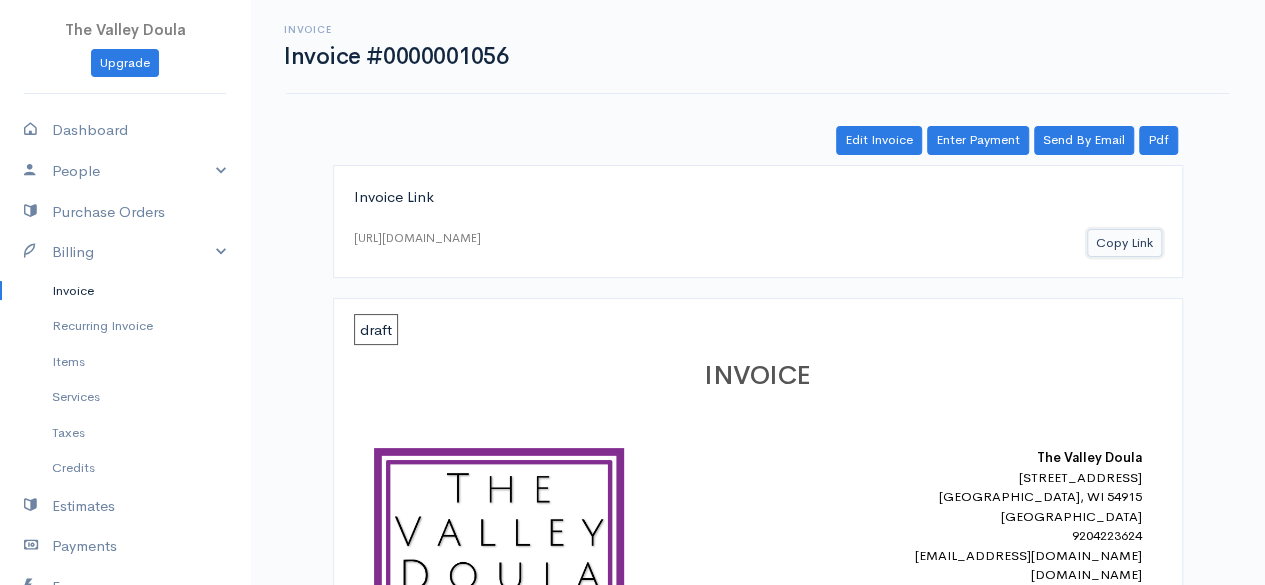 click on "Copy Link" at bounding box center (1124, 243) 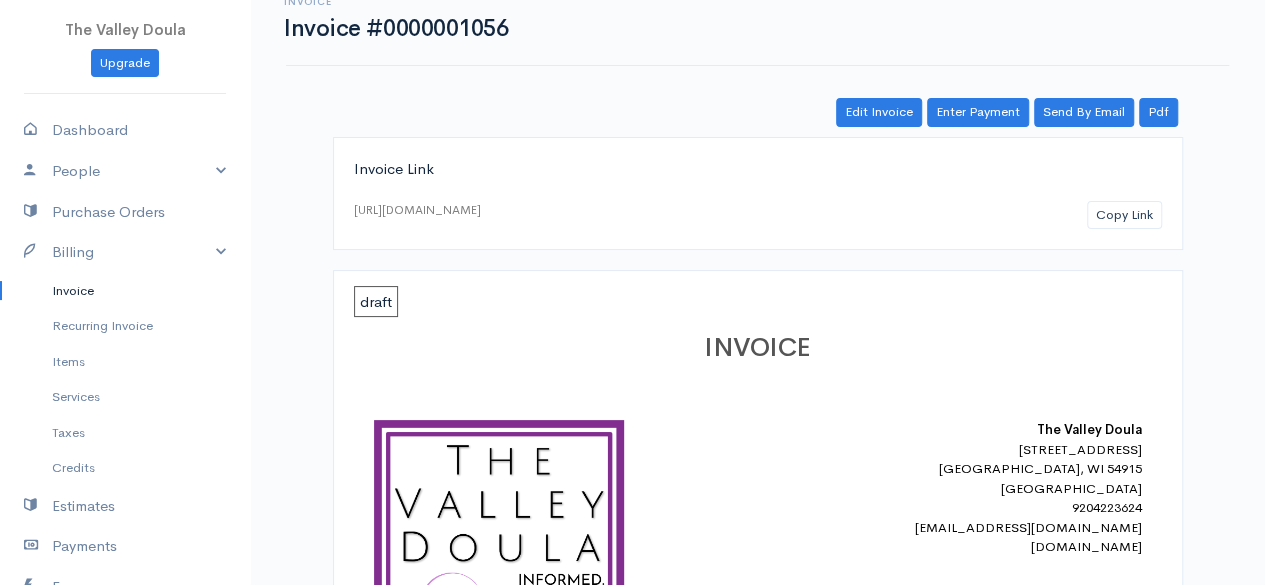 scroll, scrollTop: 0, scrollLeft: 0, axis: both 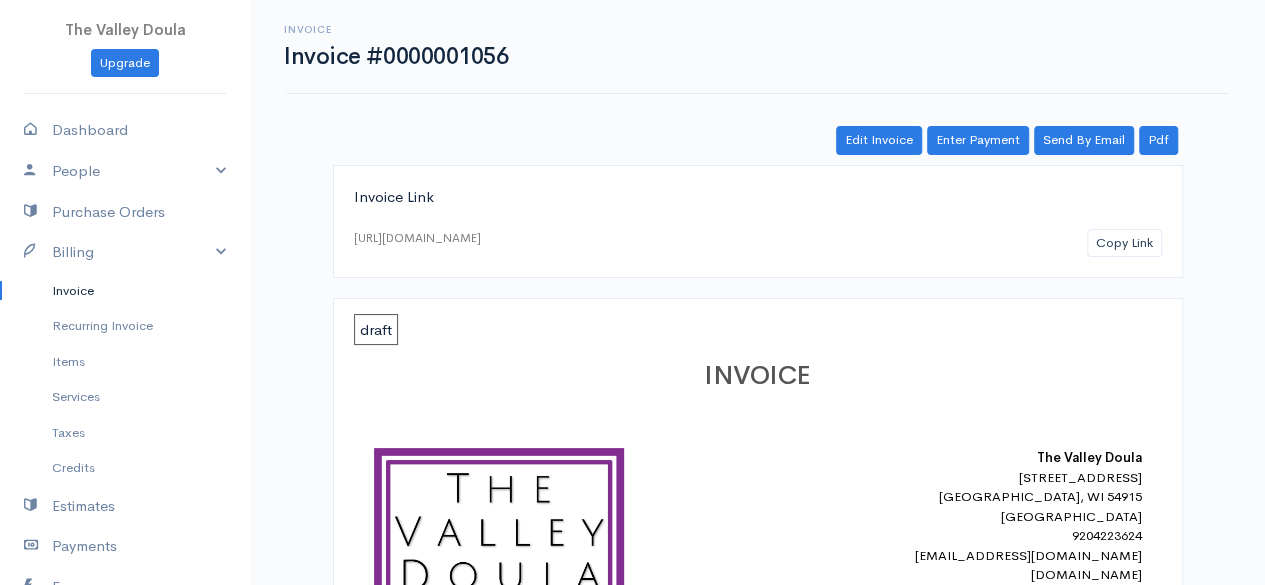 click on "Invoice" at bounding box center (125, 291) 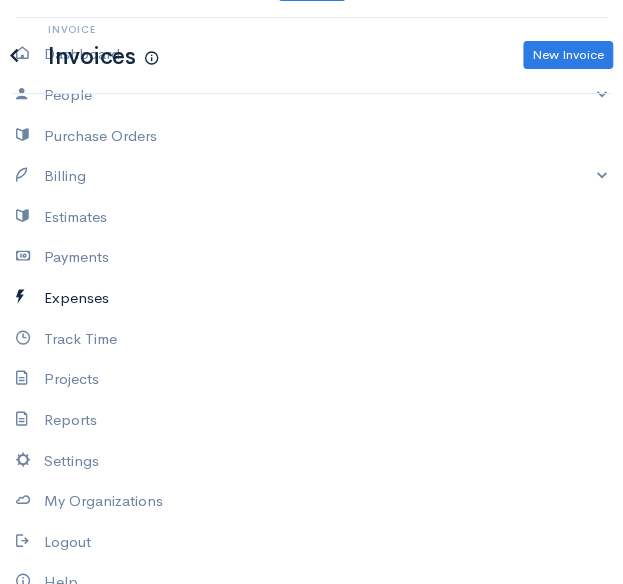 scroll, scrollTop: 0, scrollLeft: 0, axis: both 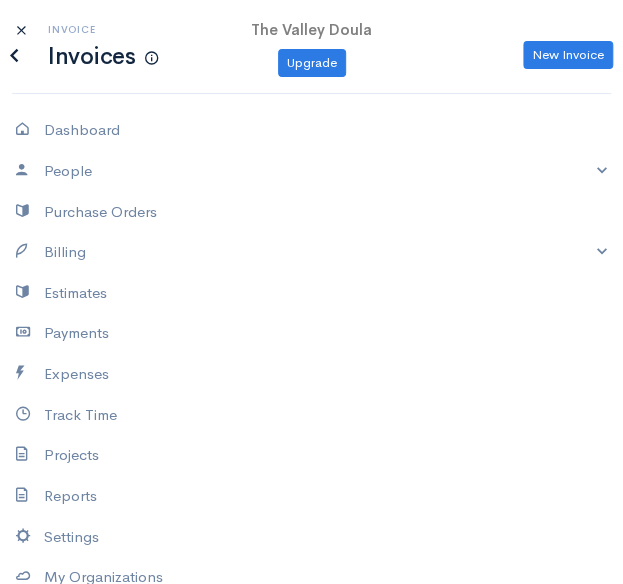click at bounding box center [14, 55] 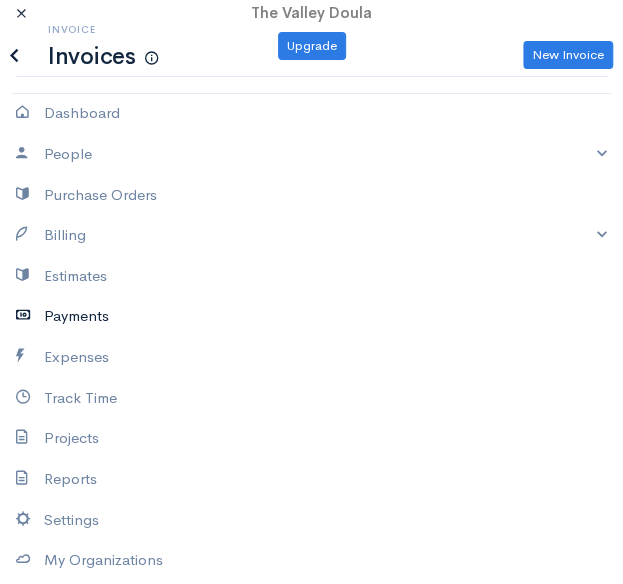 scroll, scrollTop: 0, scrollLeft: 0, axis: both 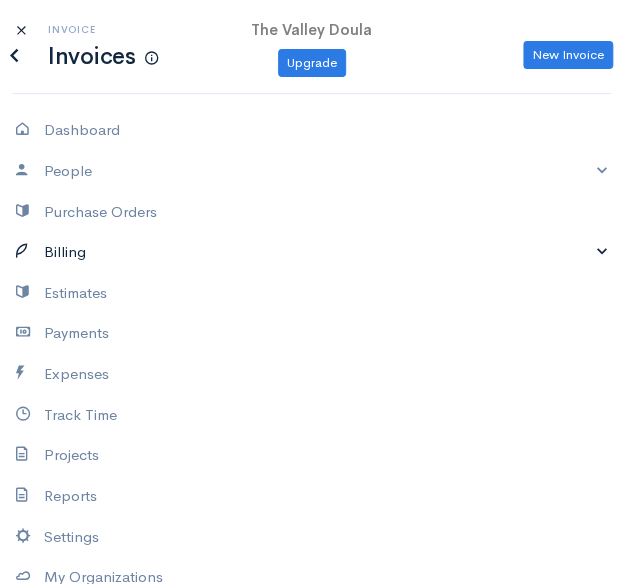 click on "Billing" at bounding box center [311, 252] 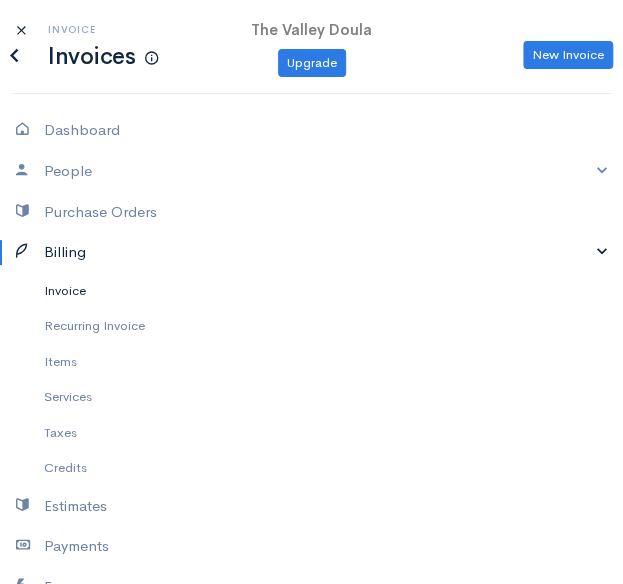click on "Invoice" at bounding box center (311, 291) 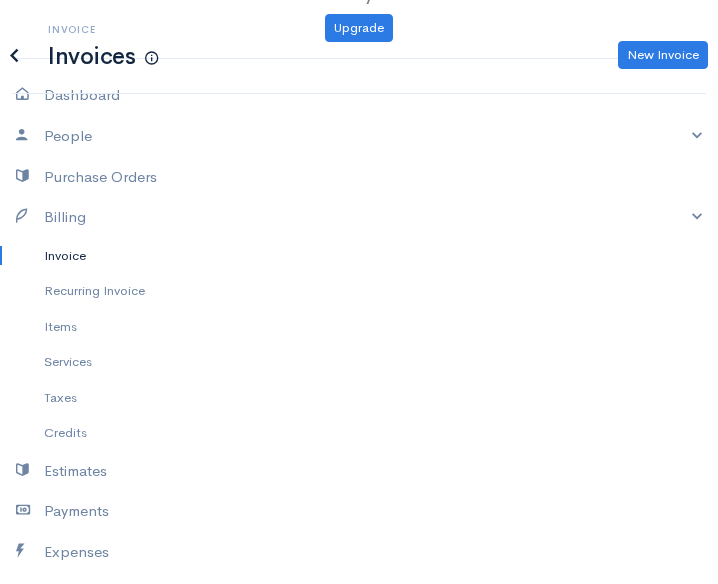 scroll, scrollTop: 0, scrollLeft: 0, axis: both 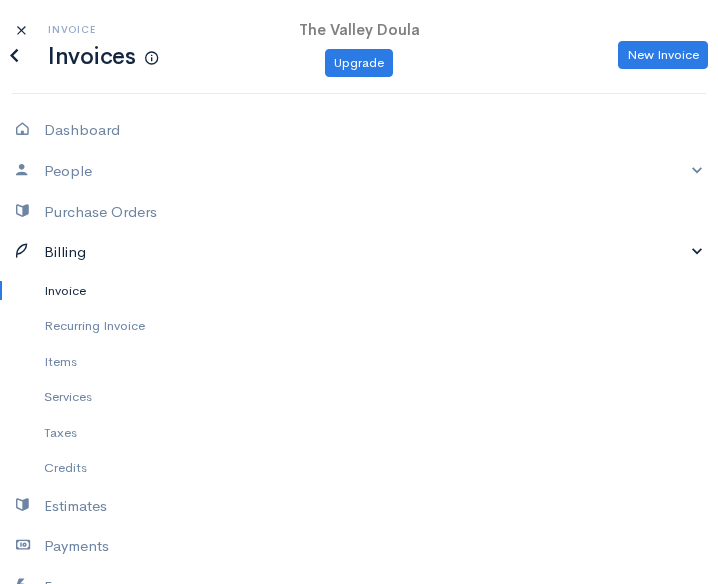 click on "Billing" at bounding box center (359, 252) 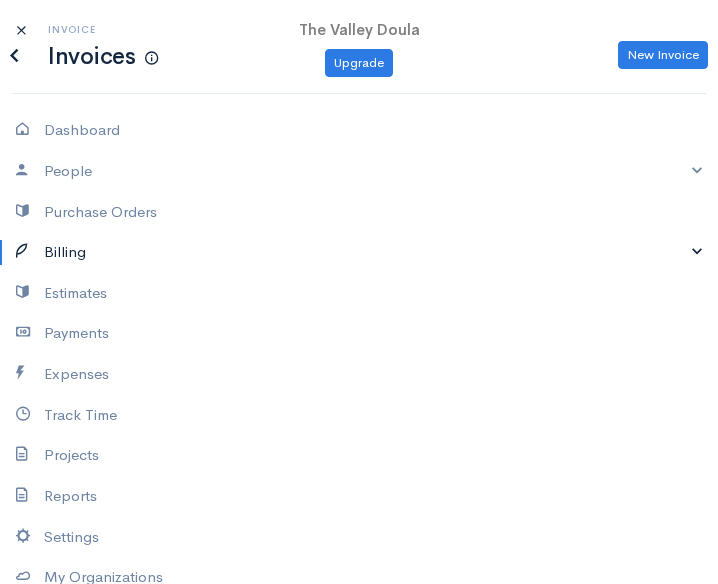 click on "Billing" at bounding box center (359, 252) 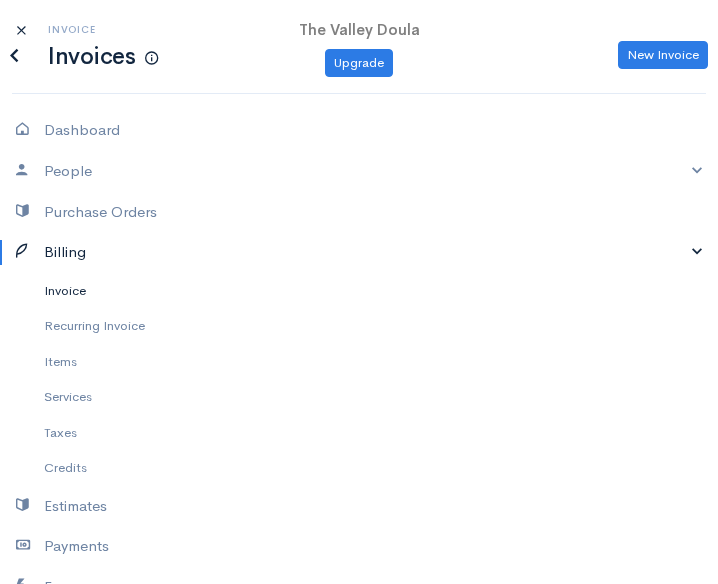 click on "Invoice" at bounding box center [359, 291] 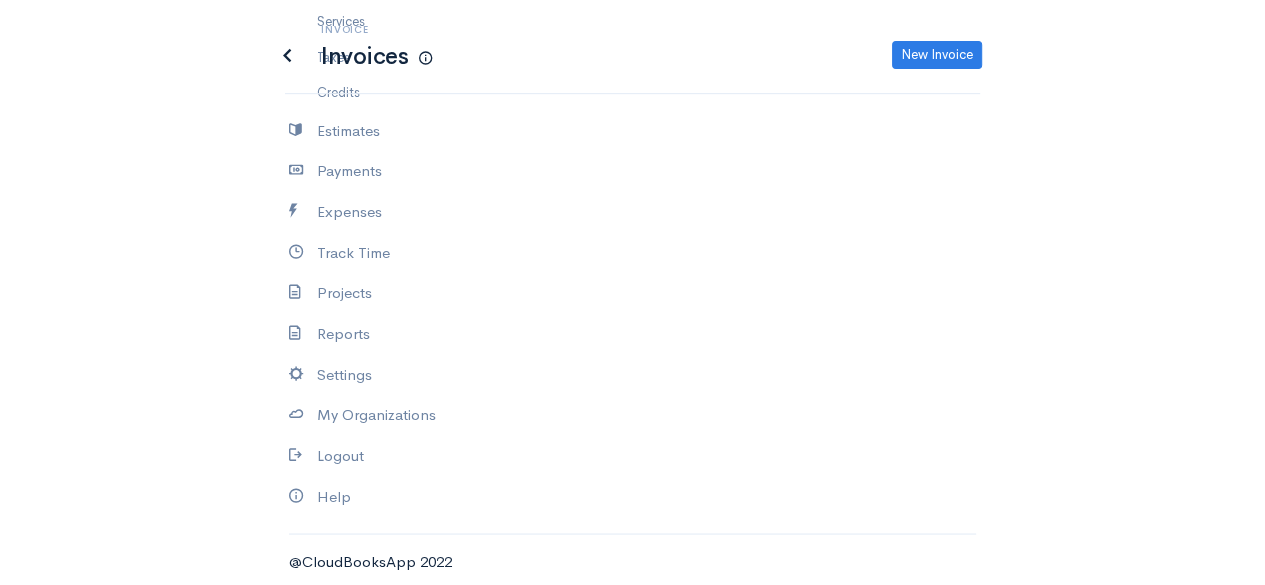 scroll, scrollTop: 49, scrollLeft: 0, axis: vertical 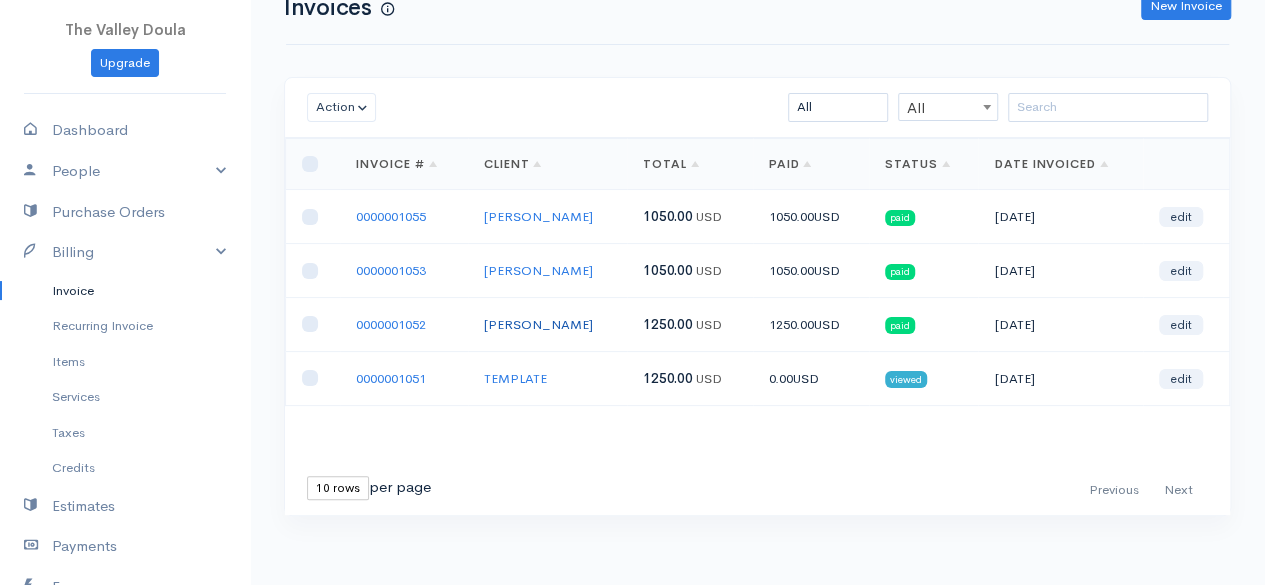 click on "[PERSON_NAME]" at bounding box center (538, 324) 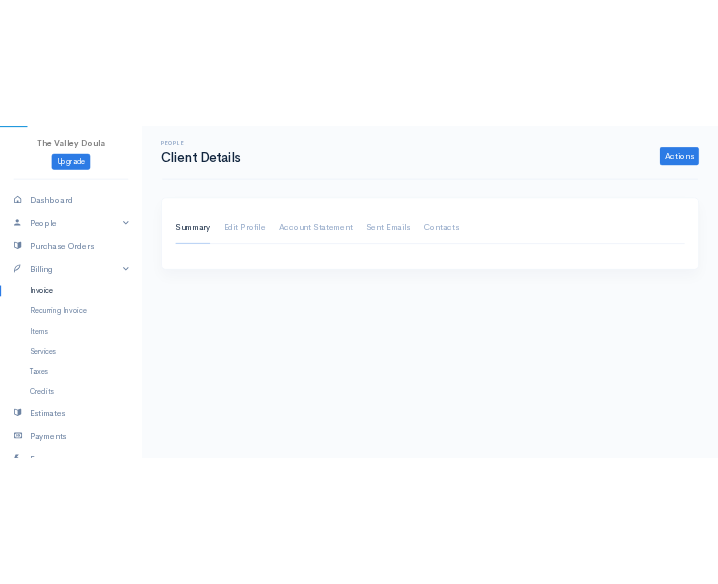 scroll, scrollTop: 0, scrollLeft: 0, axis: both 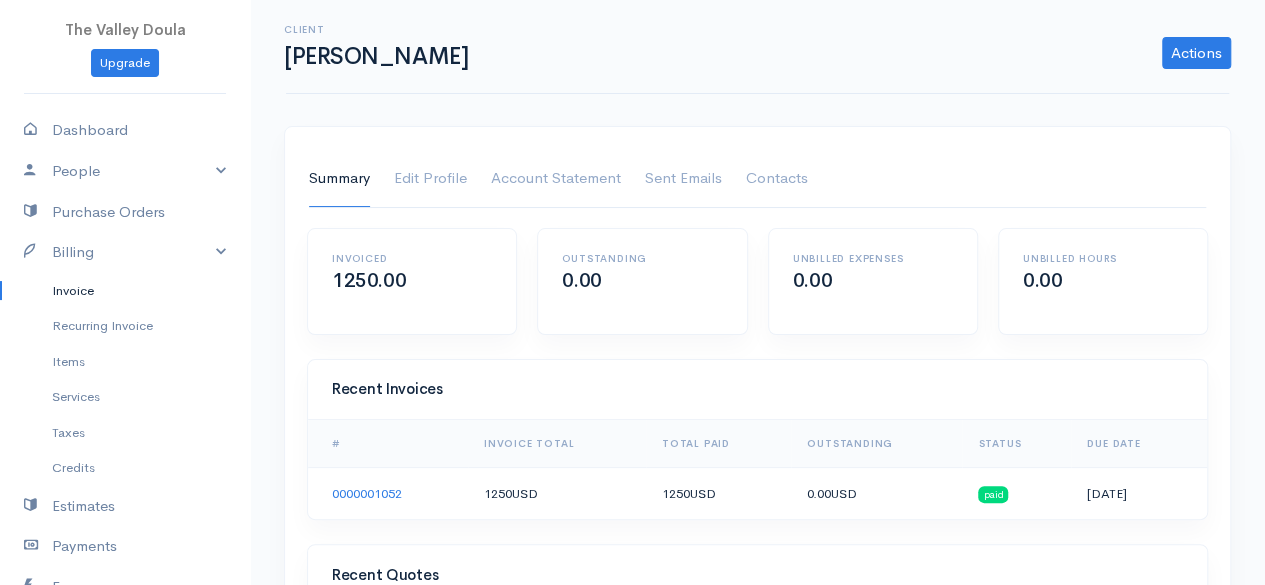 click on "Invoice" at bounding box center (125, 291) 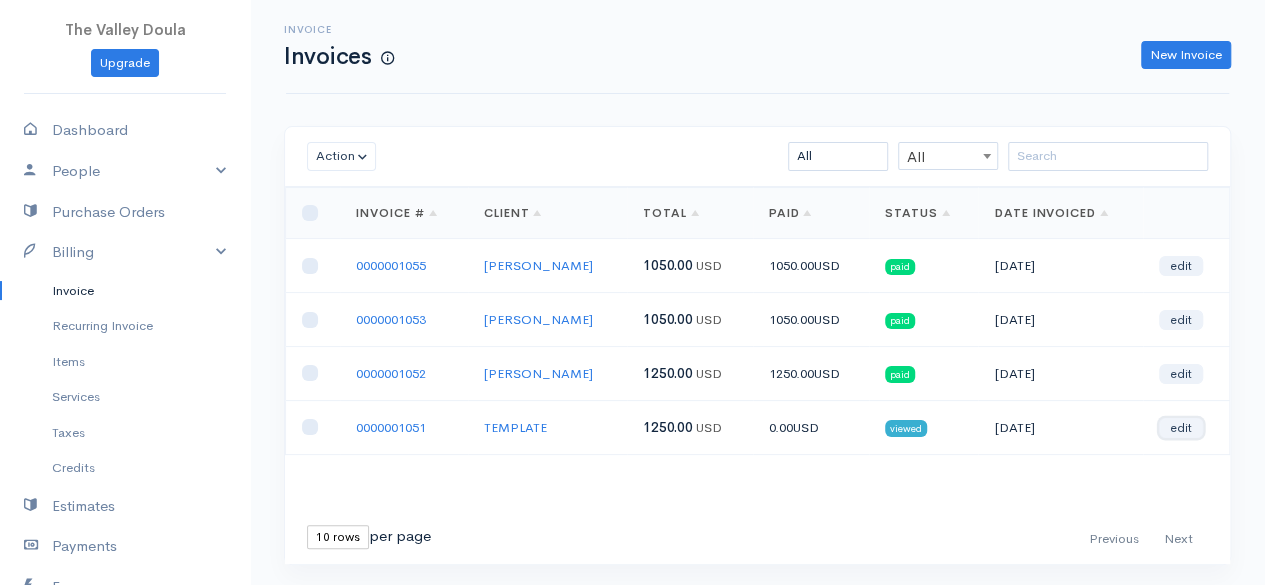 click on "edit" at bounding box center [1181, 428] 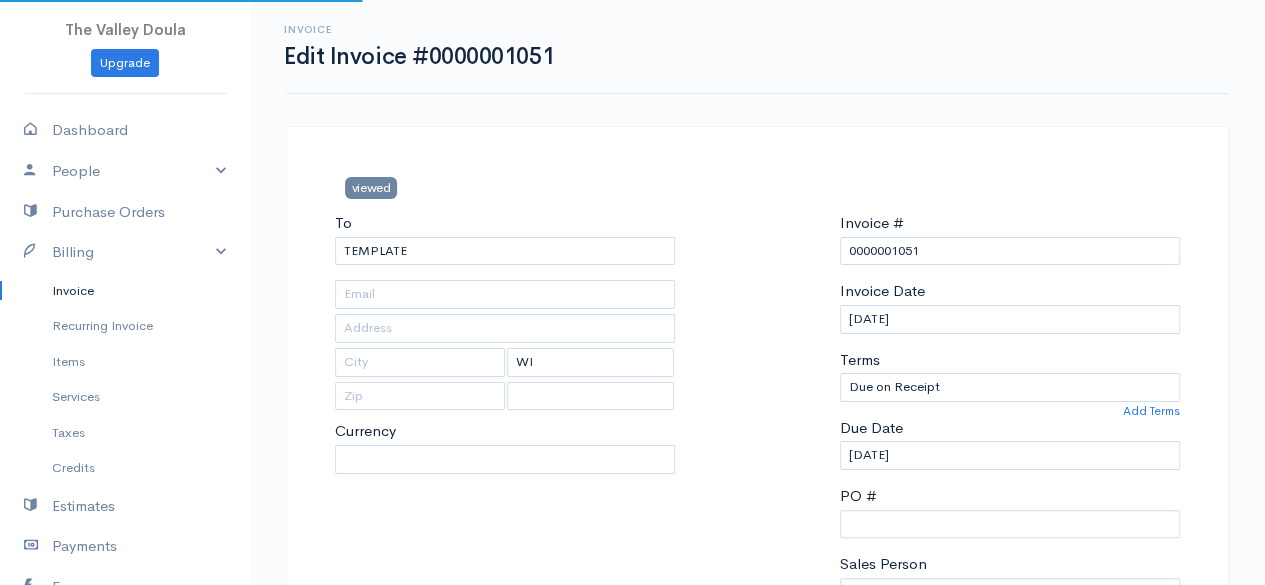 select on "[GEOGRAPHIC_DATA]" 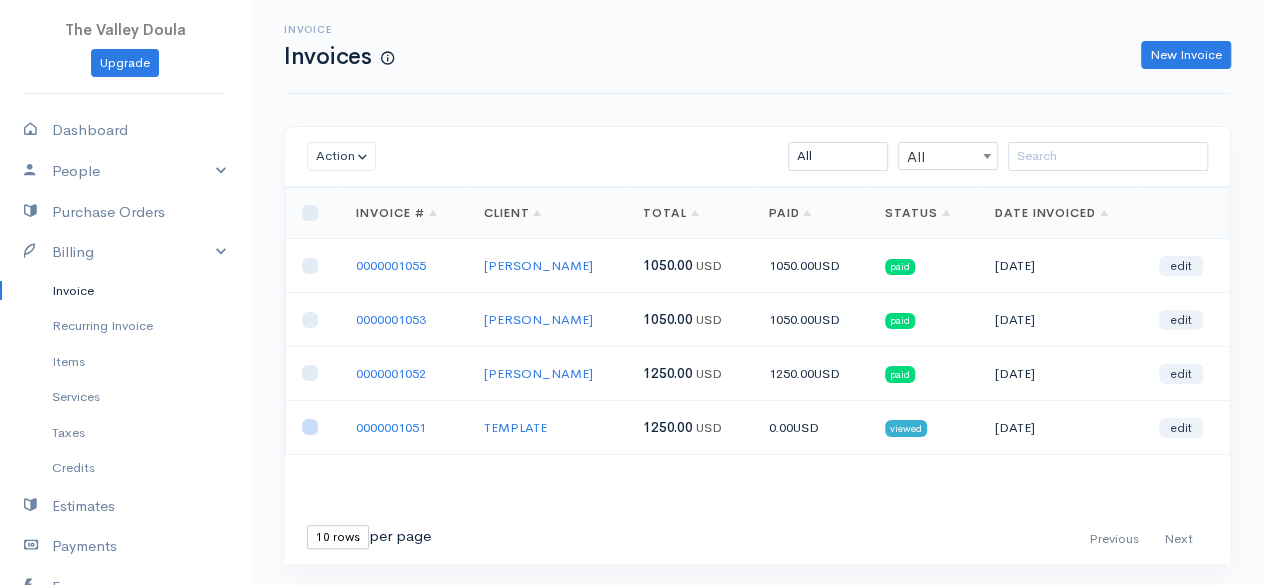 click at bounding box center (310, 427) 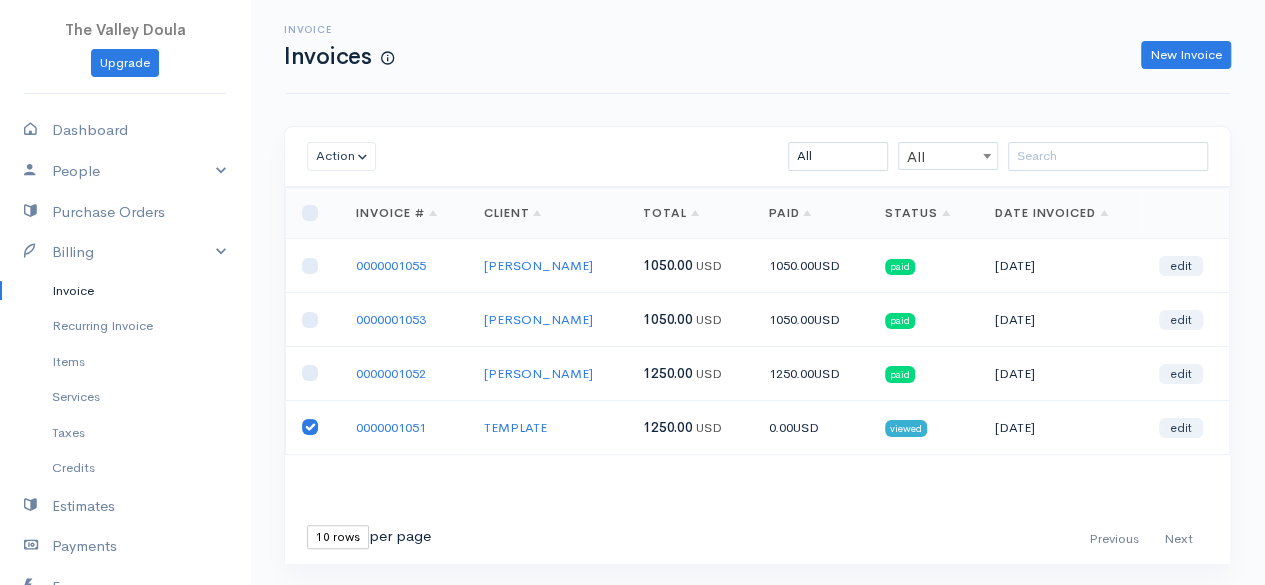 click on "TEMPLATE" at bounding box center [547, 427] 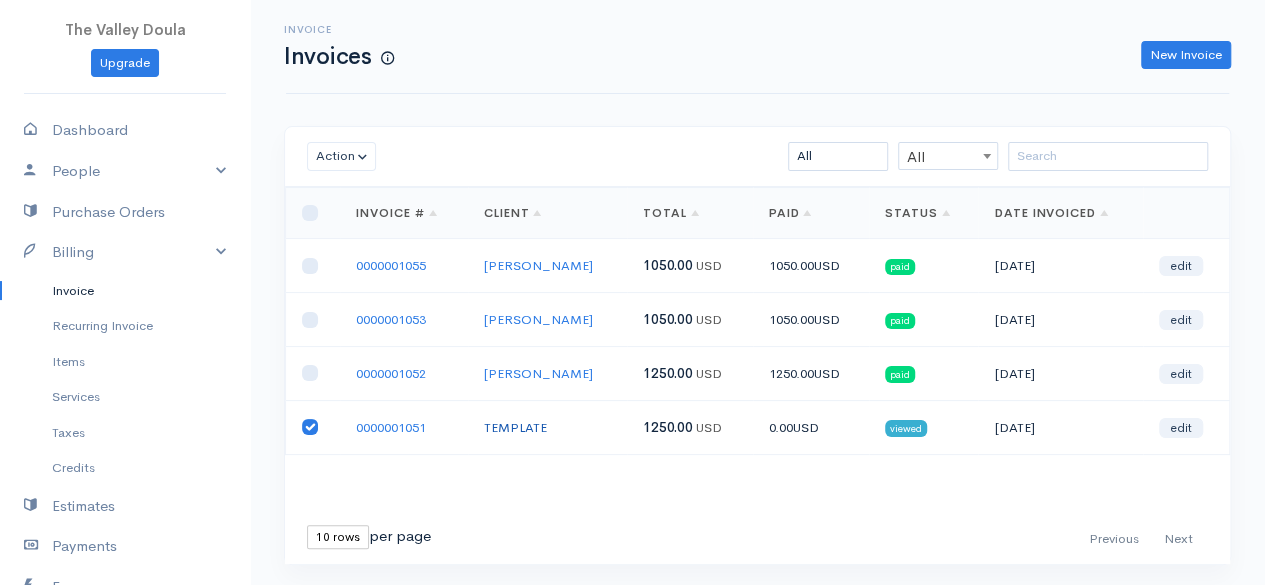 click on "TEMPLATE" at bounding box center [515, 427] 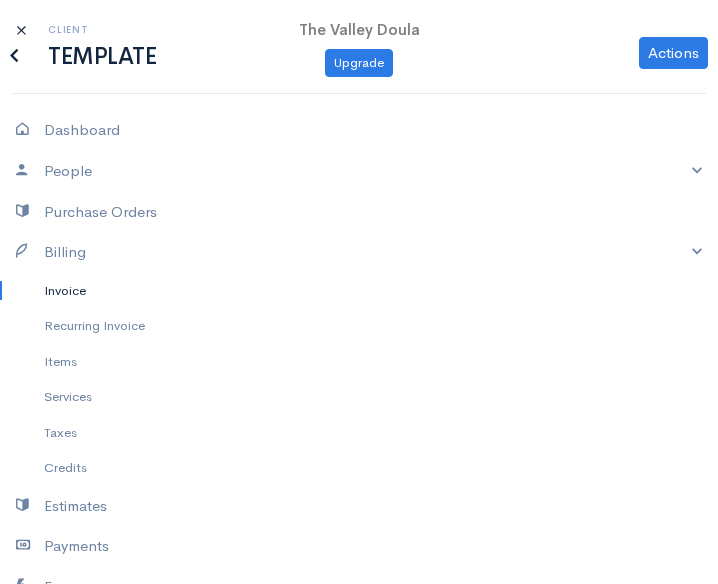 click at bounding box center [14, 55] 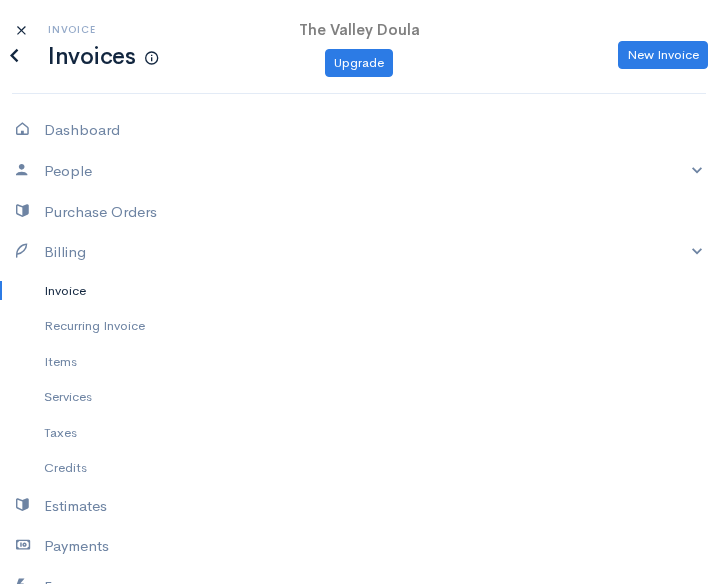 click at bounding box center [14, 55] 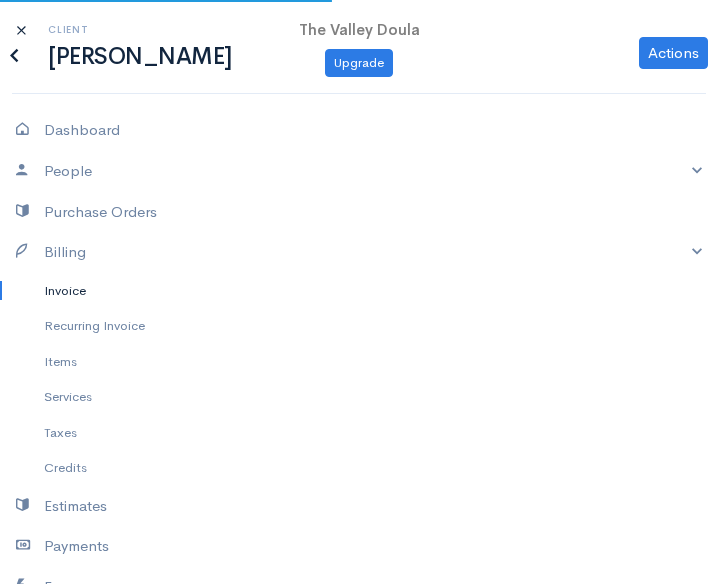 click at bounding box center [14, 55] 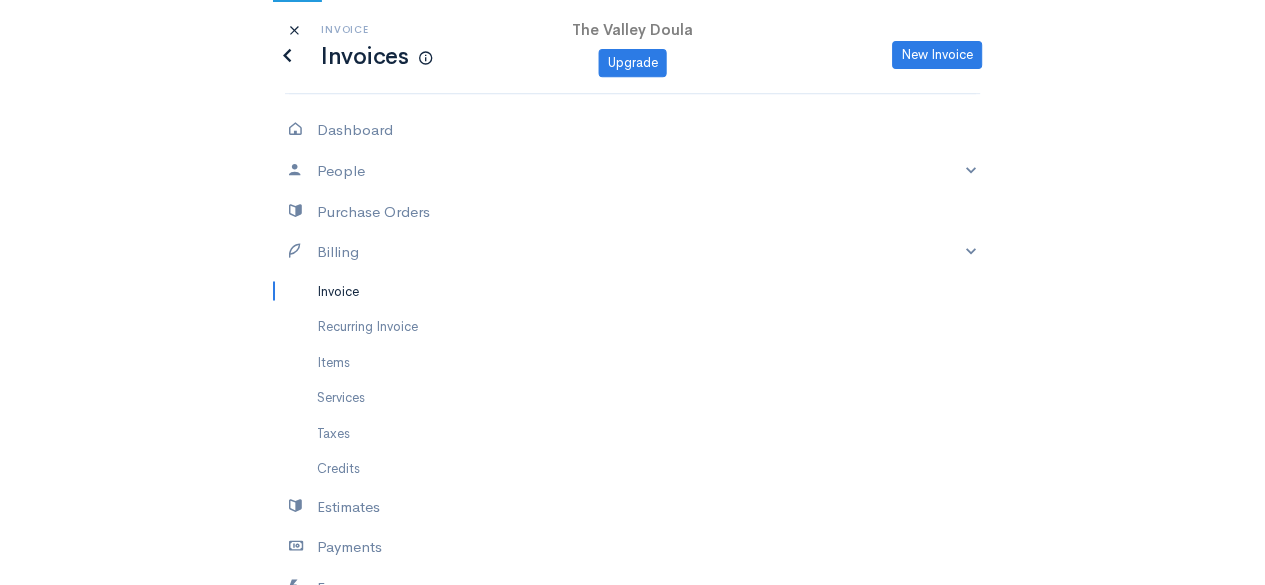 scroll, scrollTop: 49, scrollLeft: 0, axis: vertical 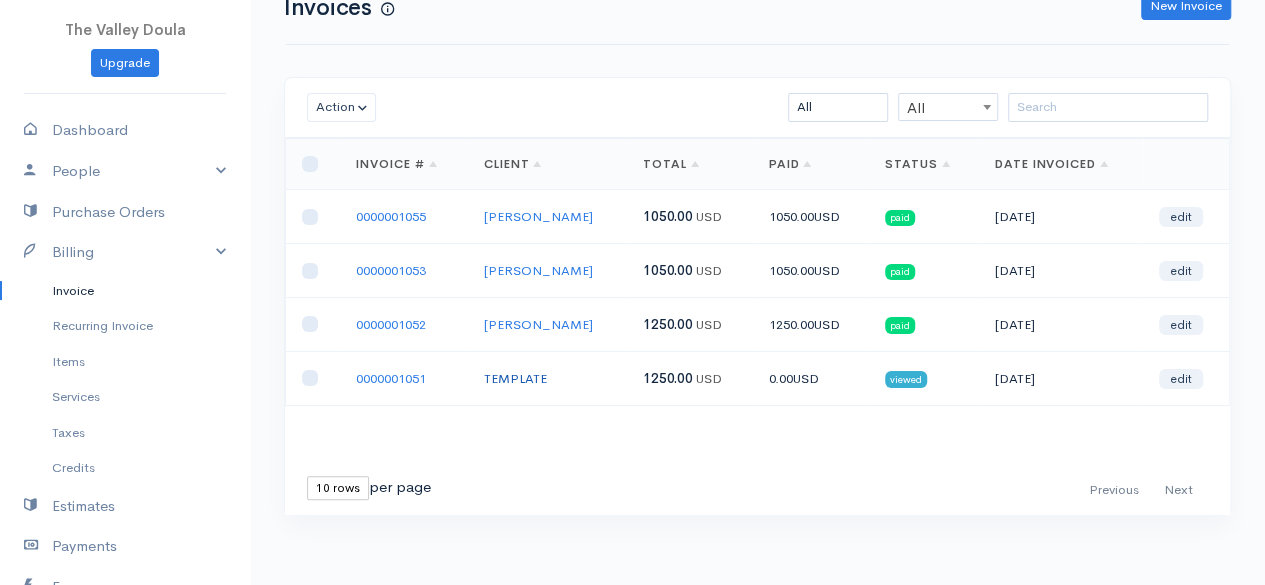 click on "TEMPLATE" at bounding box center (515, 378) 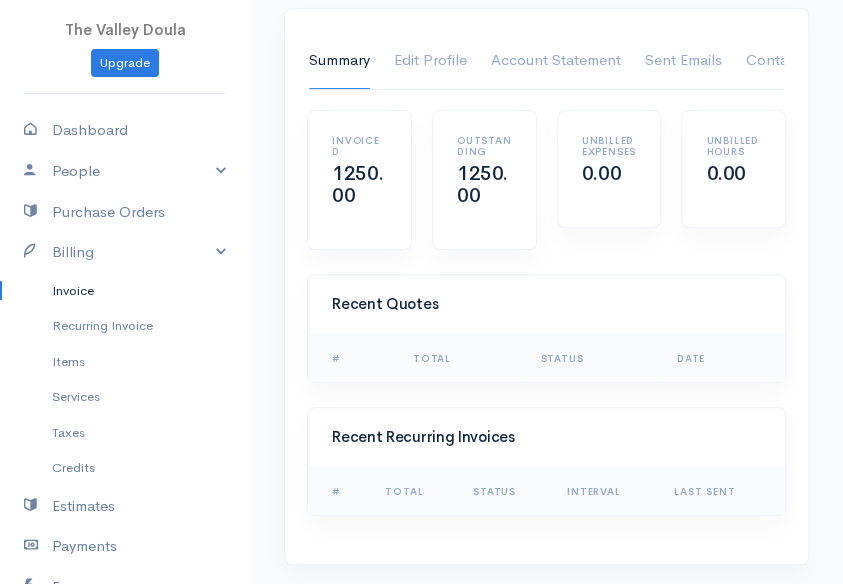 scroll, scrollTop: 119, scrollLeft: 0, axis: vertical 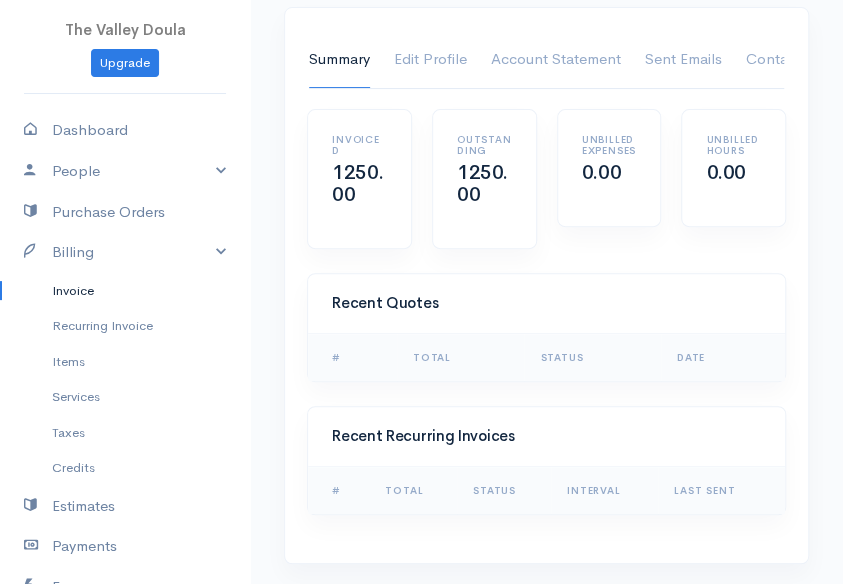 click on "Outstanding 1250.00" at bounding box center [484, 191] 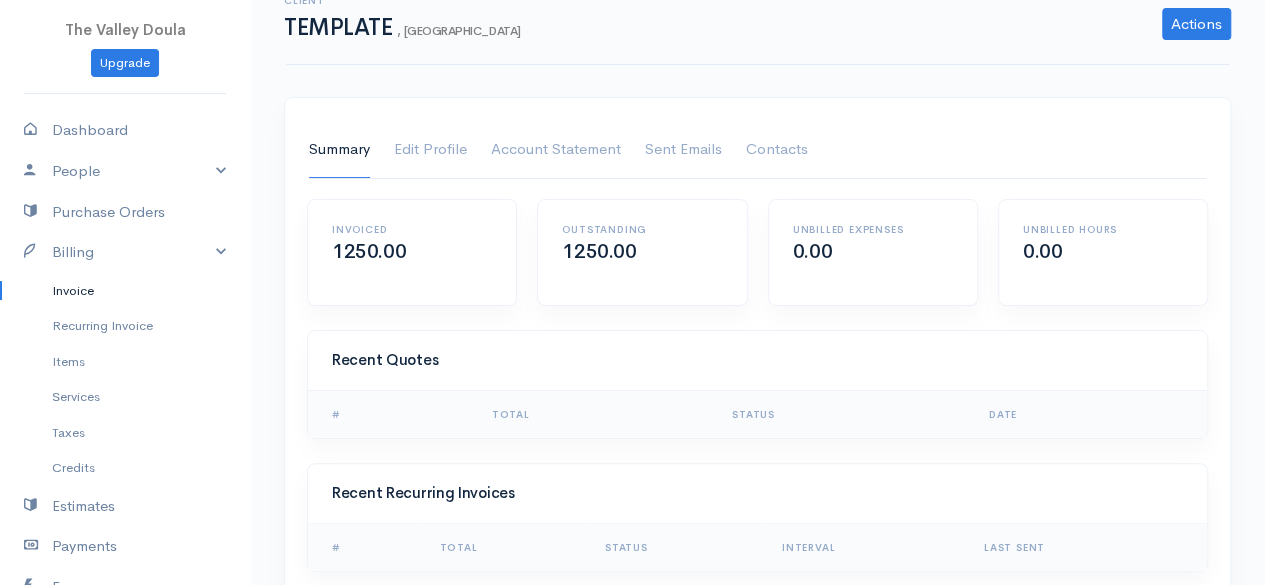 scroll, scrollTop: 0, scrollLeft: 0, axis: both 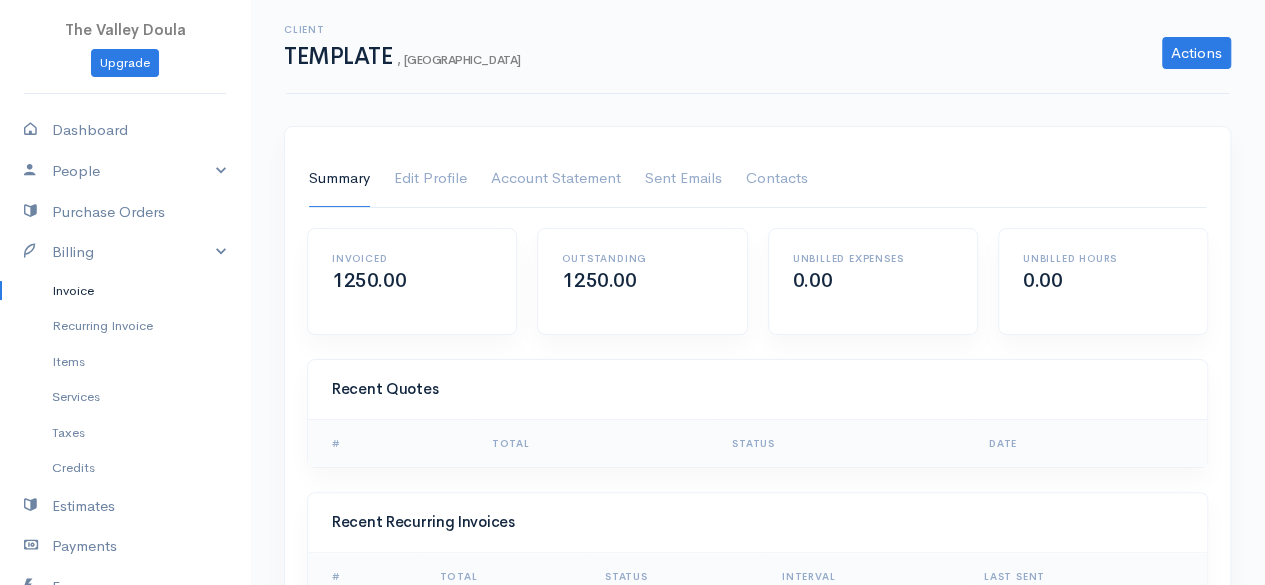 click on "Invoice" at bounding box center (125, 291) 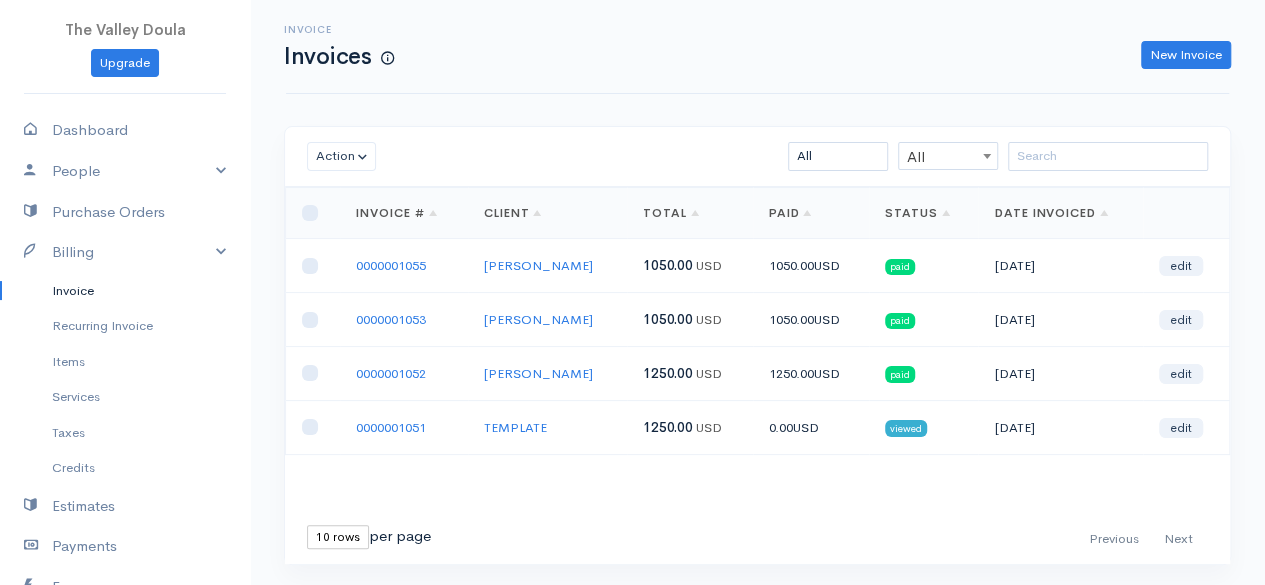 click on "viewed" at bounding box center [923, 427] 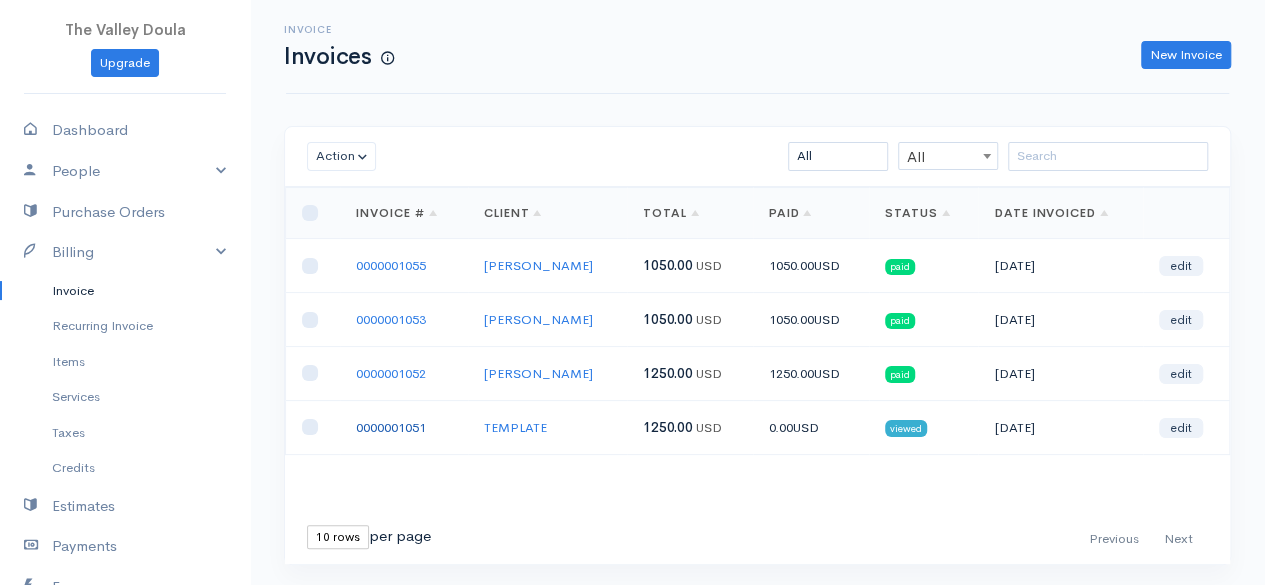 click on "0000001051" at bounding box center [391, 427] 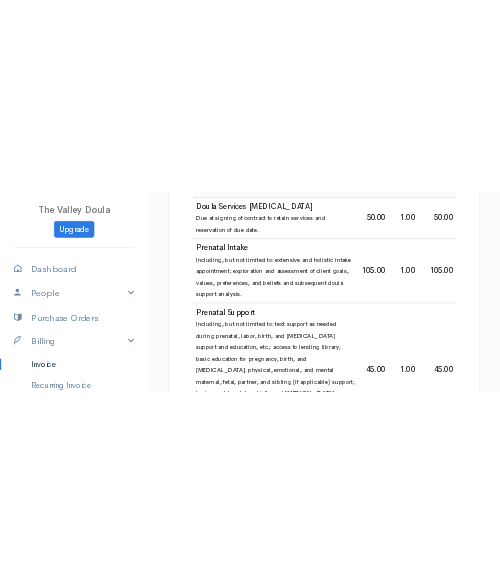 scroll, scrollTop: 0, scrollLeft: 0, axis: both 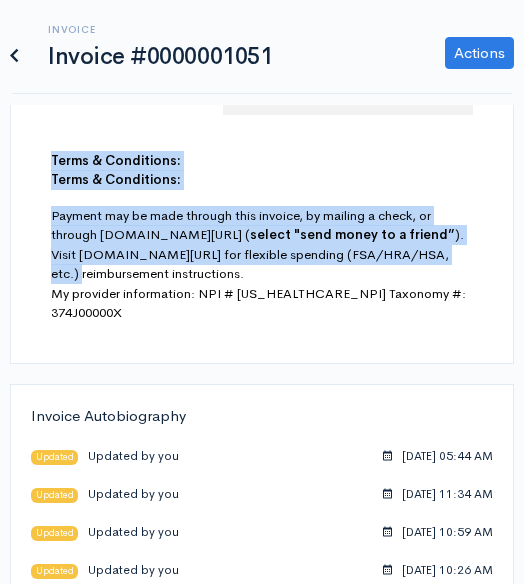 drag, startPoint x: 47, startPoint y: 306, endPoint x: 95, endPoint y: 367, distance: 77.62087 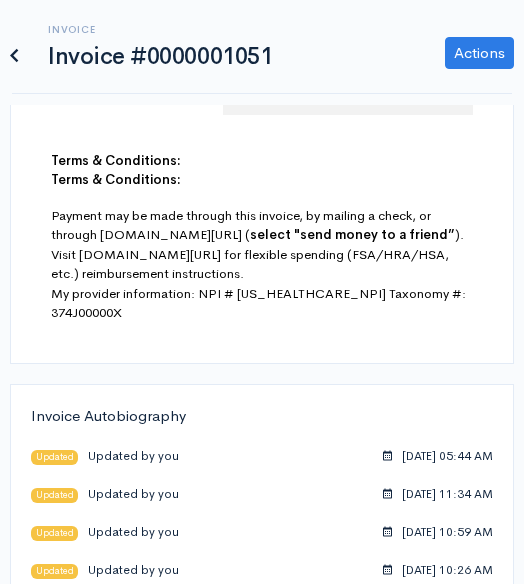 click on "INVOICE The Valley Doula 2300 E Bona Ave Appleton, WI 54915 United States 9204223624 thevalleydoula@gmail.com www.thevalleydoula.com Bill To TEMPLATE WI United States Invoice# 0000001051 Invoice Date 01-19-2025 Due Date 01-19-3000 Balance Due (USD) $1250.00 Description Price Quantity Total Doula Services Retainer  Due at signing of contract to retain services and reservation of due date. 50.00 1.00 50.00 Prenatal Intake  Including, but not limited to: extensive and holistic intake appointment; exploration and assessment of client goals, values, preferences, and beliefs and subsequent doula support analysis. 105.00 1.00 105.00 Prenatal Support  45.00 1.00 45.00 Birth Preferences Production  85.00 1.00 85.00 On-Call Support Services  Assurance of 100% availability 2 weeks before and 2 weeks after estimated due date; no personal travel beyond 40-mile radius; backup coverage and availability; on-call childcare arrangement and coverage; 24/7 uninterrupted phone accessibility, etc. 155.00 1.00 155.00 105.00 1.00" at bounding box center [262, -1238] 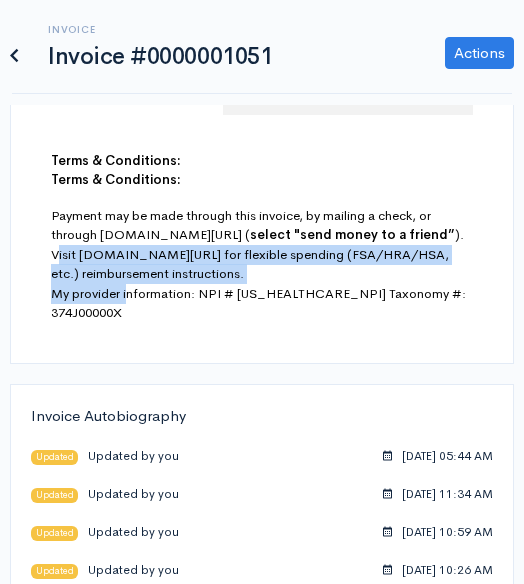drag, startPoint x: 128, startPoint y: 387, endPoint x: 57, endPoint y: 351, distance: 79.60528 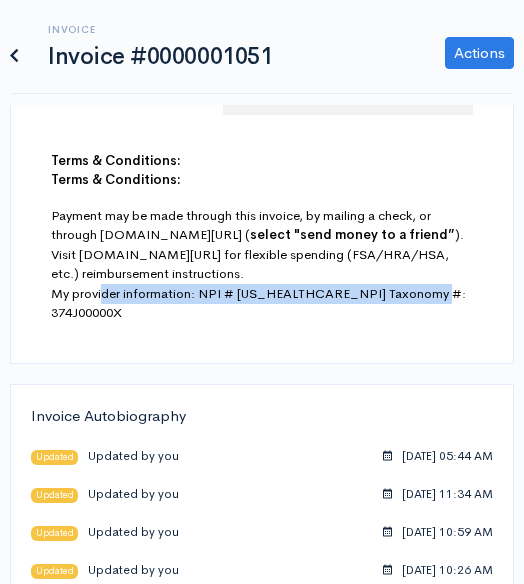 drag, startPoint x: 105, startPoint y: 389, endPoint x: 92, endPoint y: 392, distance: 13.341664 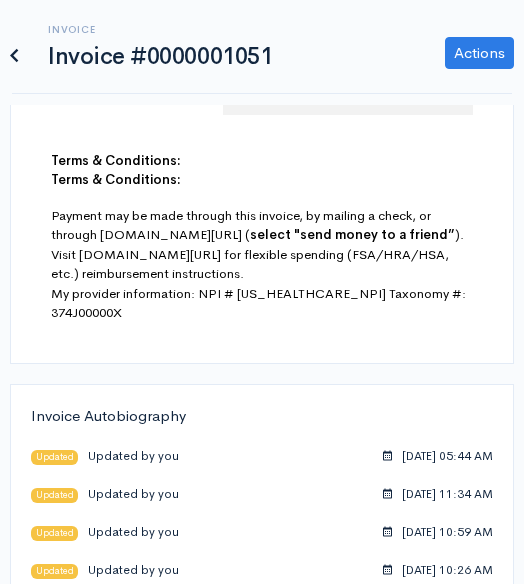 click on "My provider information: NPI # [US_HEALTHCARE_NPI] Taxonomy #: 374J00000X" at bounding box center [262, 303] 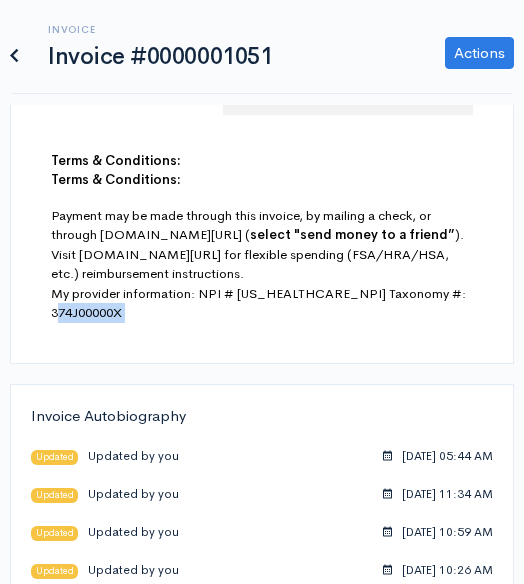 click on "My provider information: NPI # [US_HEALTHCARE_NPI] Taxonomy #: 374J00000X" at bounding box center (262, 303) 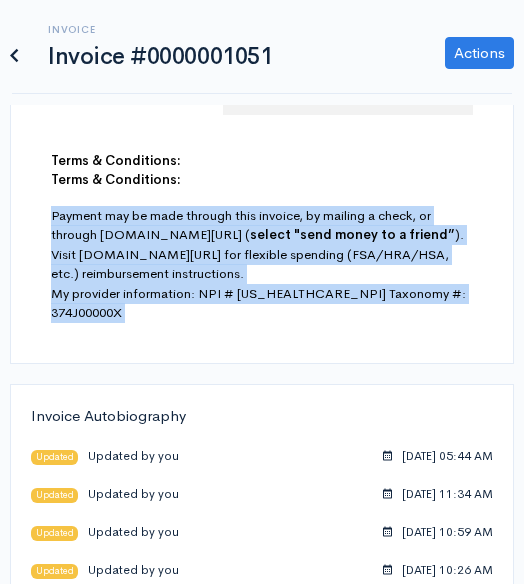 drag, startPoint x: 122, startPoint y: 400, endPoint x: 52, endPoint y: 305, distance: 118.004234 